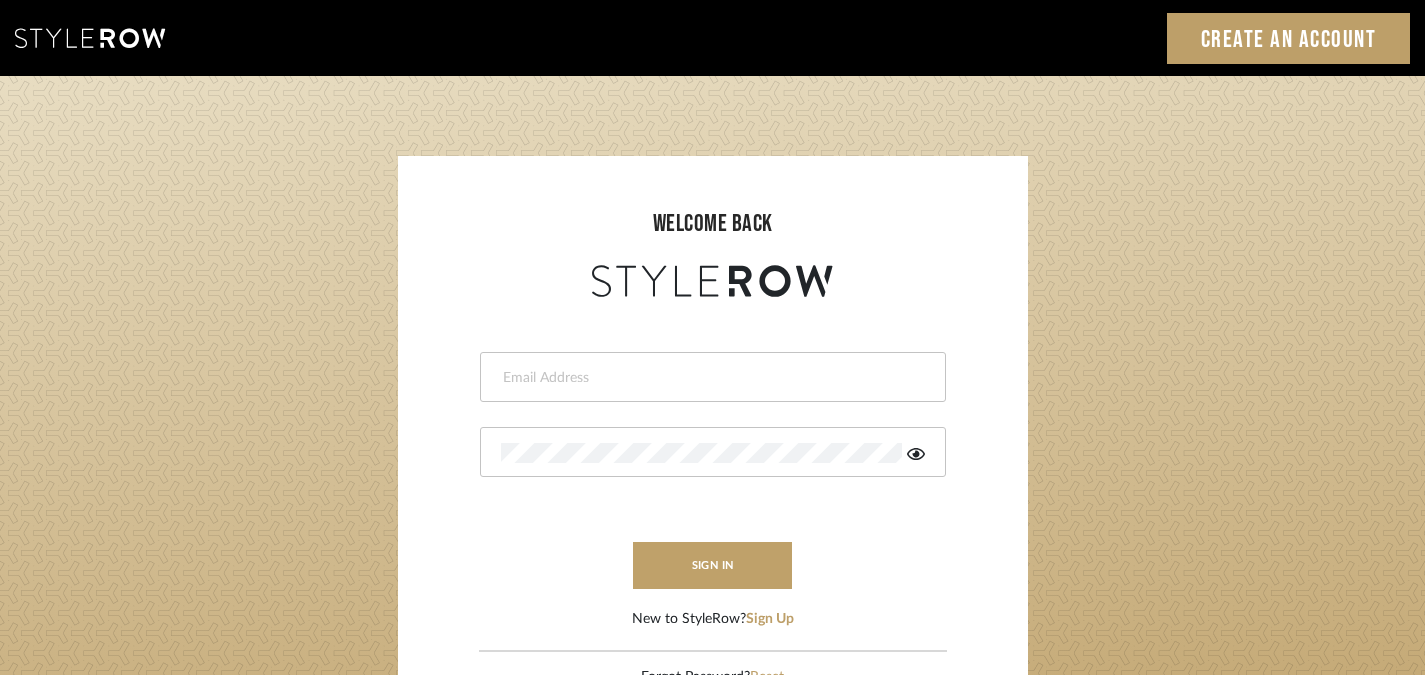 scroll, scrollTop: 0, scrollLeft: 0, axis: both 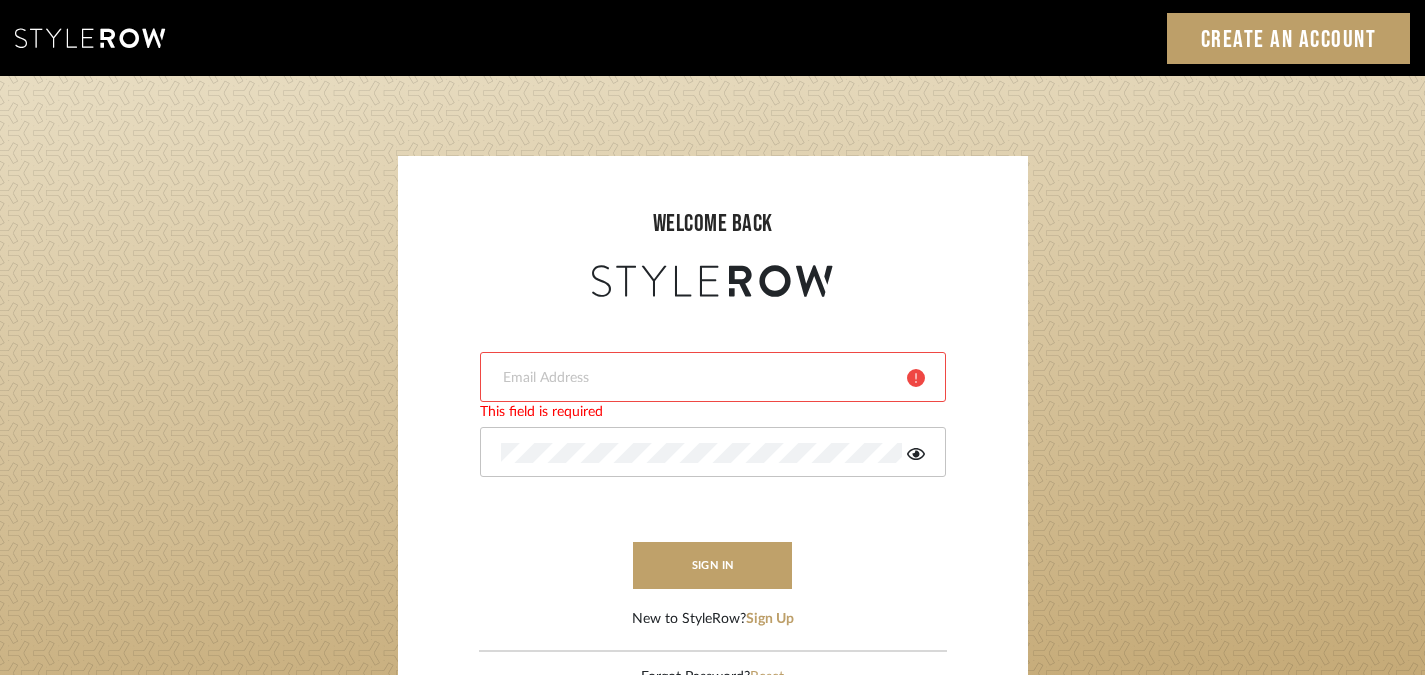 type on "harmony@rihinteriors.com" 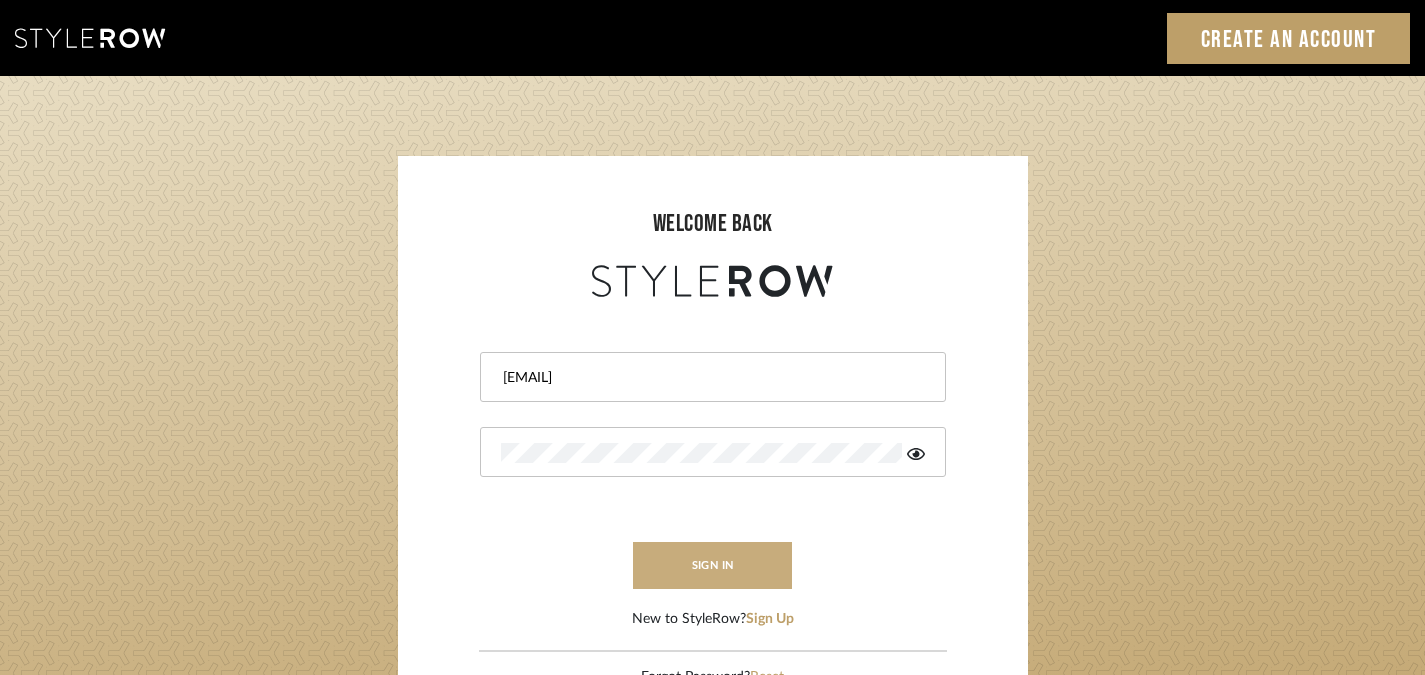 click on "sign in" at bounding box center [713, 565] 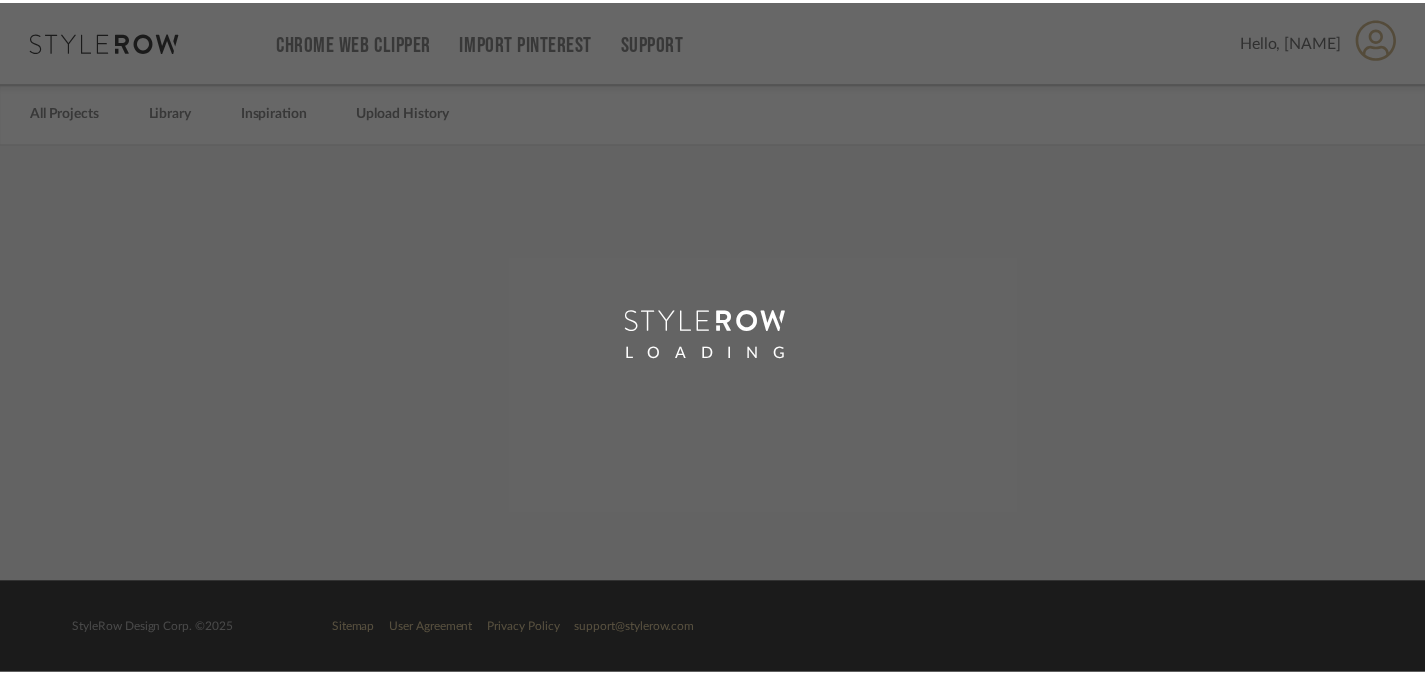 scroll, scrollTop: 0, scrollLeft: 0, axis: both 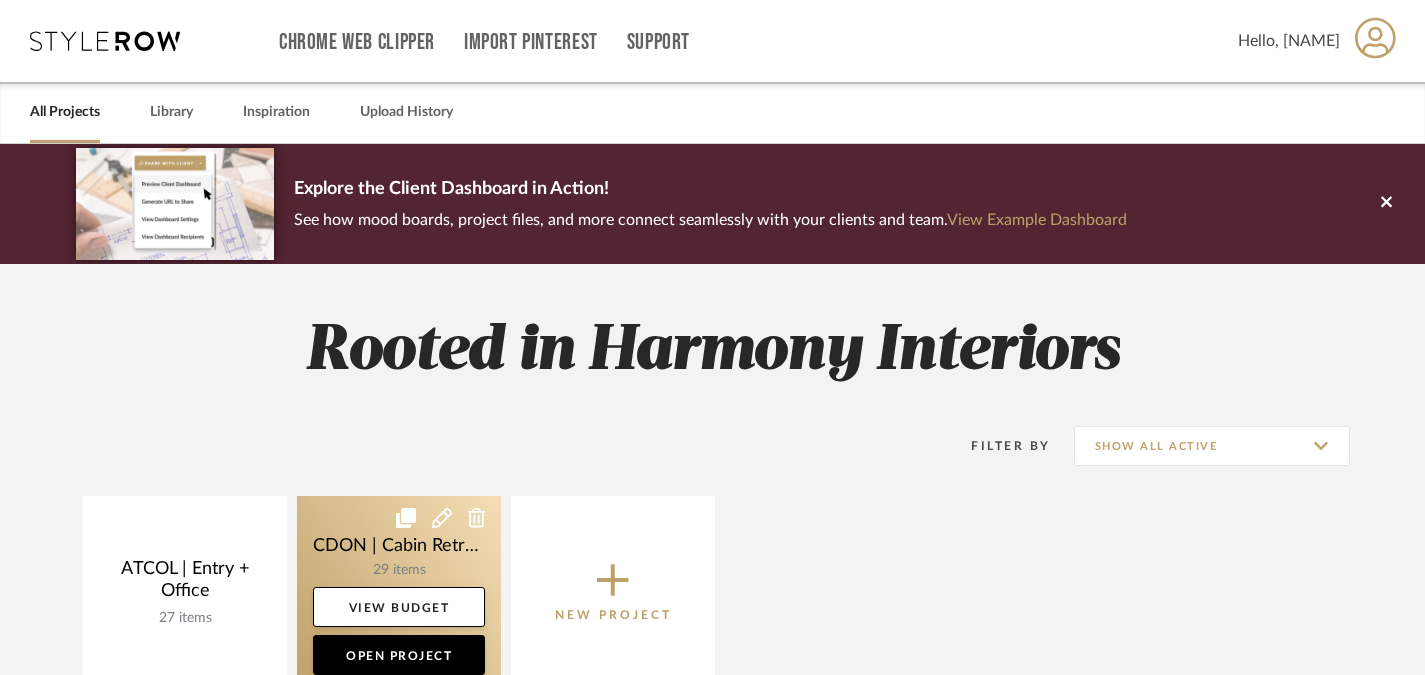 click 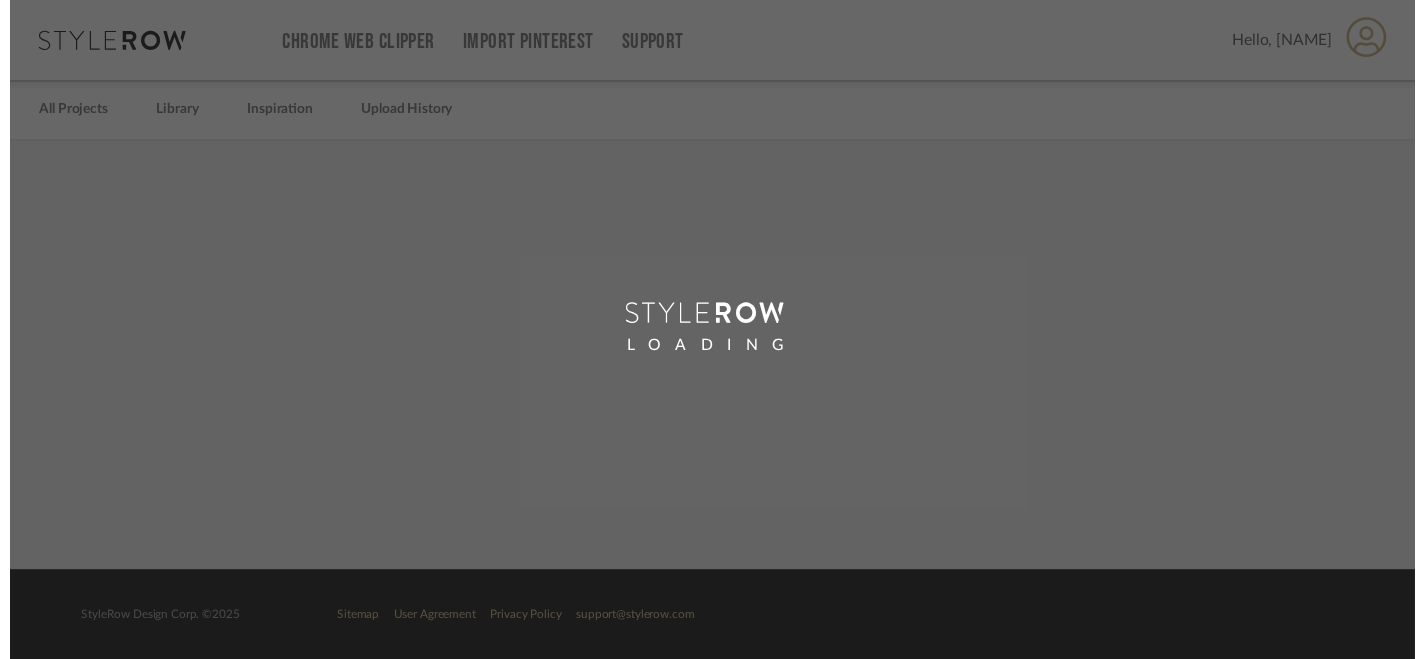 scroll, scrollTop: 0, scrollLeft: 0, axis: both 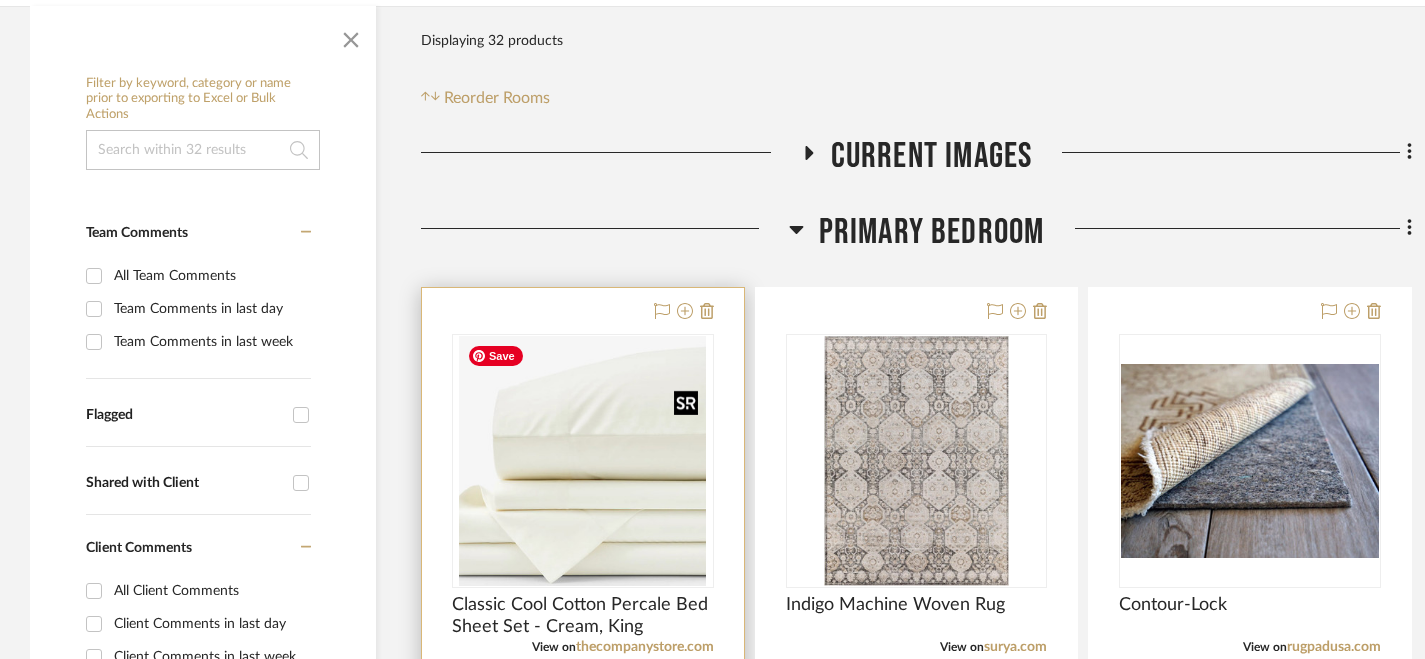 click at bounding box center [583, 461] 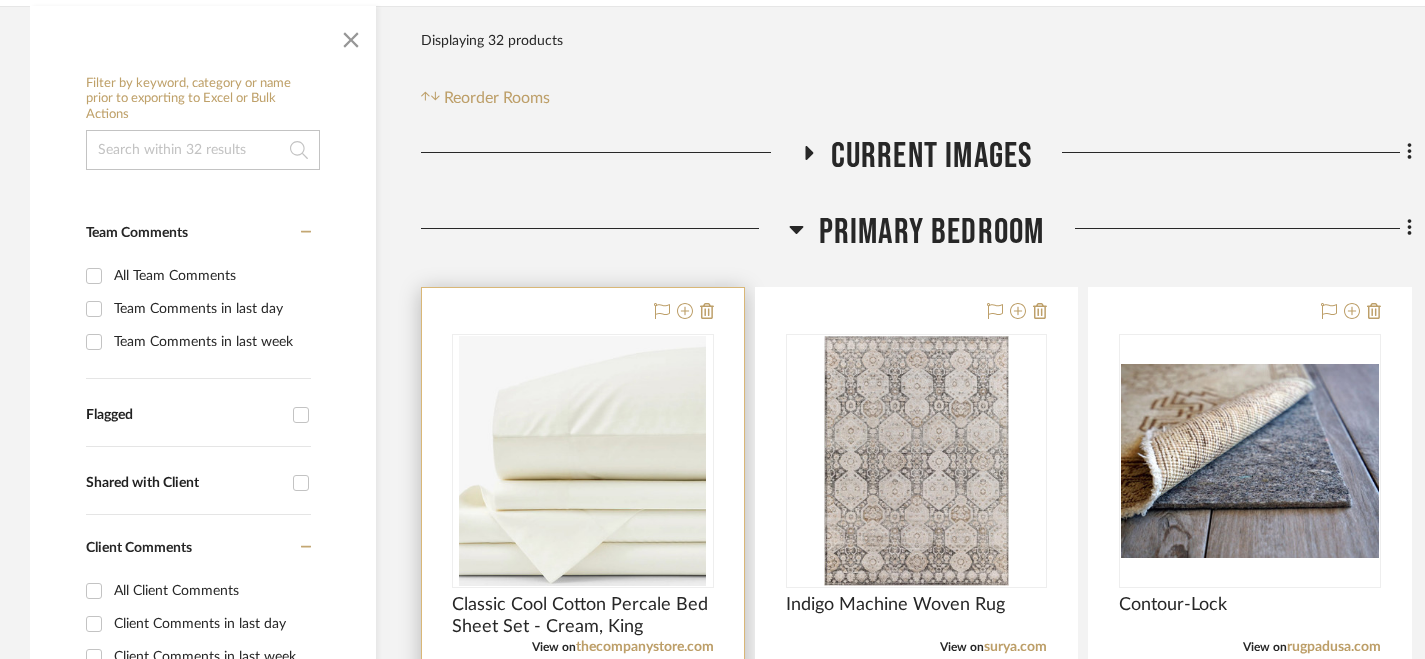 click at bounding box center (583, 725) 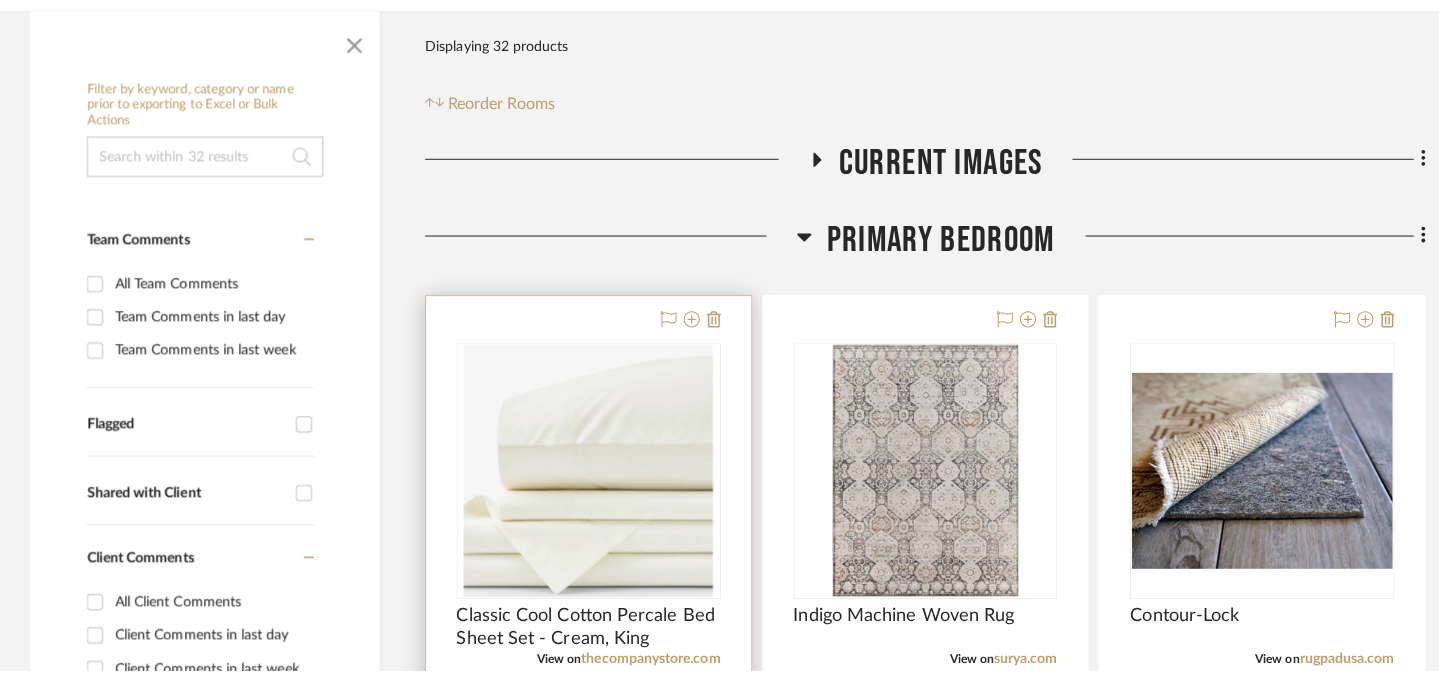 scroll, scrollTop: 0, scrollLeft: 0, axis: both 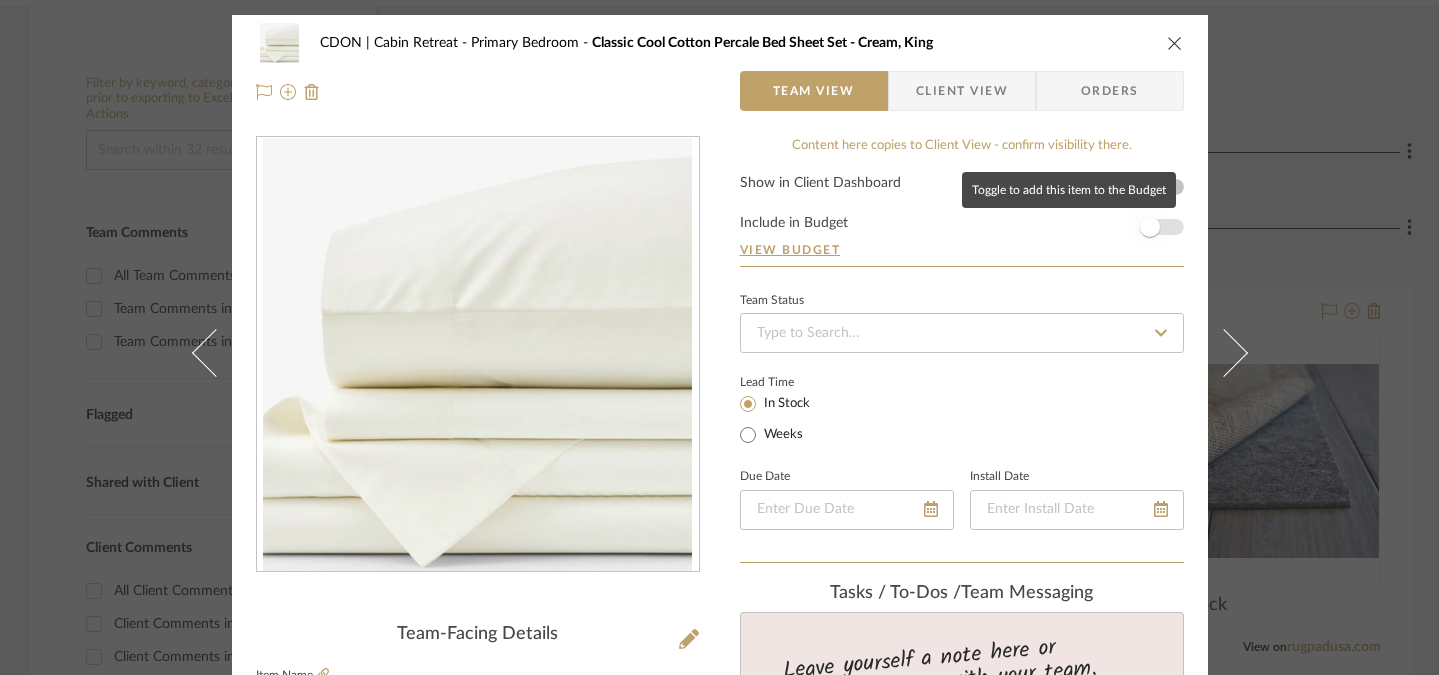 click at bounding box center [1150, 227] 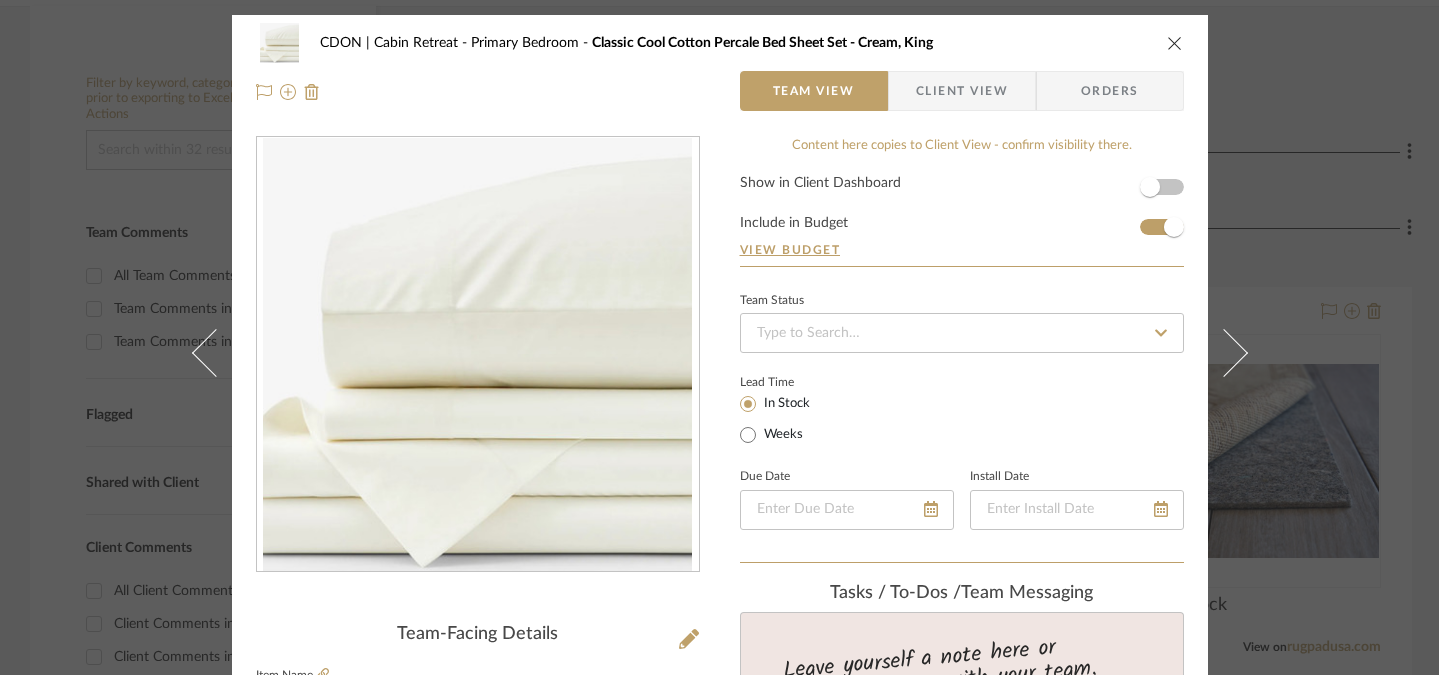 type 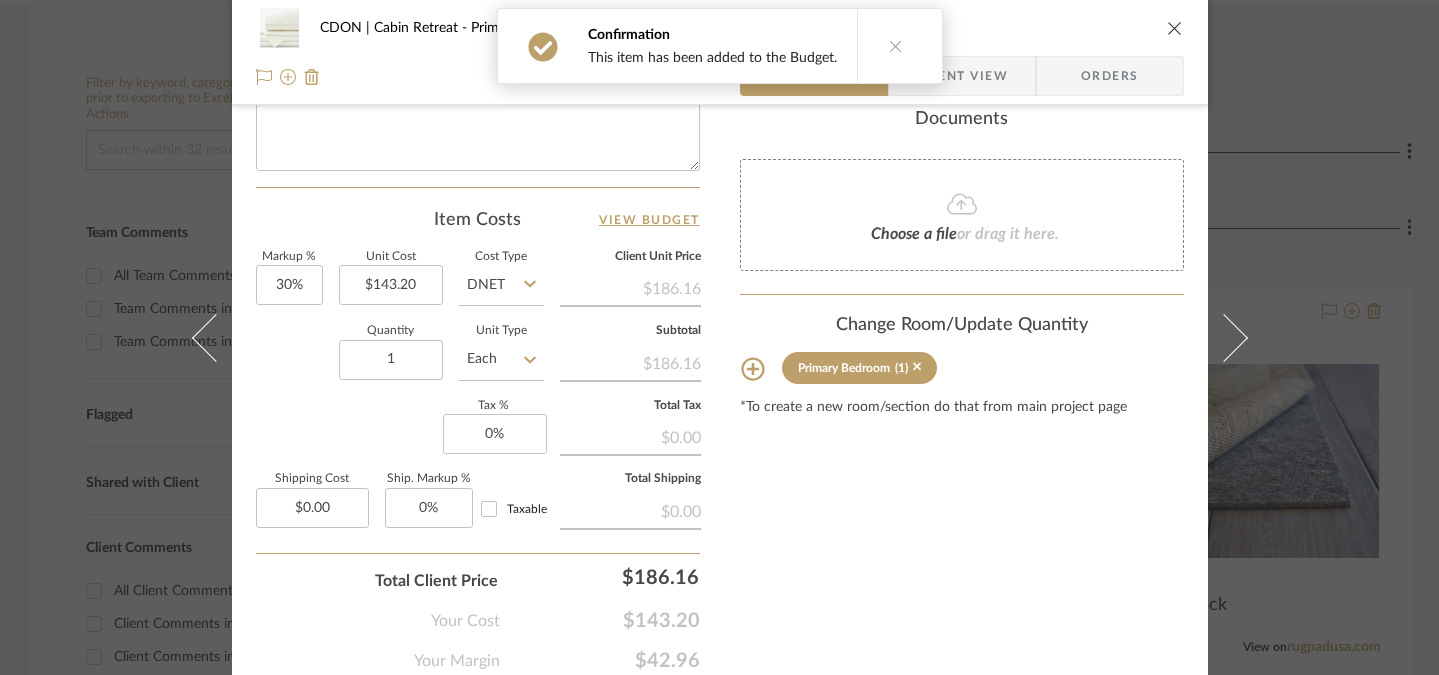 scroll, scrollTop: 1015, scrollLeft: 0, axis: vertical 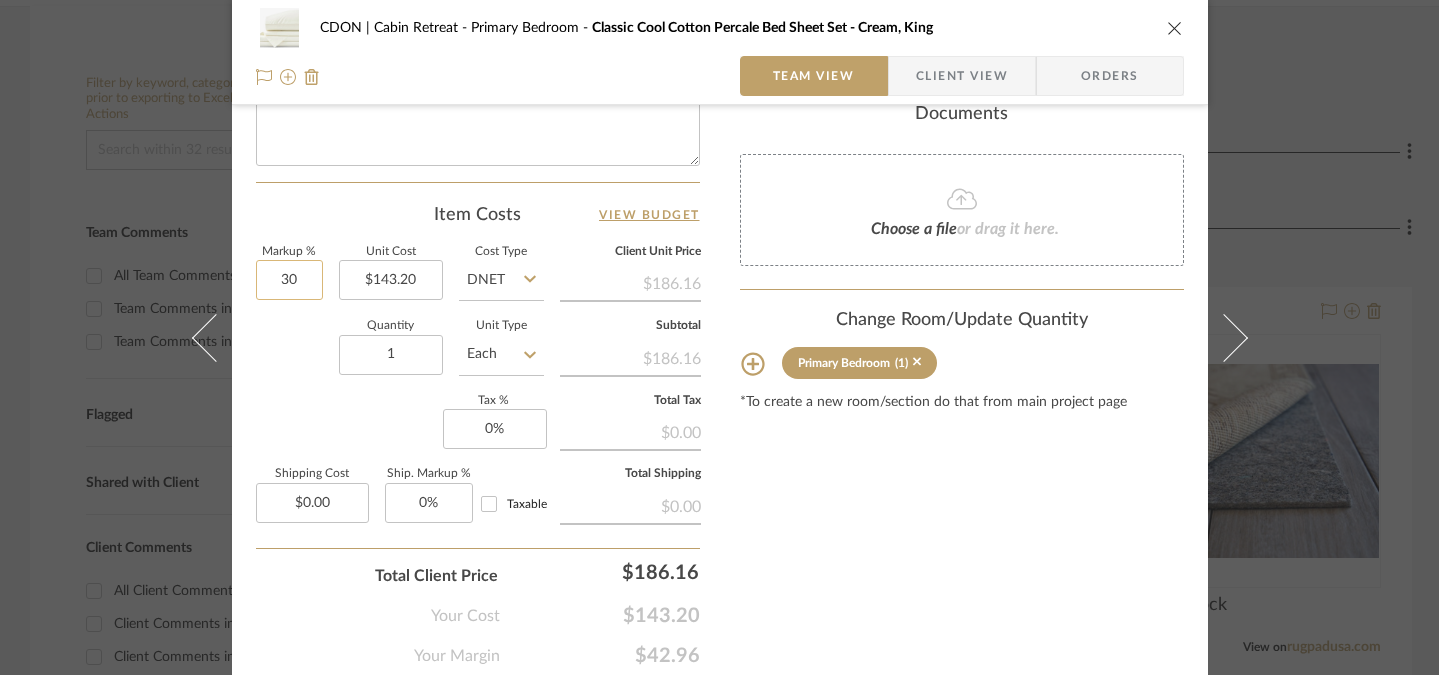click on "30" 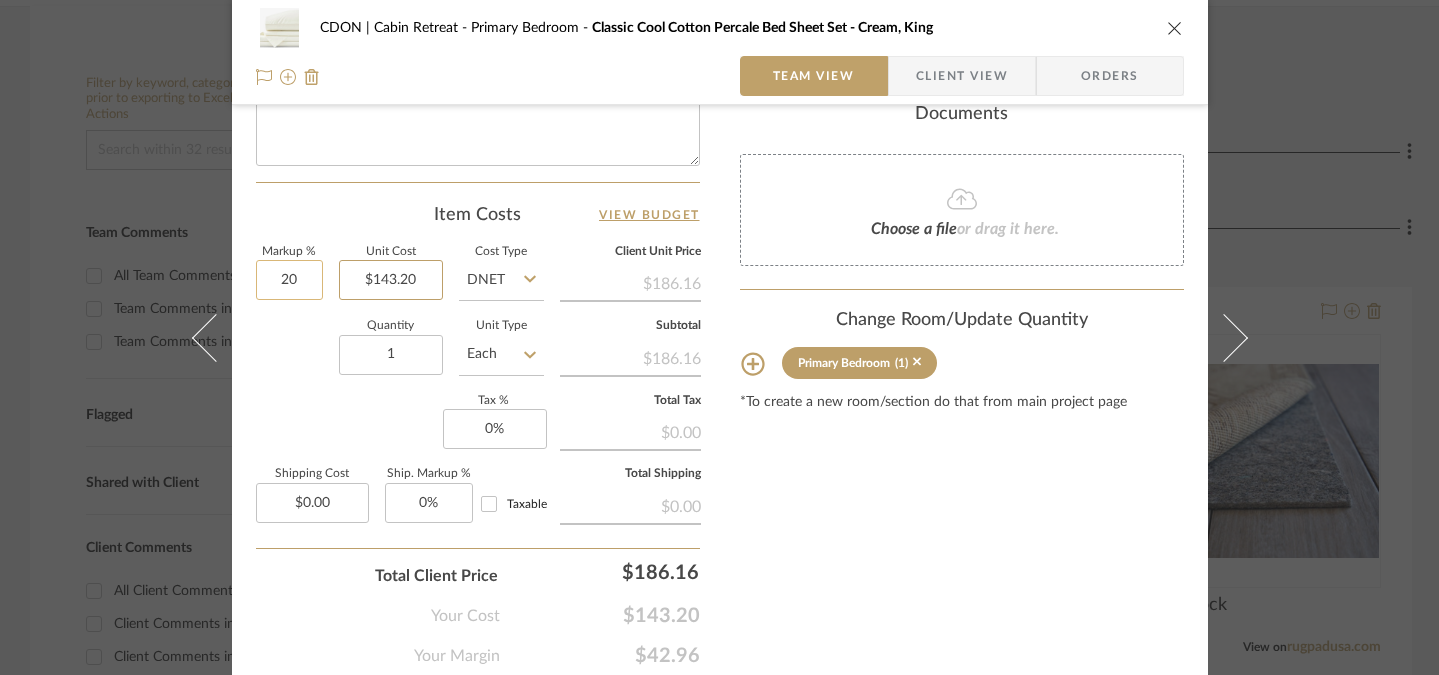 type on "20%" 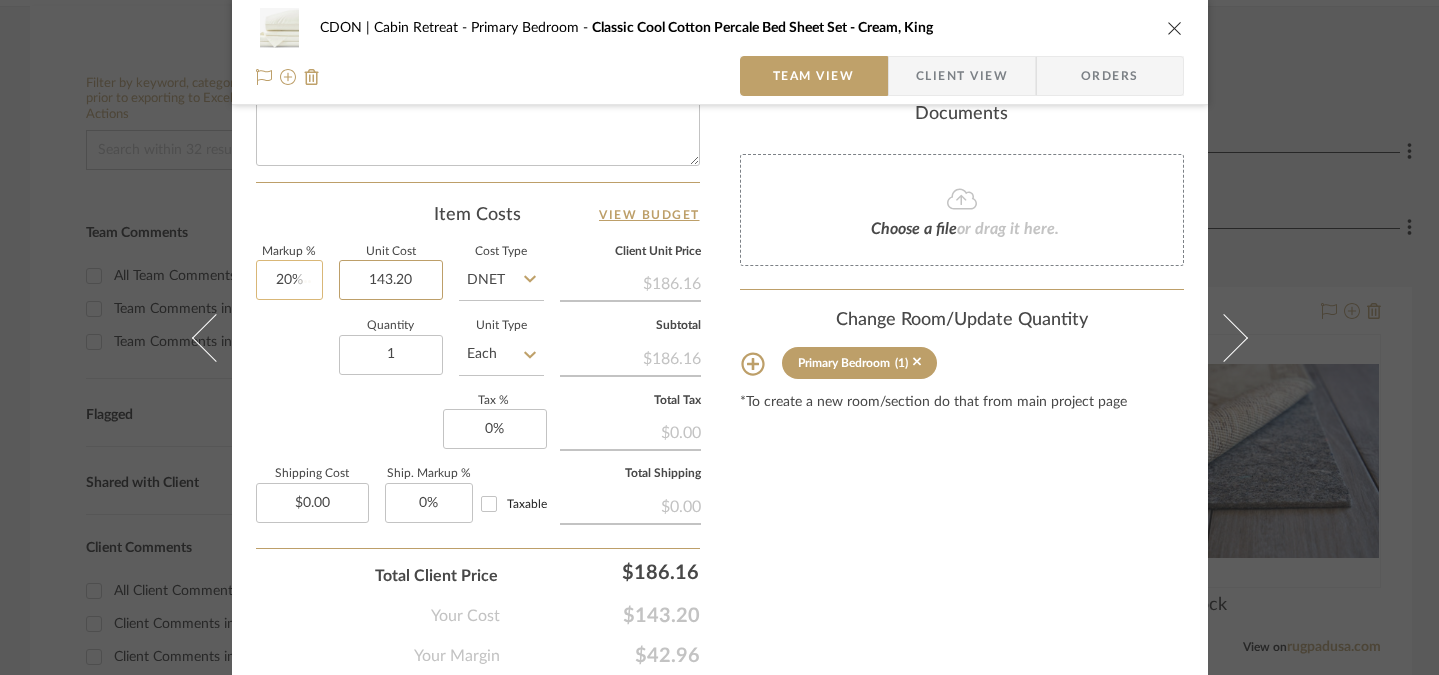 type 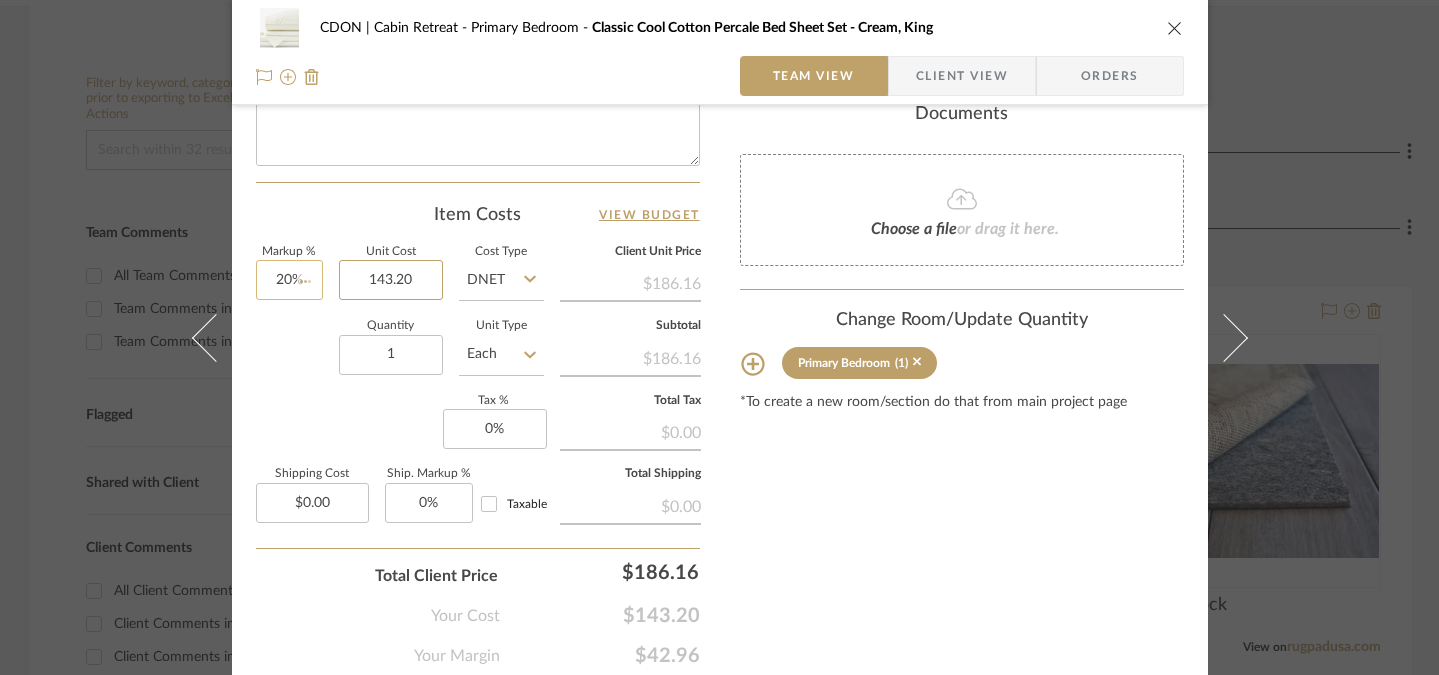 type 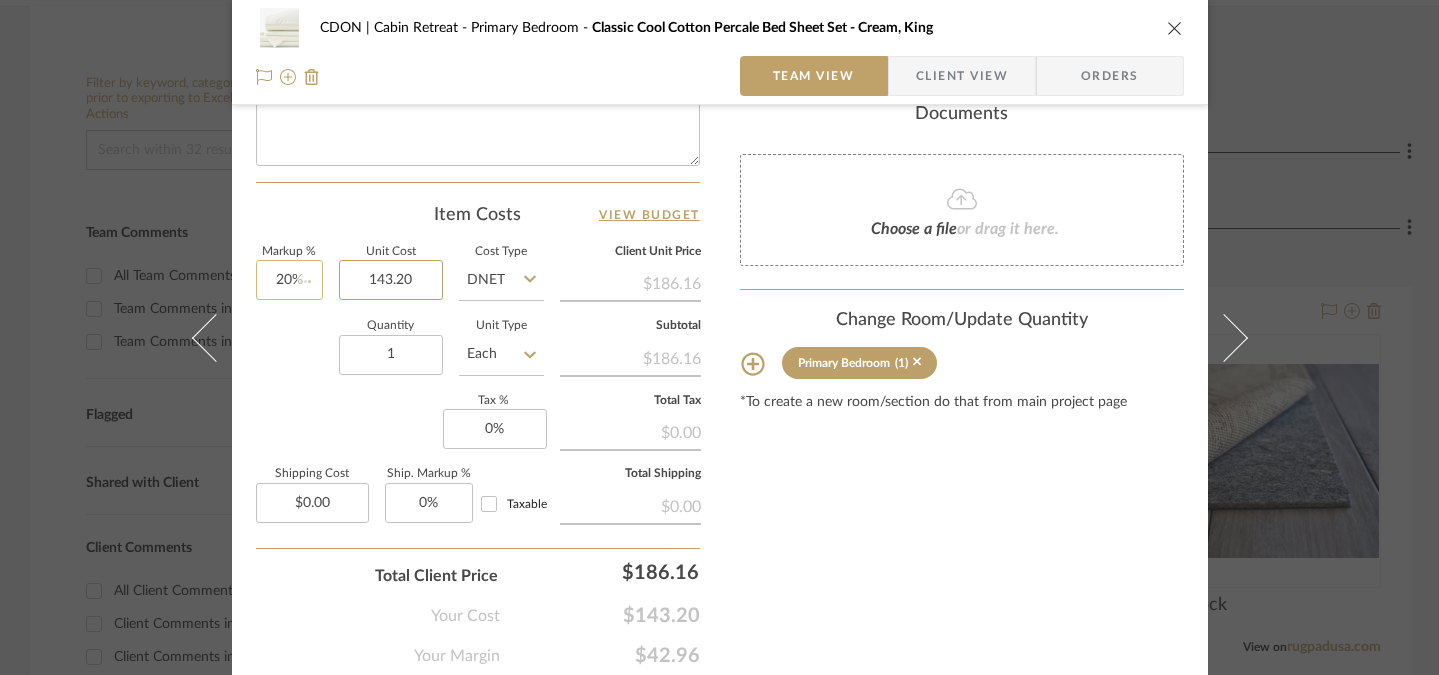type 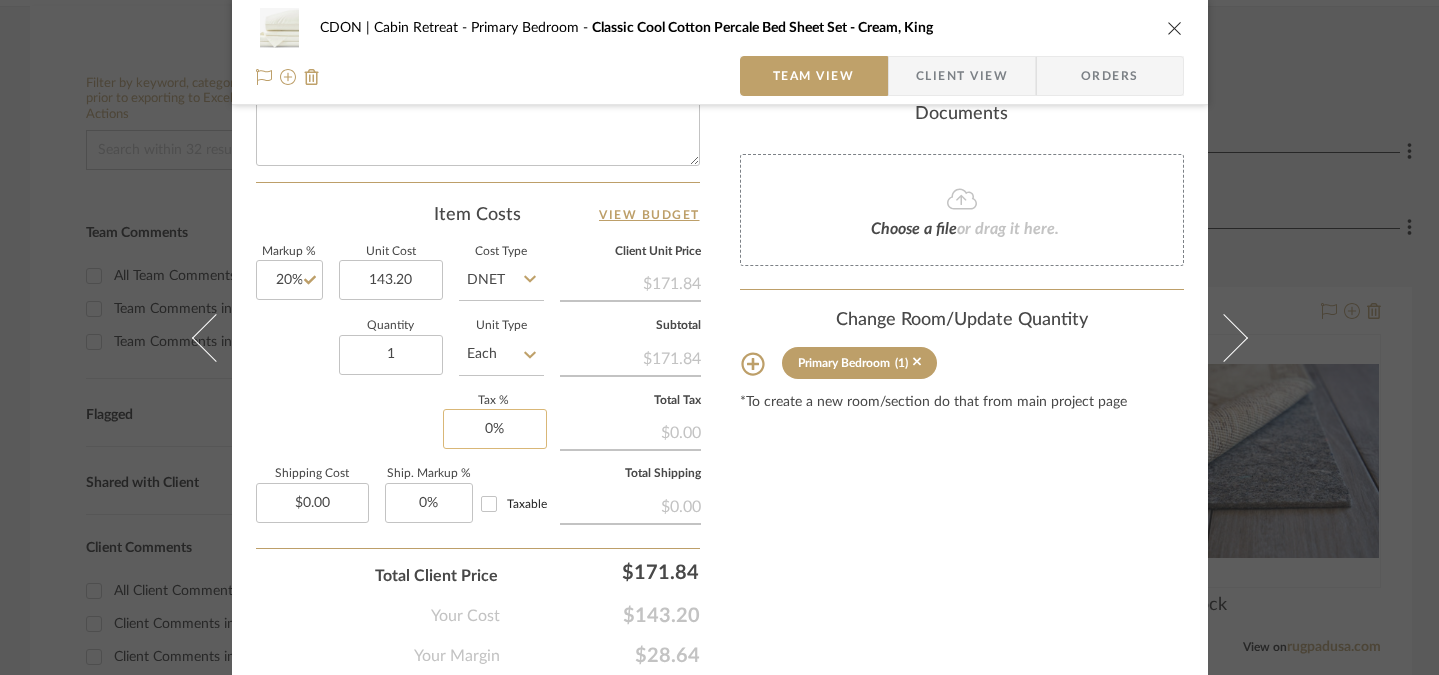 type on "$143.20" 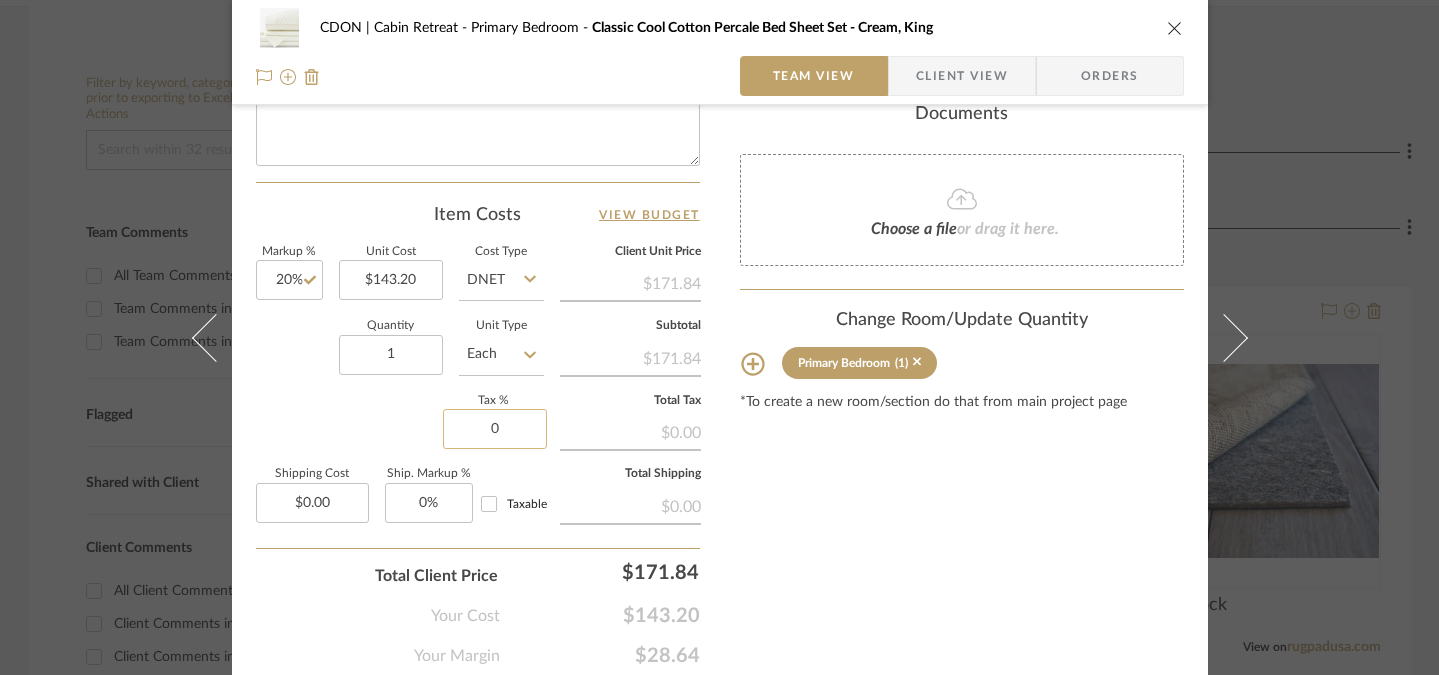 click on "0" 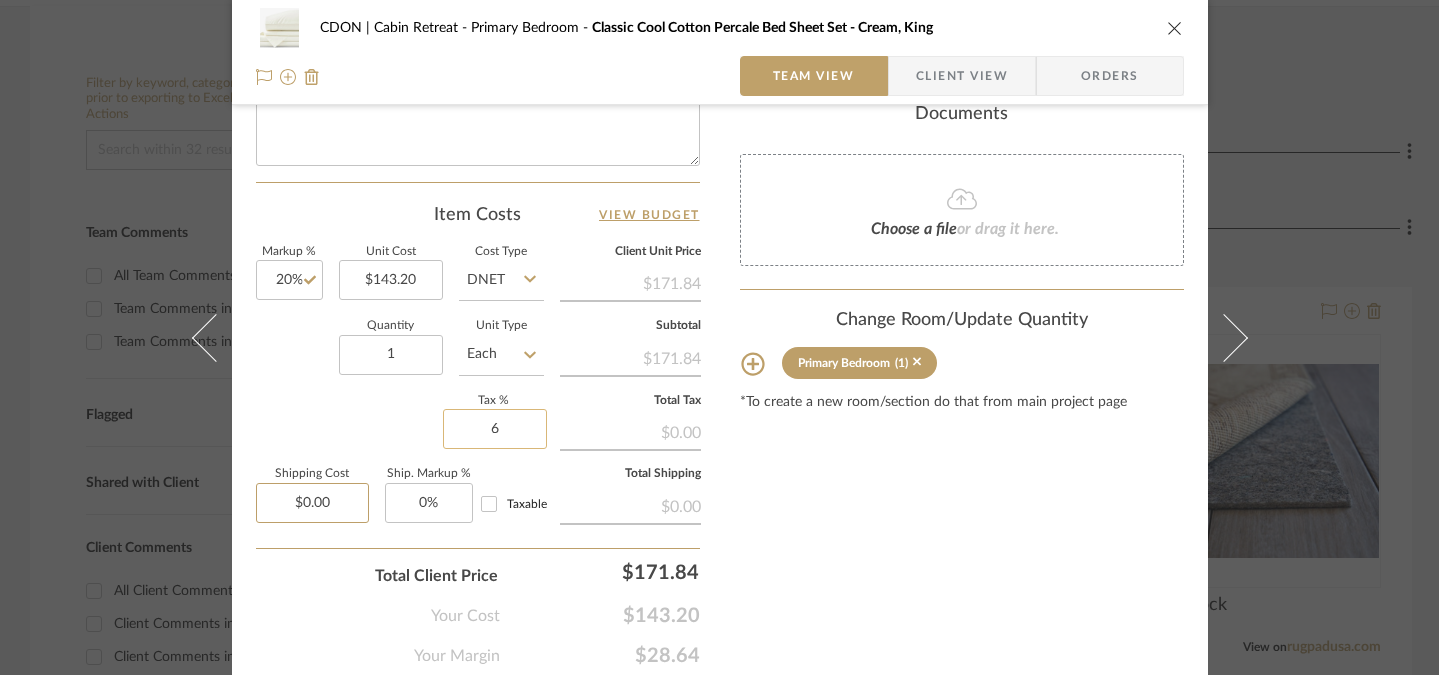 type on "6%" 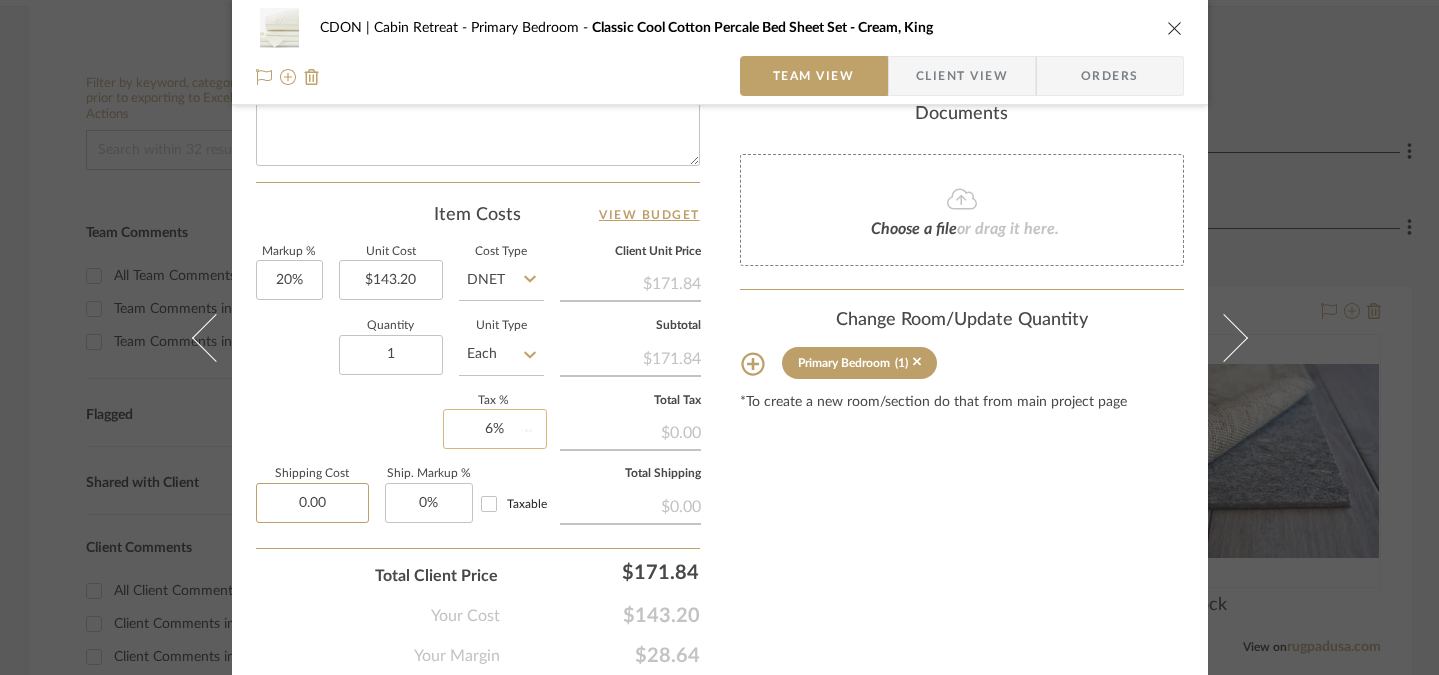 type 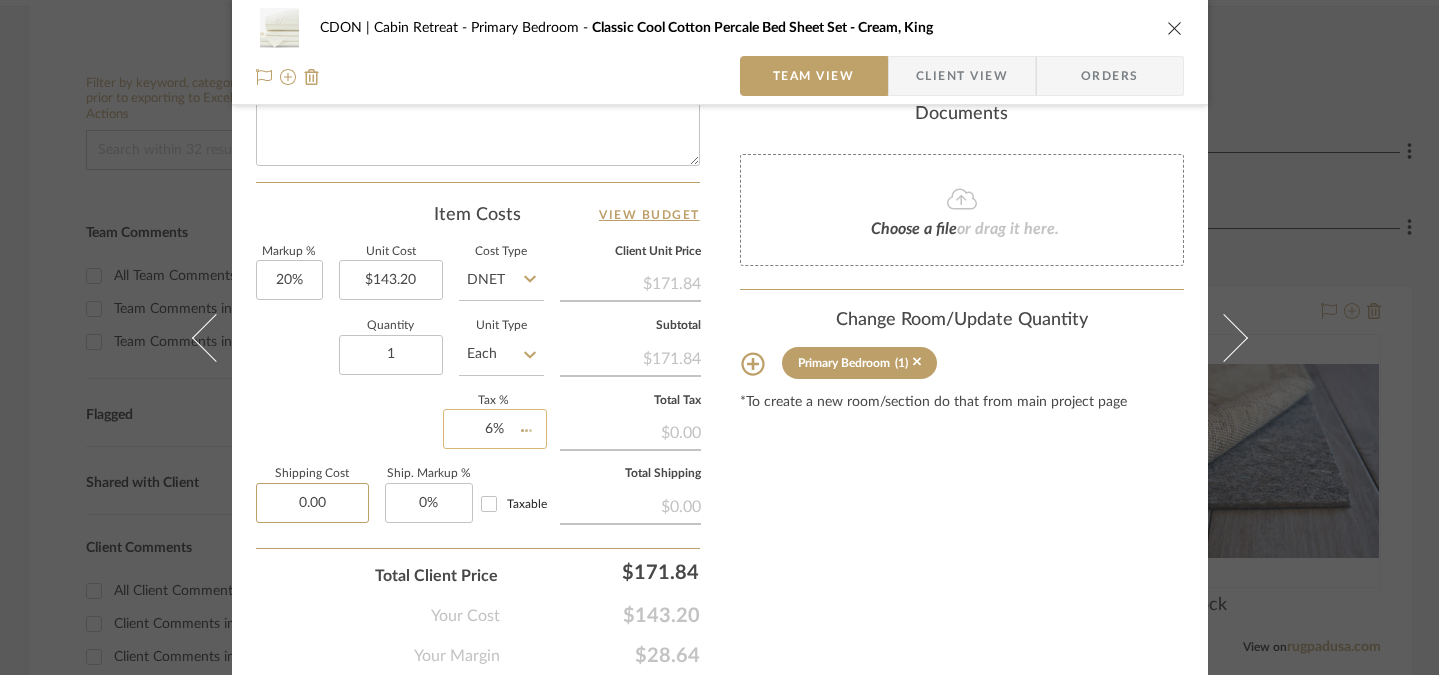 type 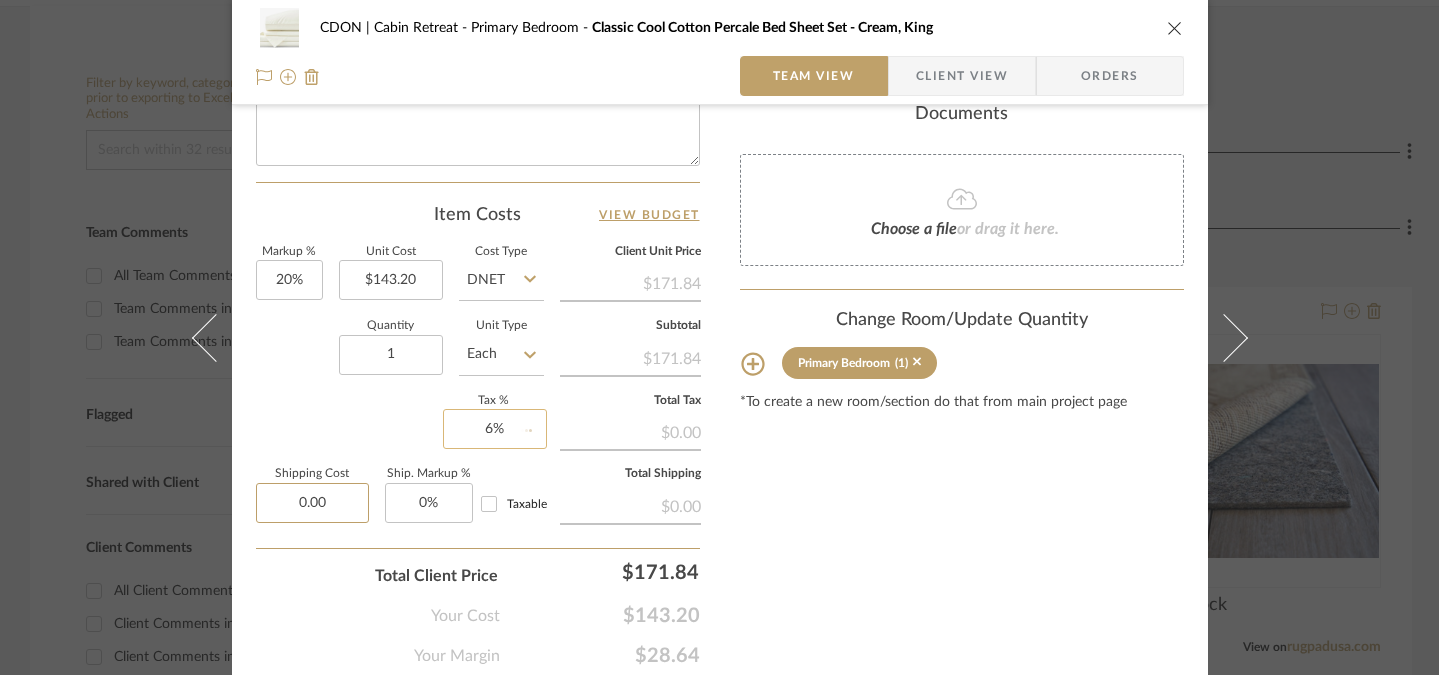 type 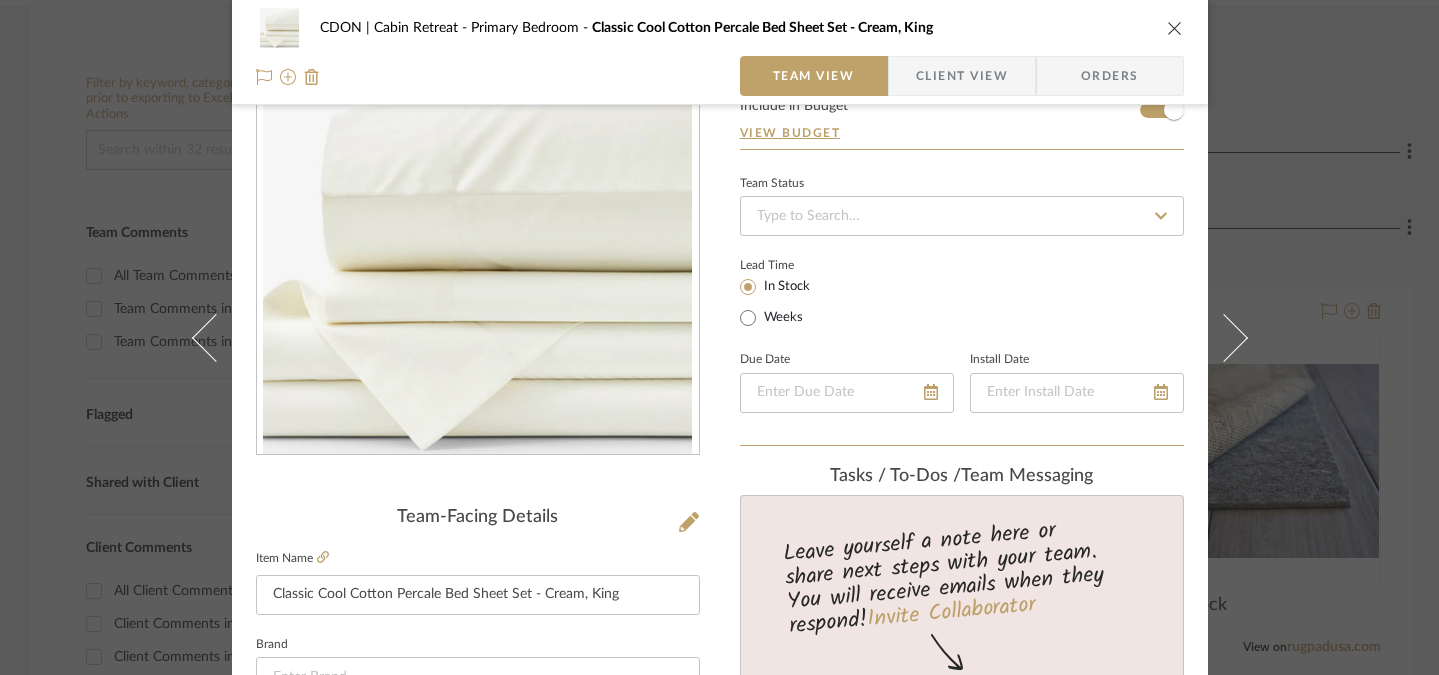 scroll, scrollTop: 0, scrollLeft: 0, axis: both 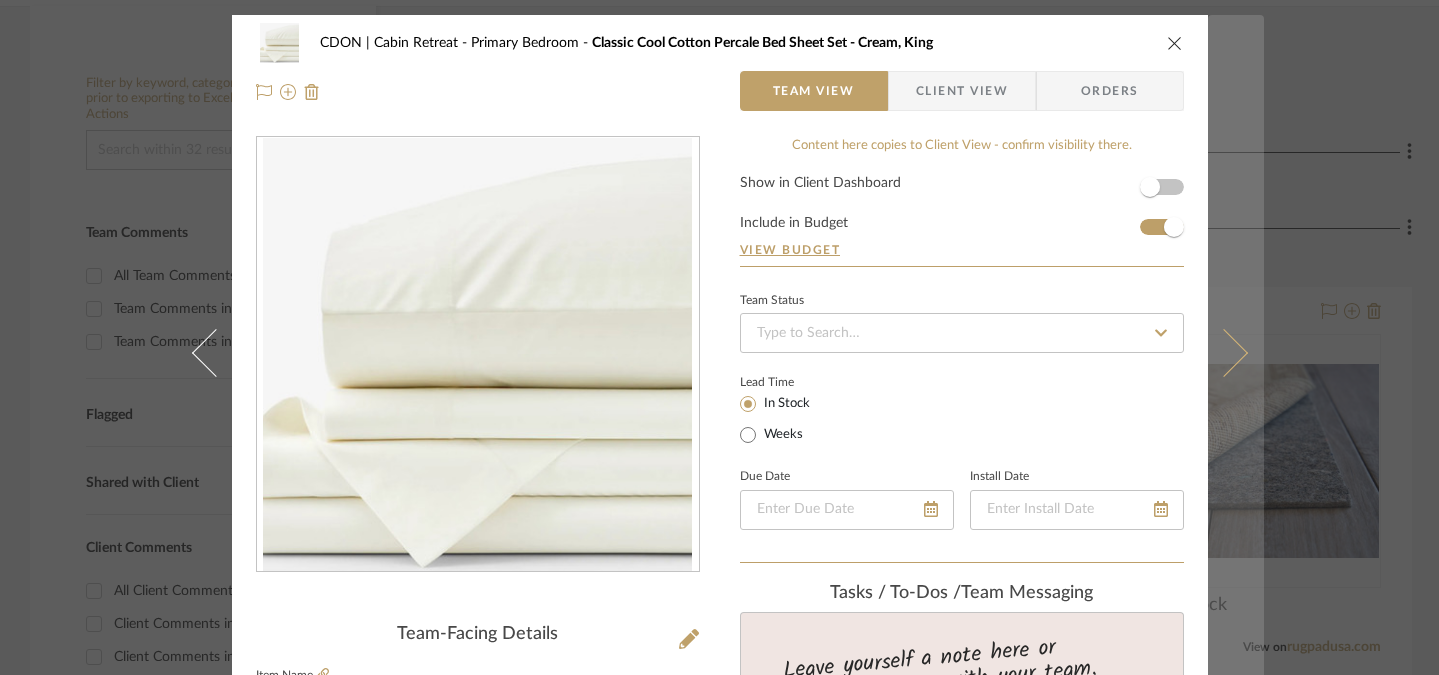type on "$0.00" 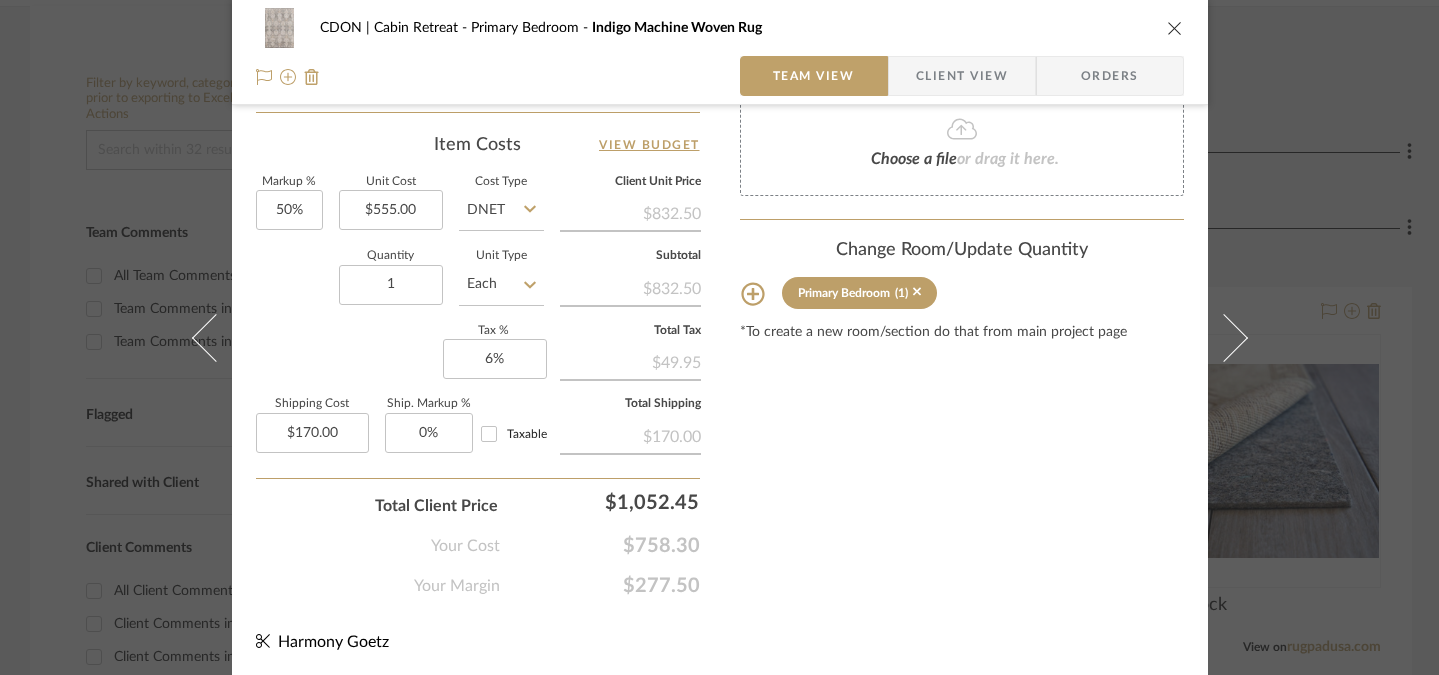 scroll, scrollTop: 1085, scrollLeft: 0, axis: vertical 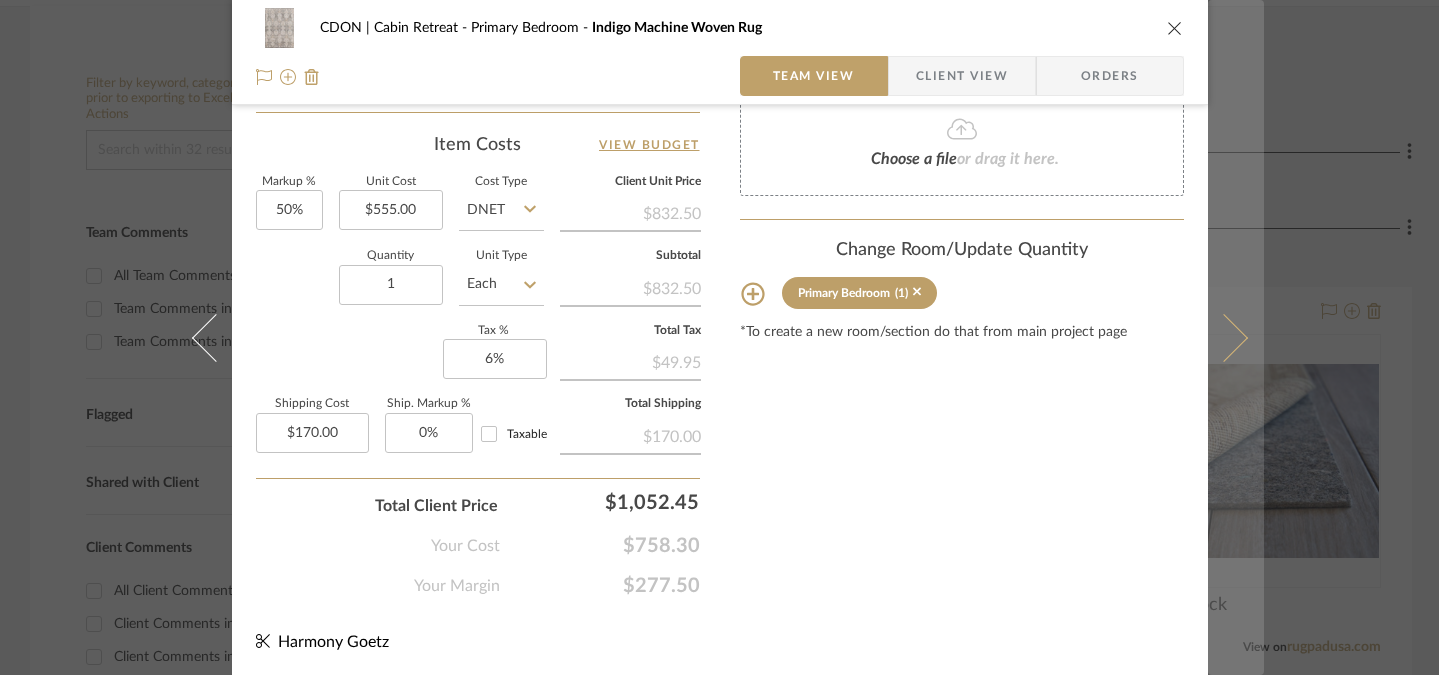click at bounding box center (1223, 337) 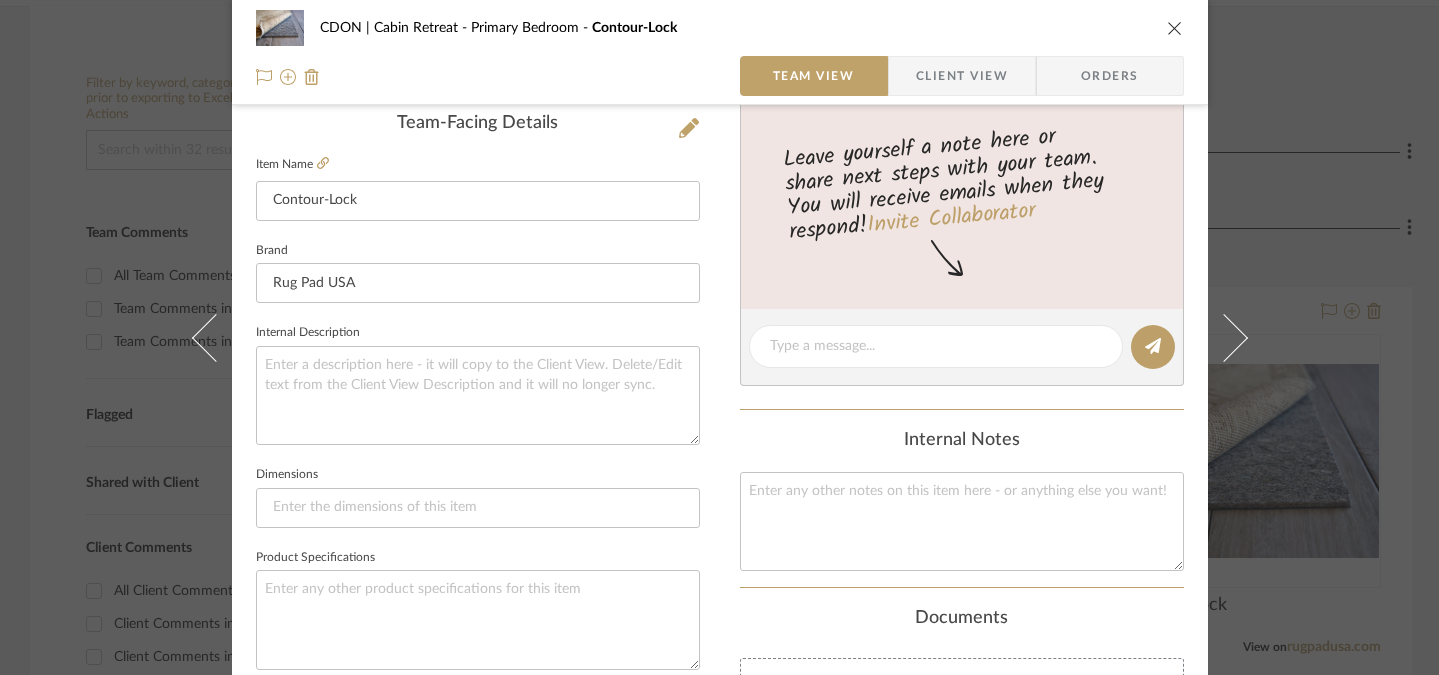 scroll, scrollTop: 462, scrollLeft: 0, axis: vertical 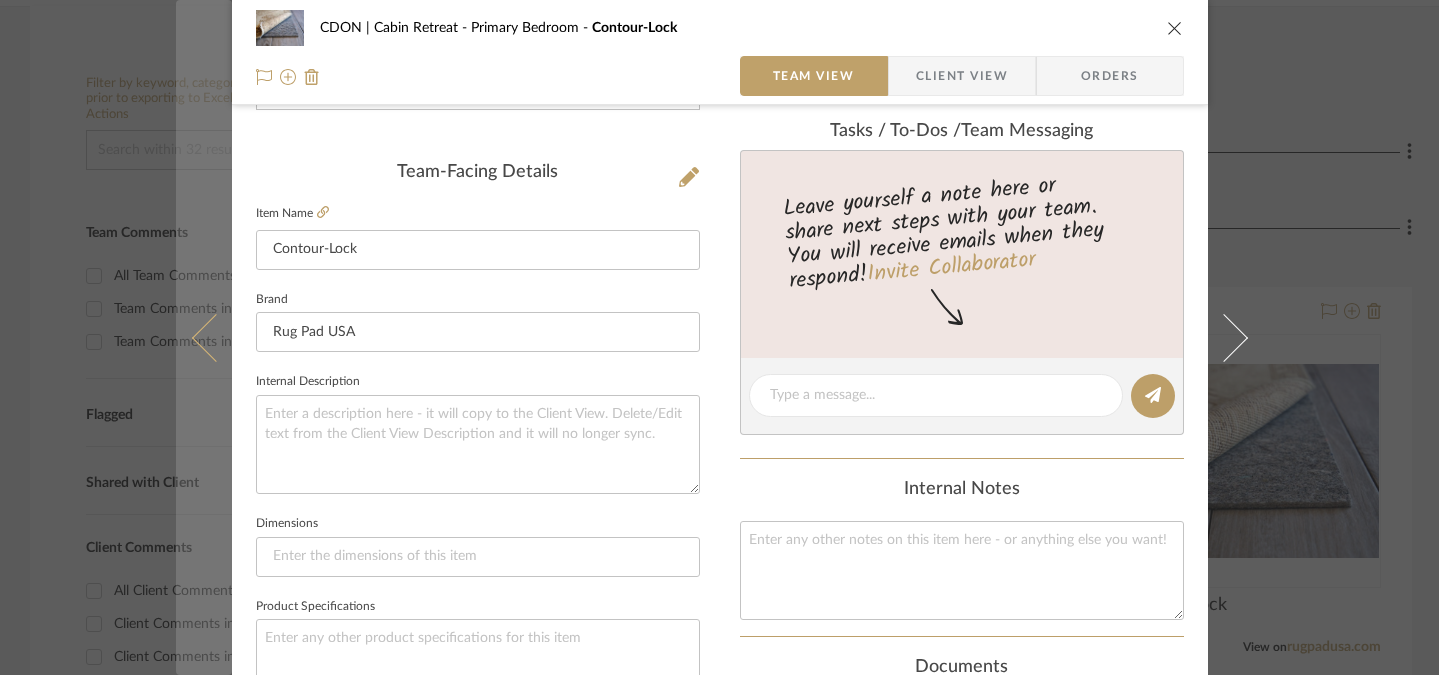 click at bounding box center [204, 337] 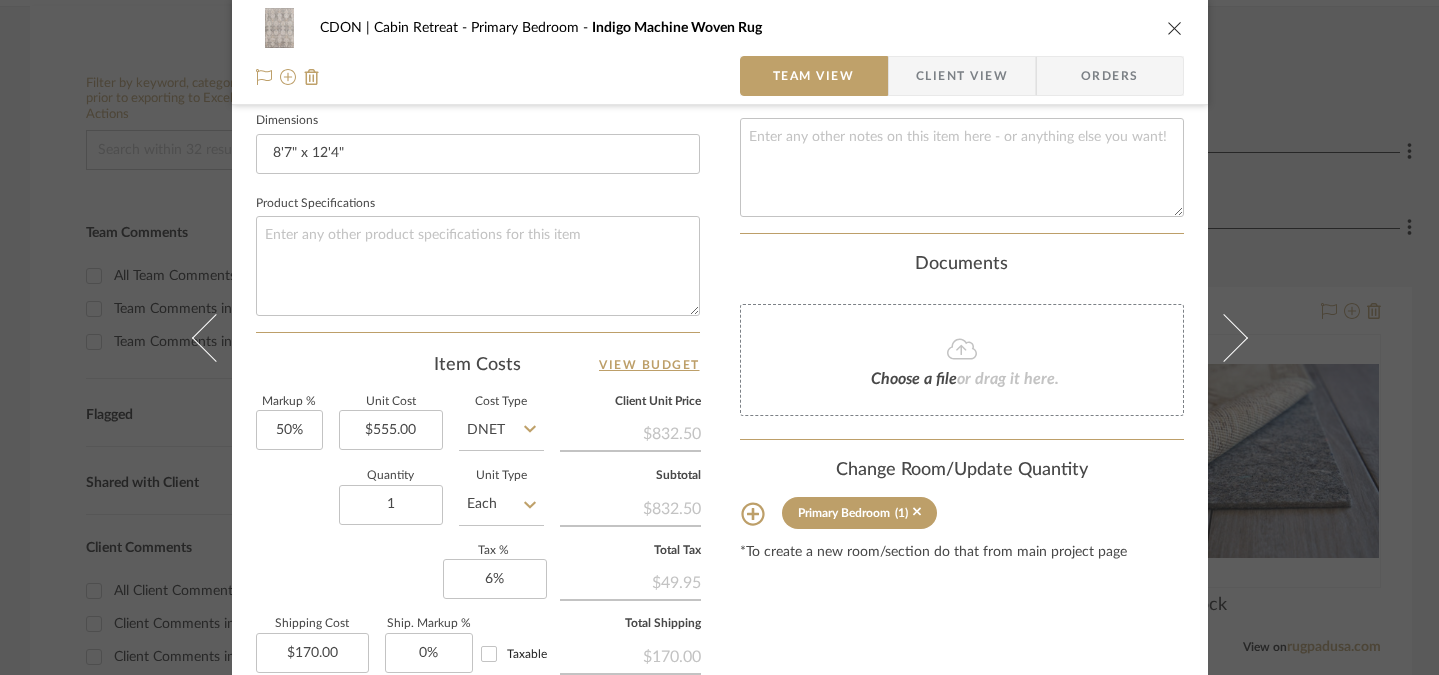 scroll, scrollTop: 878, scrollLeft: 0, axis: vertical 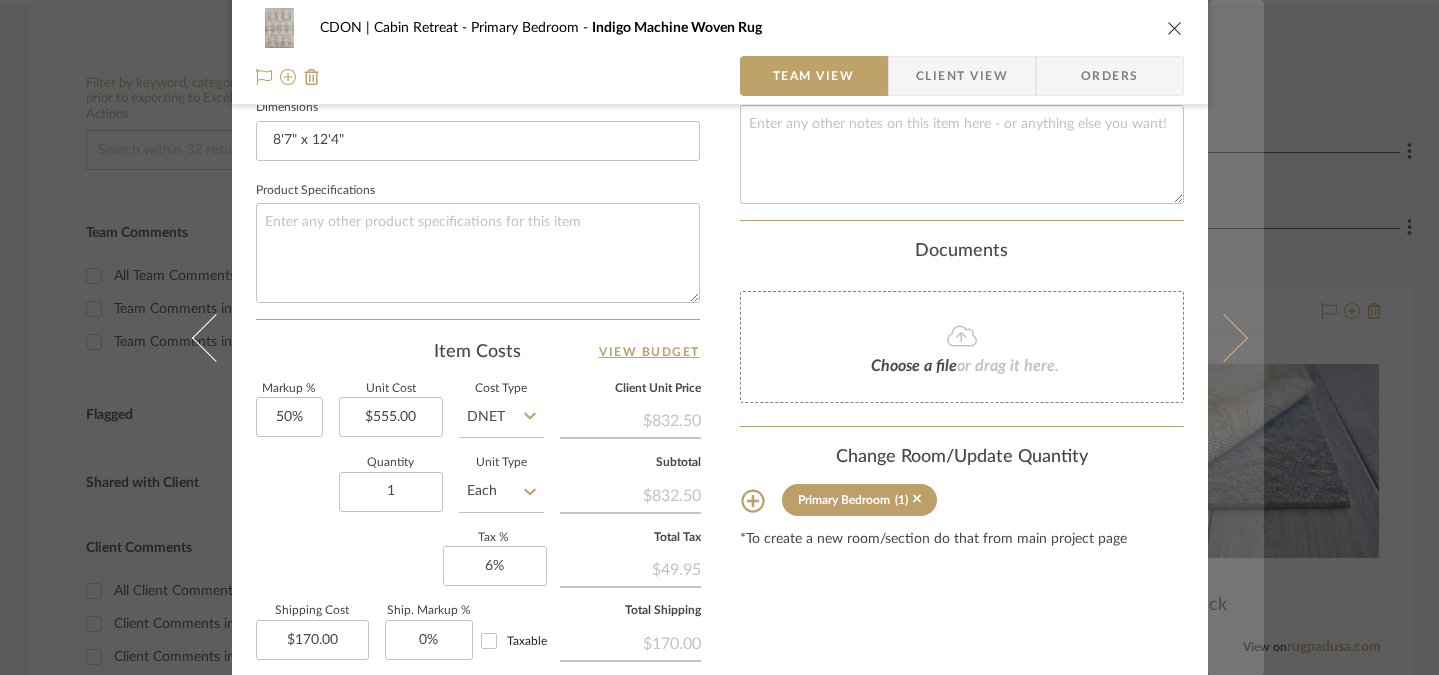 click at bounding box center (1223, 337) 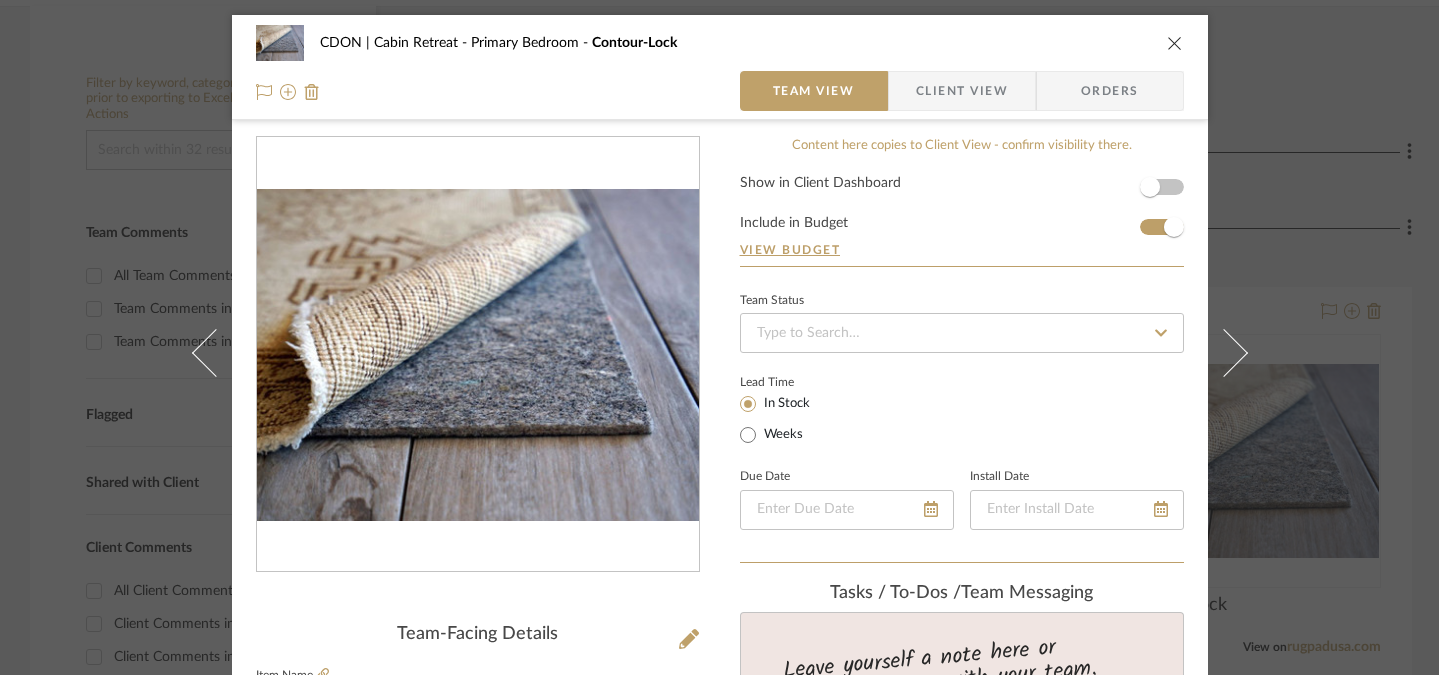 scroll, scrollTop: 385, scrollLeft: 0, axis: vertical 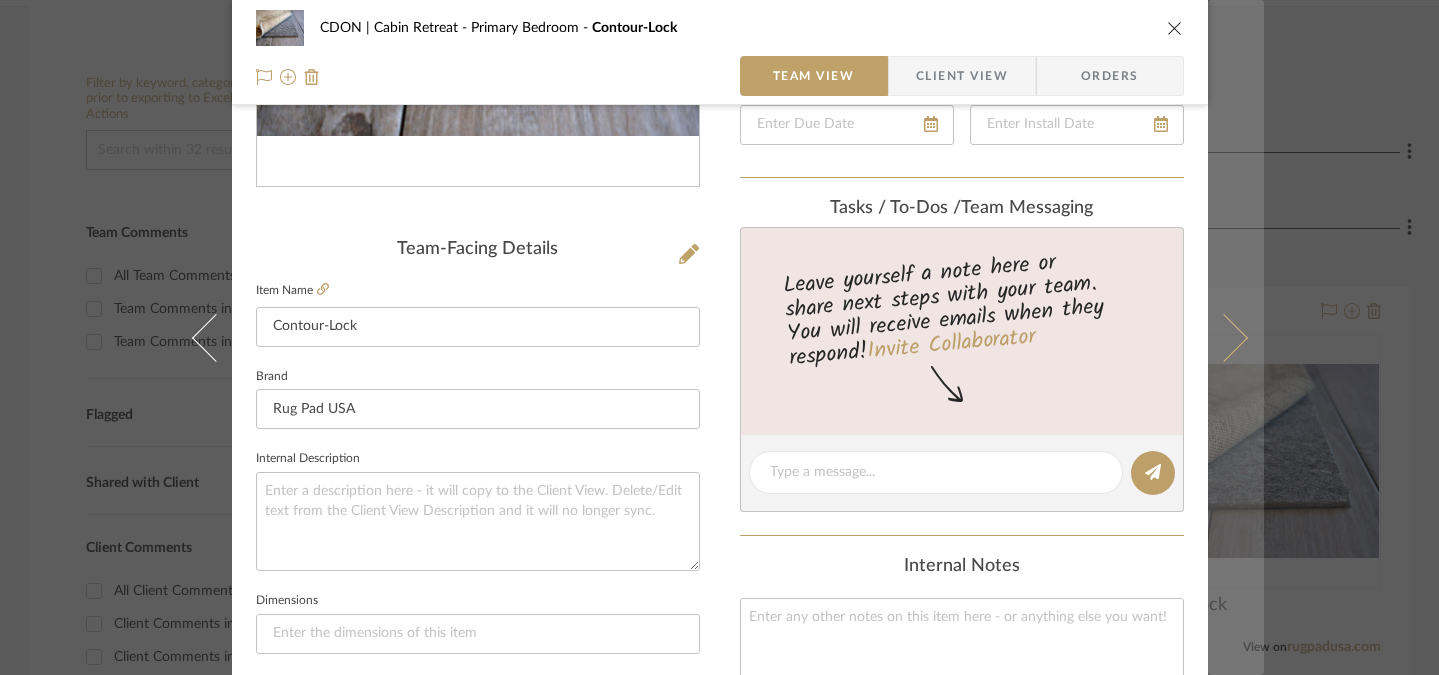 click at bounding box center [1223, 337] 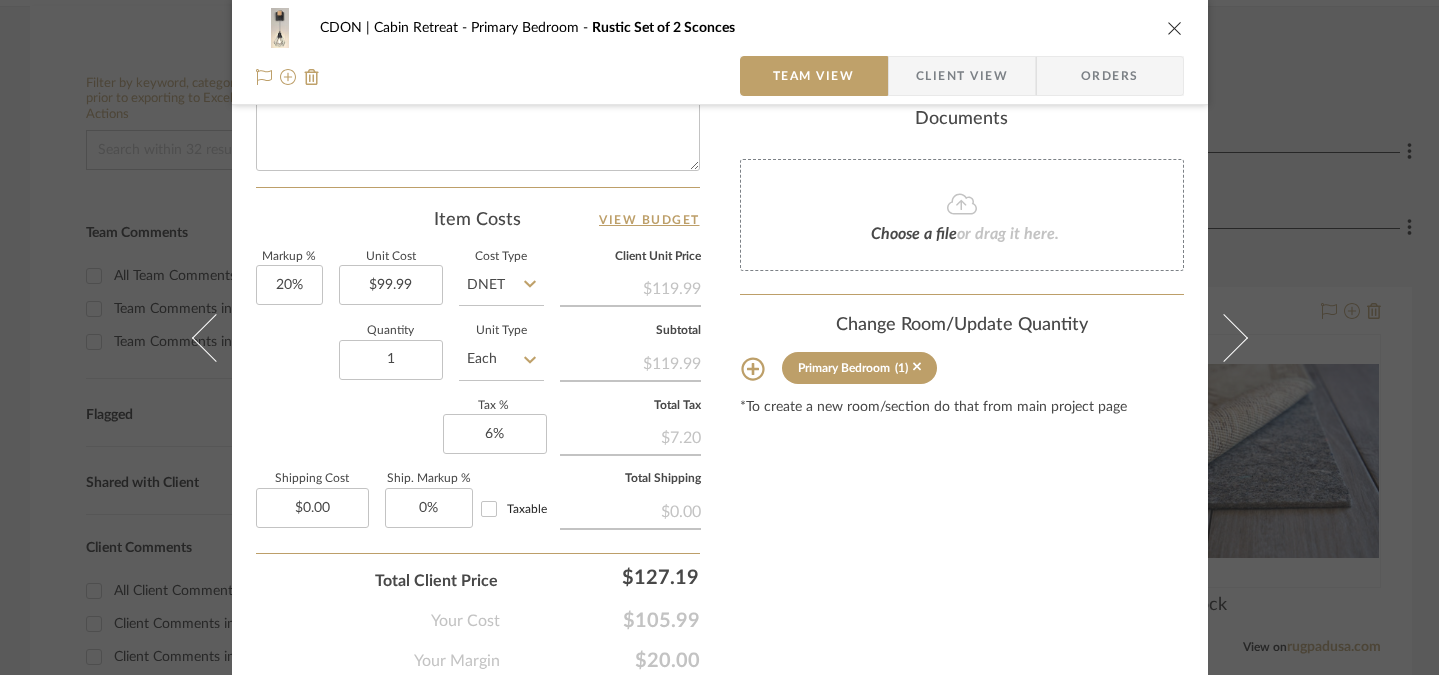 scroll, scrollTop: 1076, scrollLeft: 0, axis: vertical 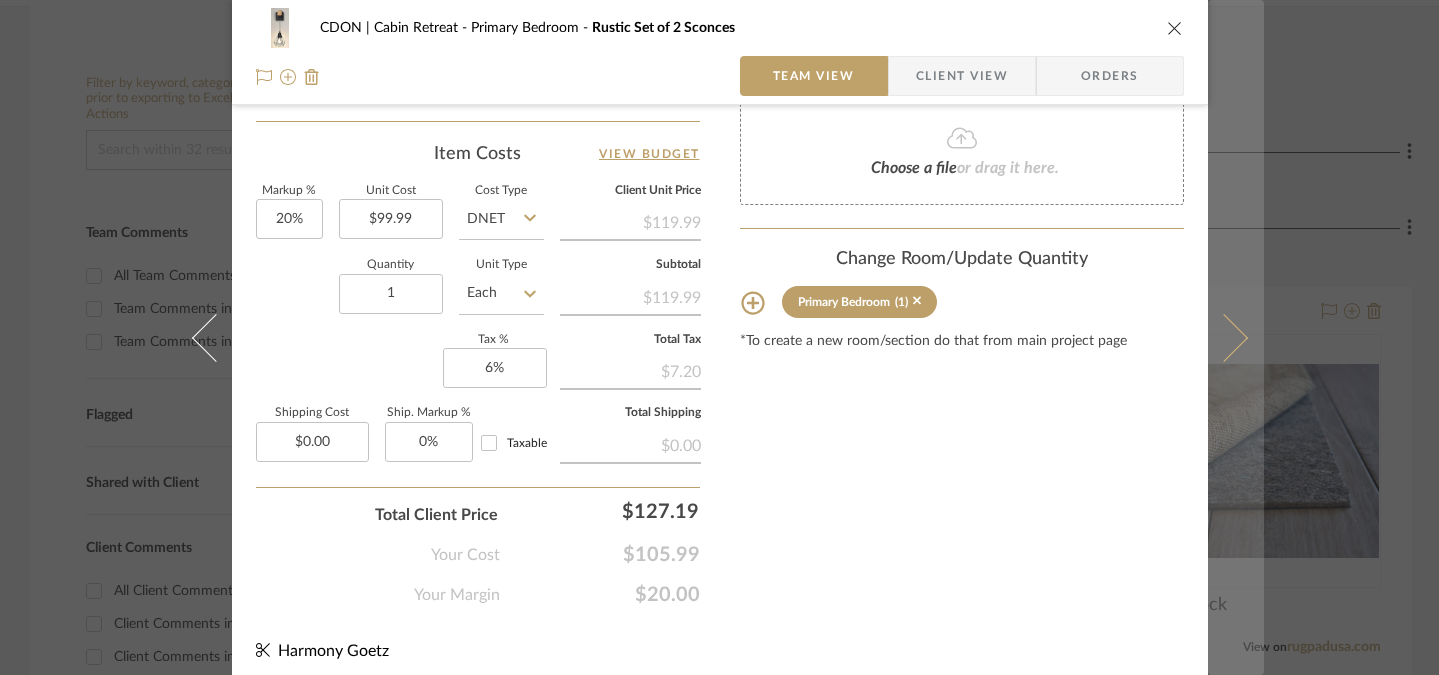 click at bounding box center [1223, 337] 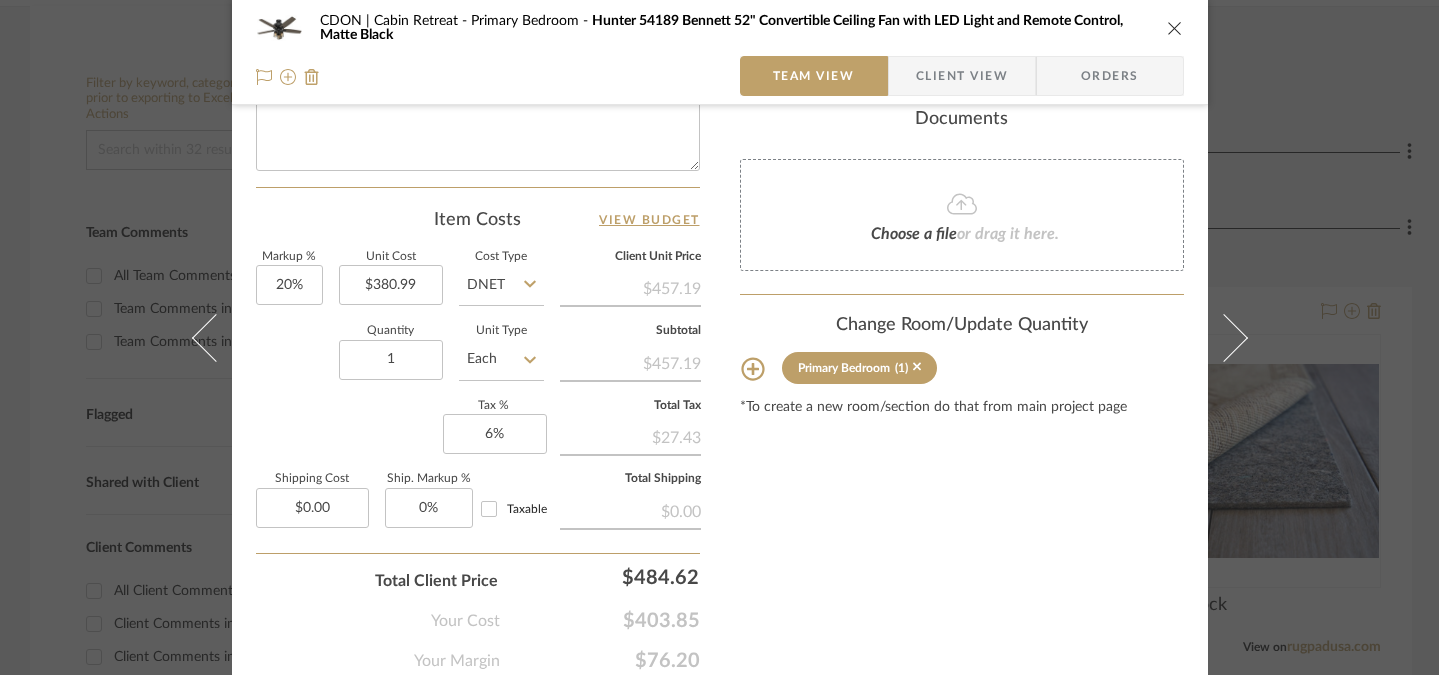 scroll, scrollTop: 1085, scrollLeft: 0, axis: vertical 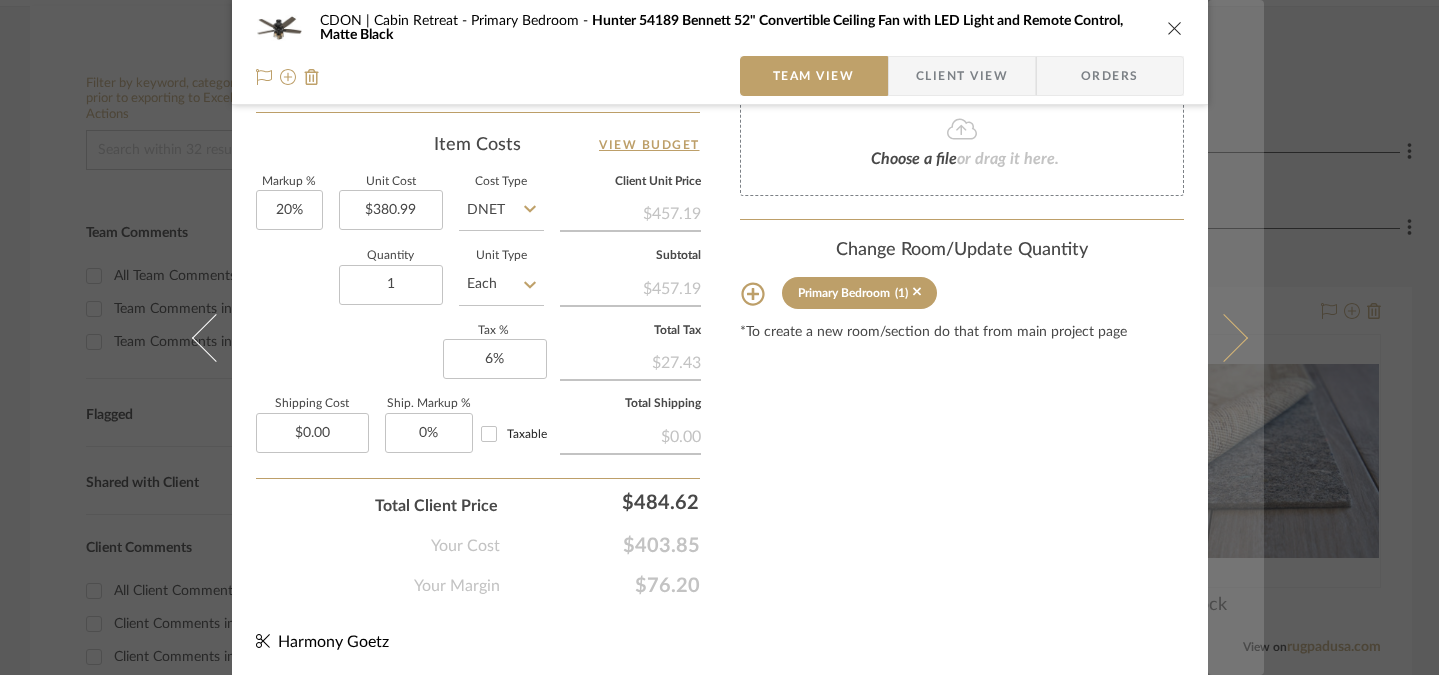 click at bounding box center (1236, 337) 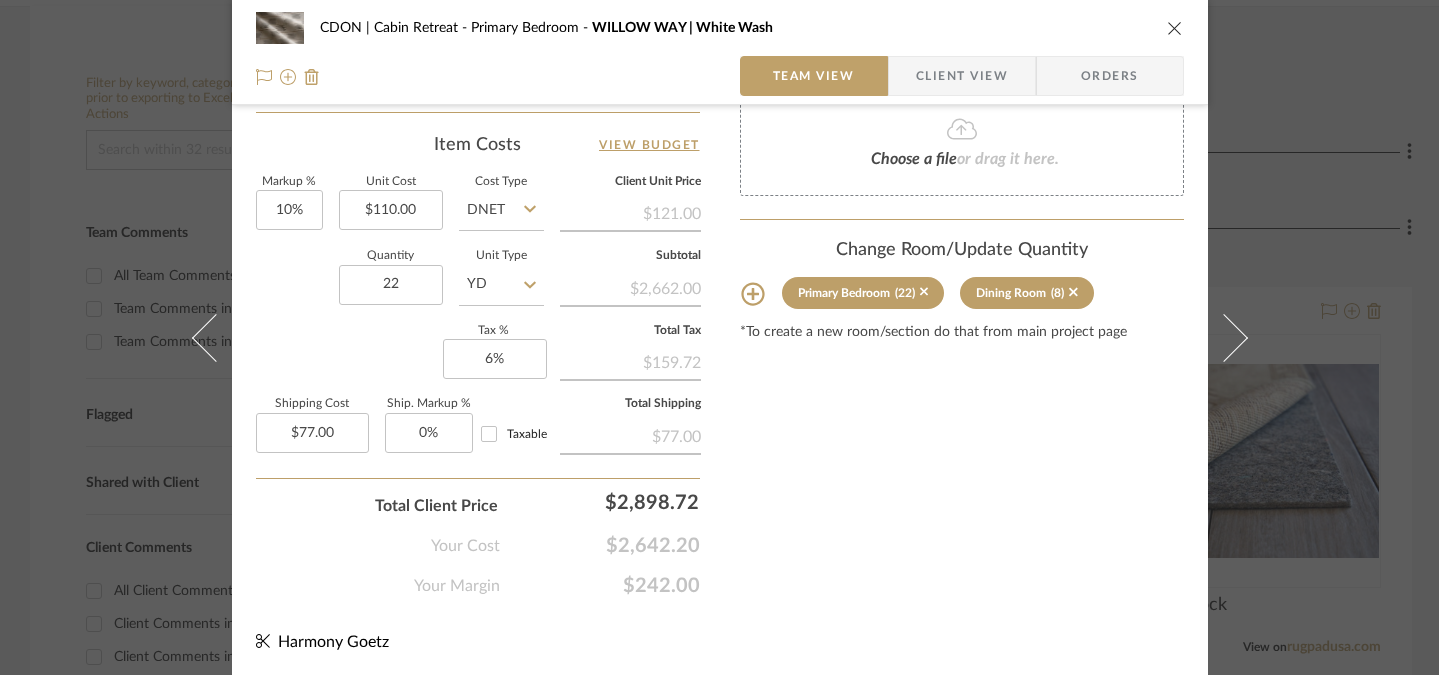 scroll, scrollTop: 977, scrollLeft: 0, axis: vertical 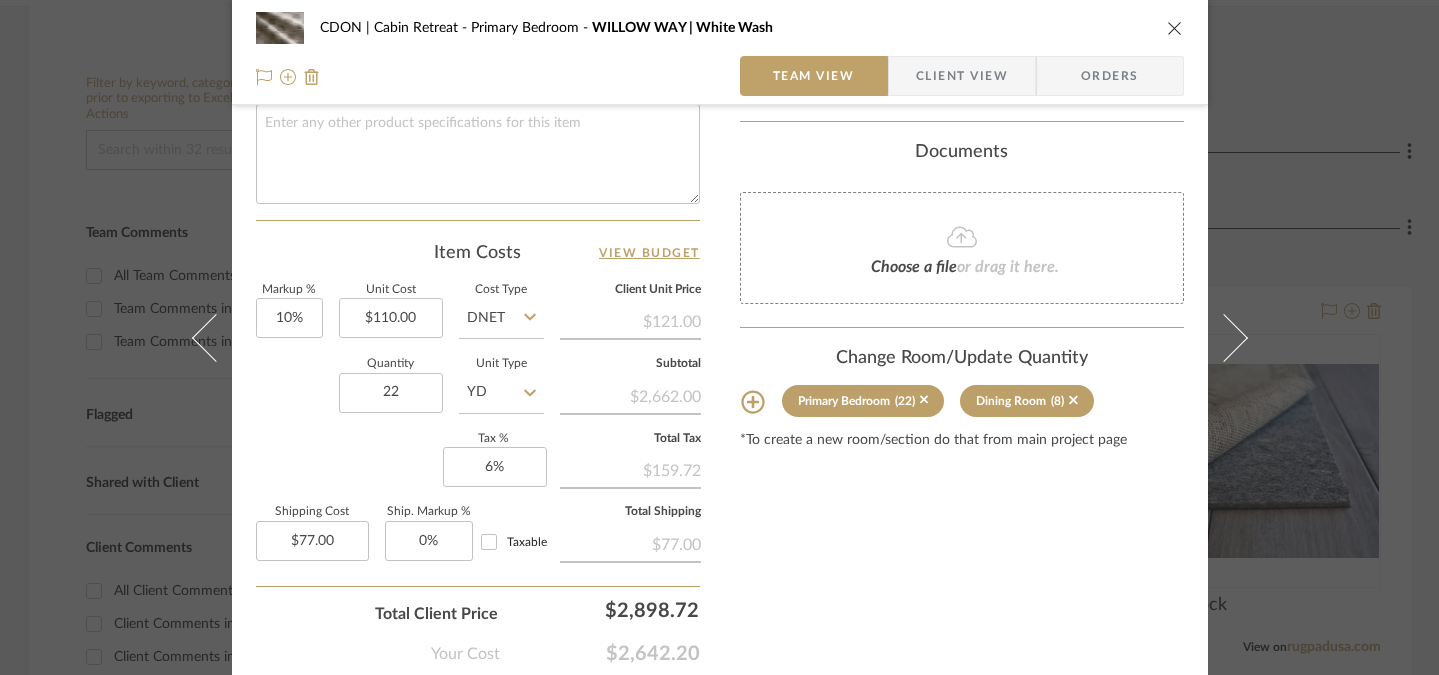 click at bounding box center (1236, 337) 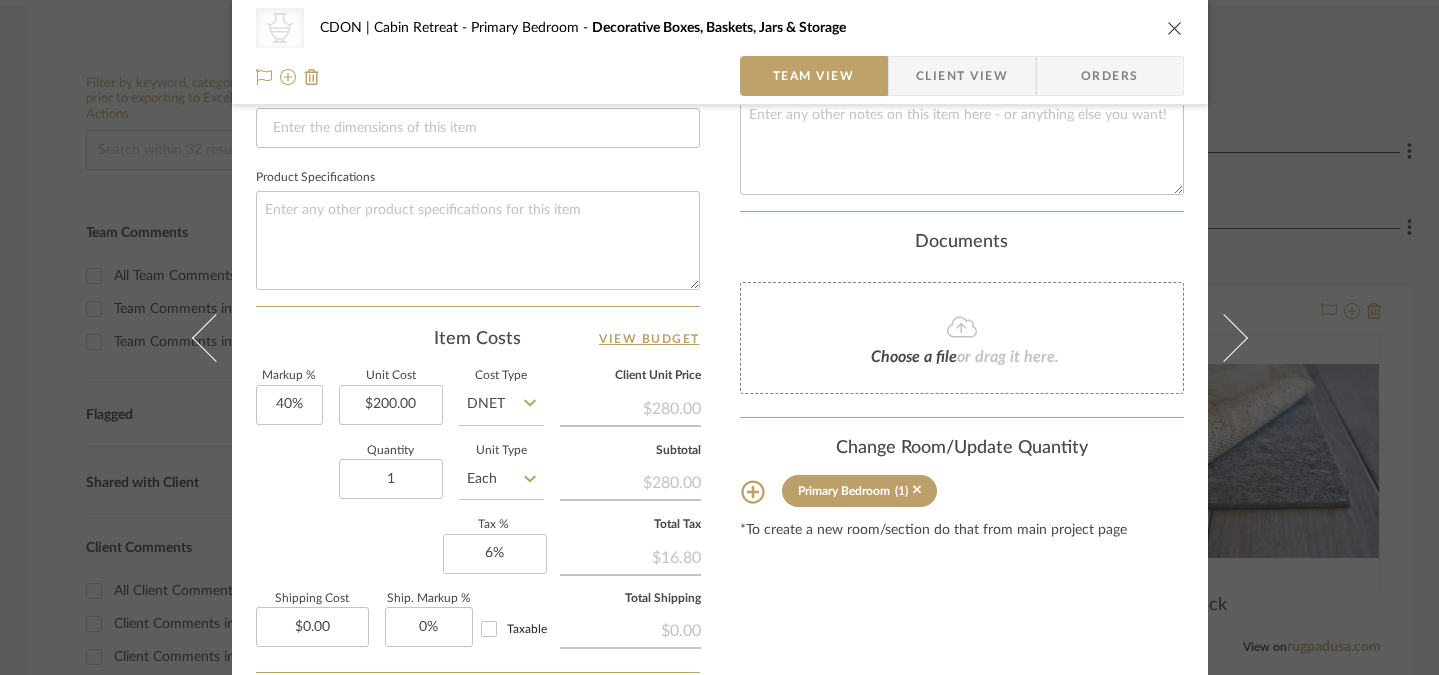 scroll, scrollTop: 918, scrollLeft: 0, axis: vertical 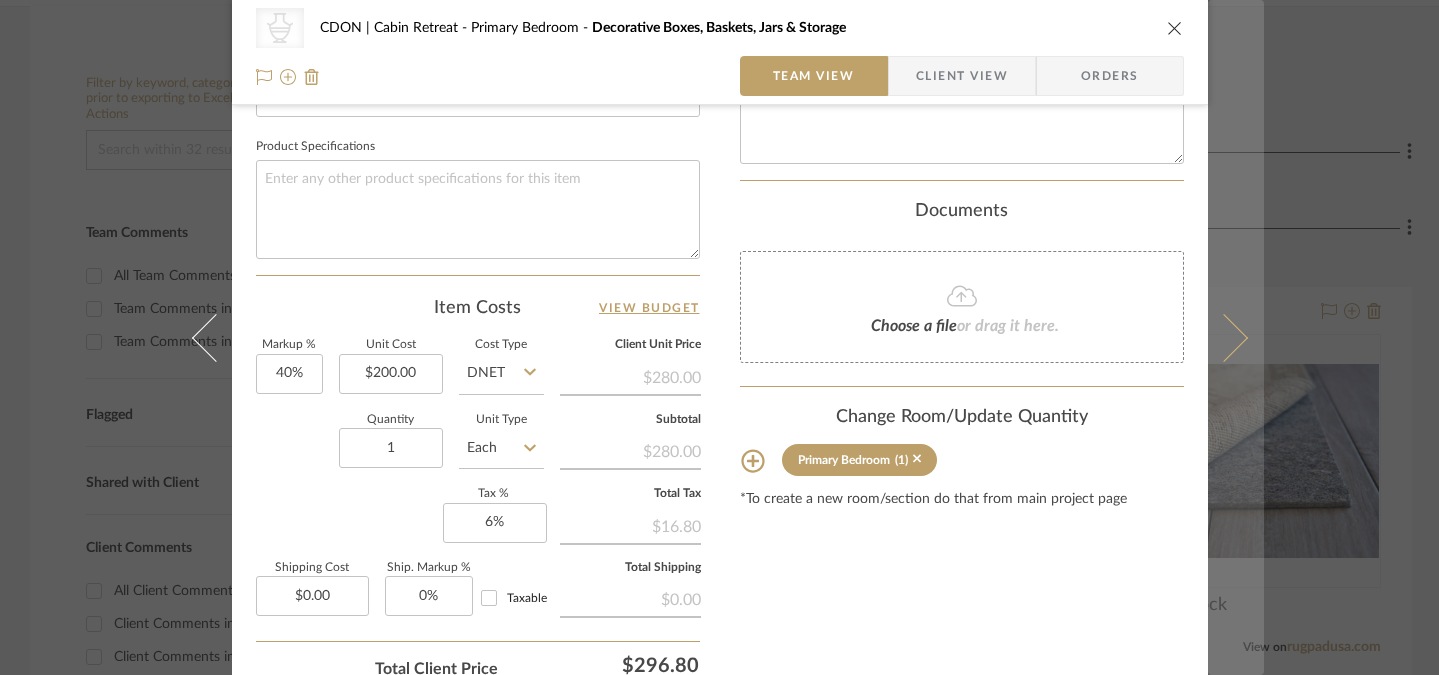 click at bounding box center (1223, 337) 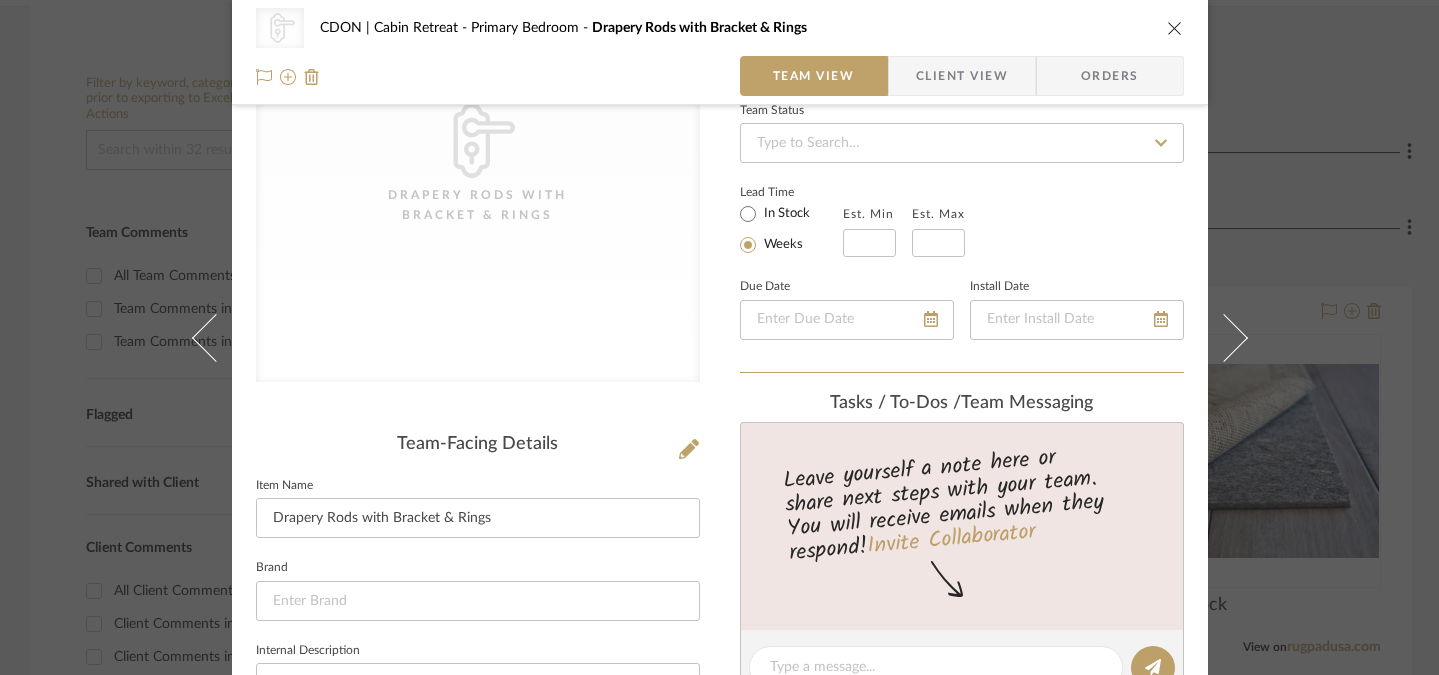scroll, scrollTop: 108, scrollLeft: 0, axis: vertical 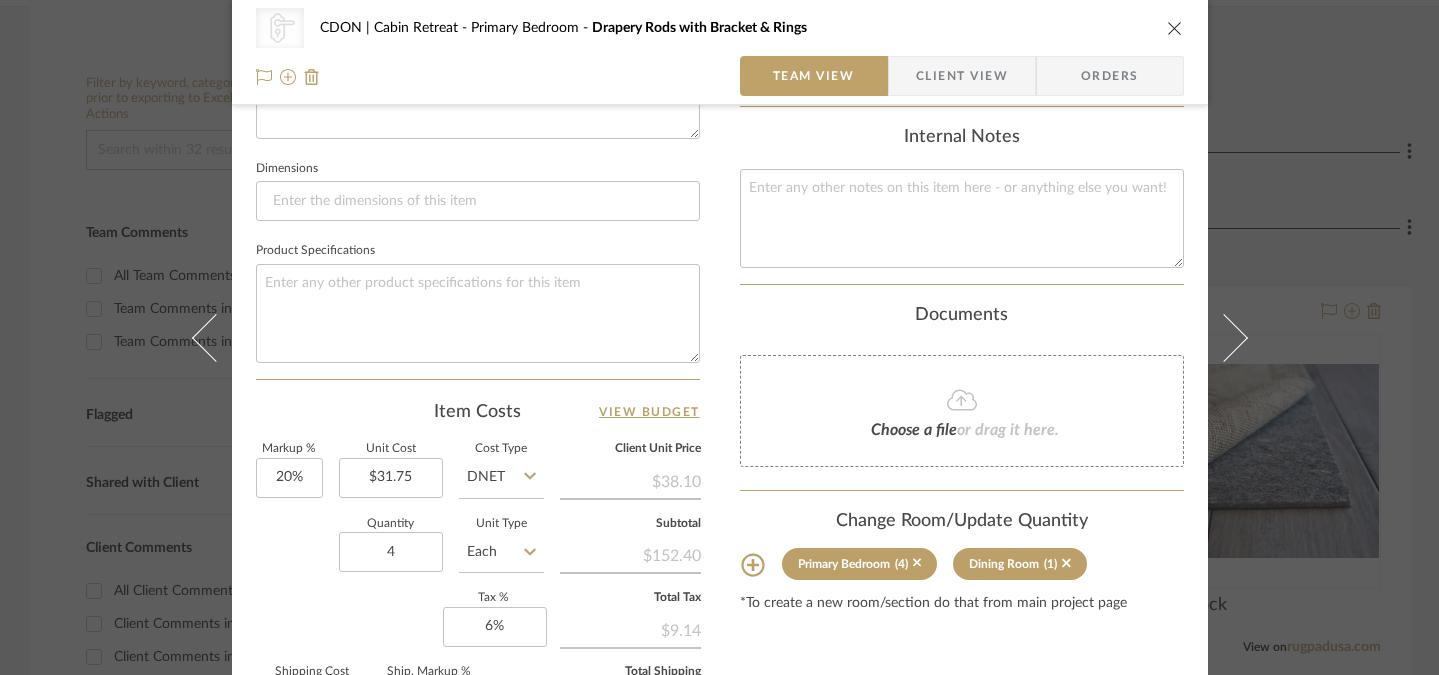click at bounding box center (1223, 337) 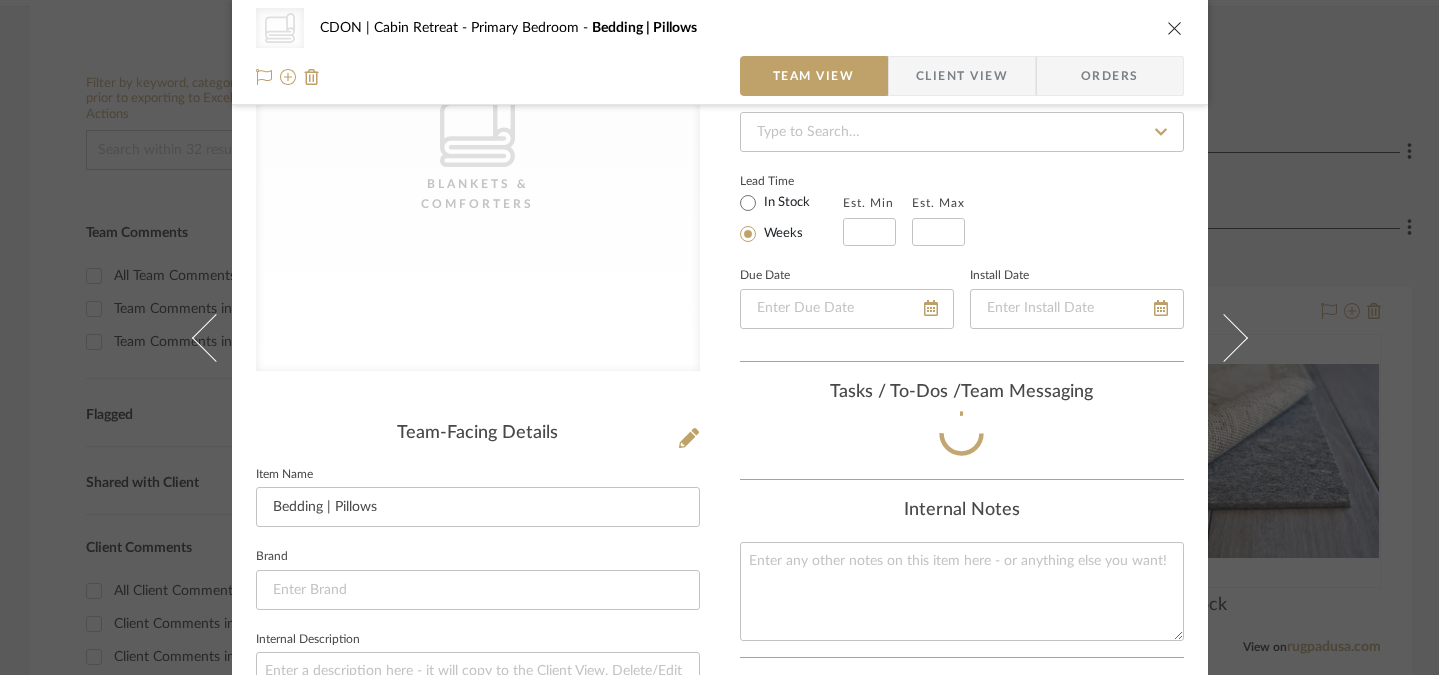 scroll, scrollTop: 814, scrollLeft: 0, axis: vertical 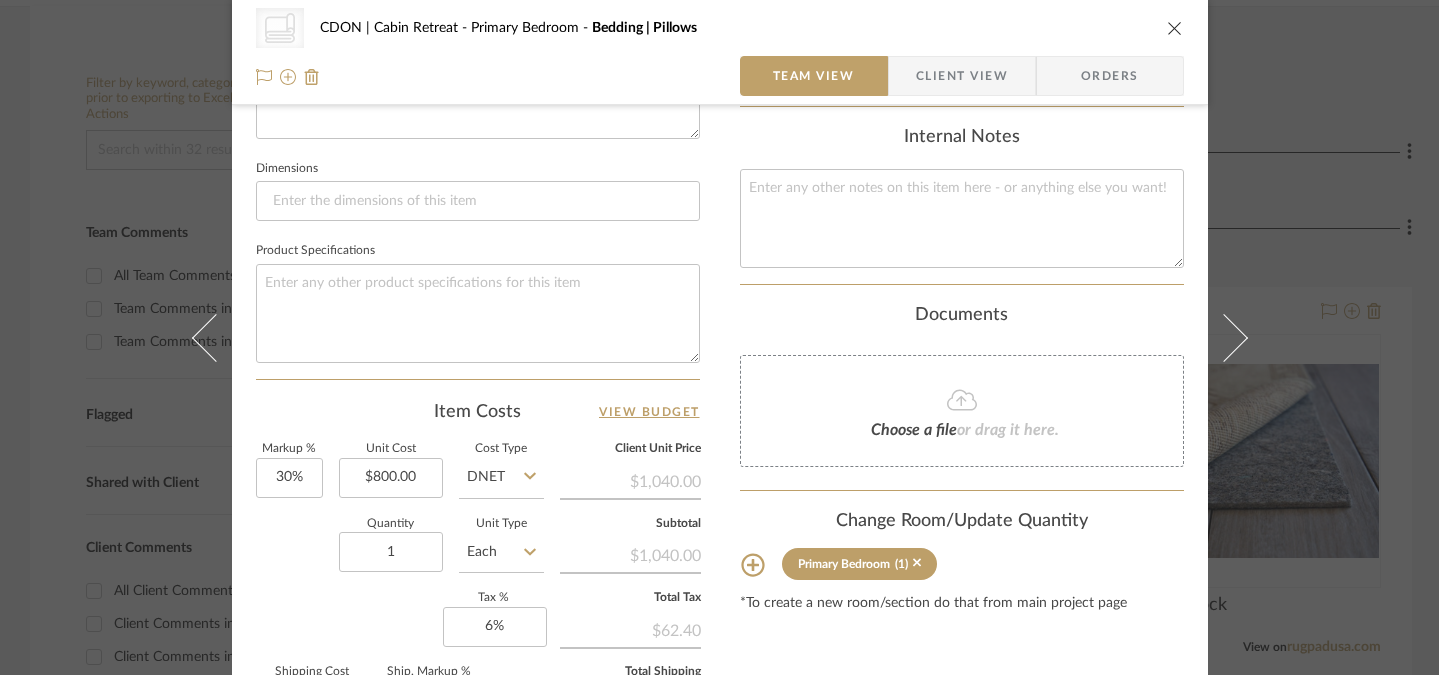 click at bounding box center [1175, 28] 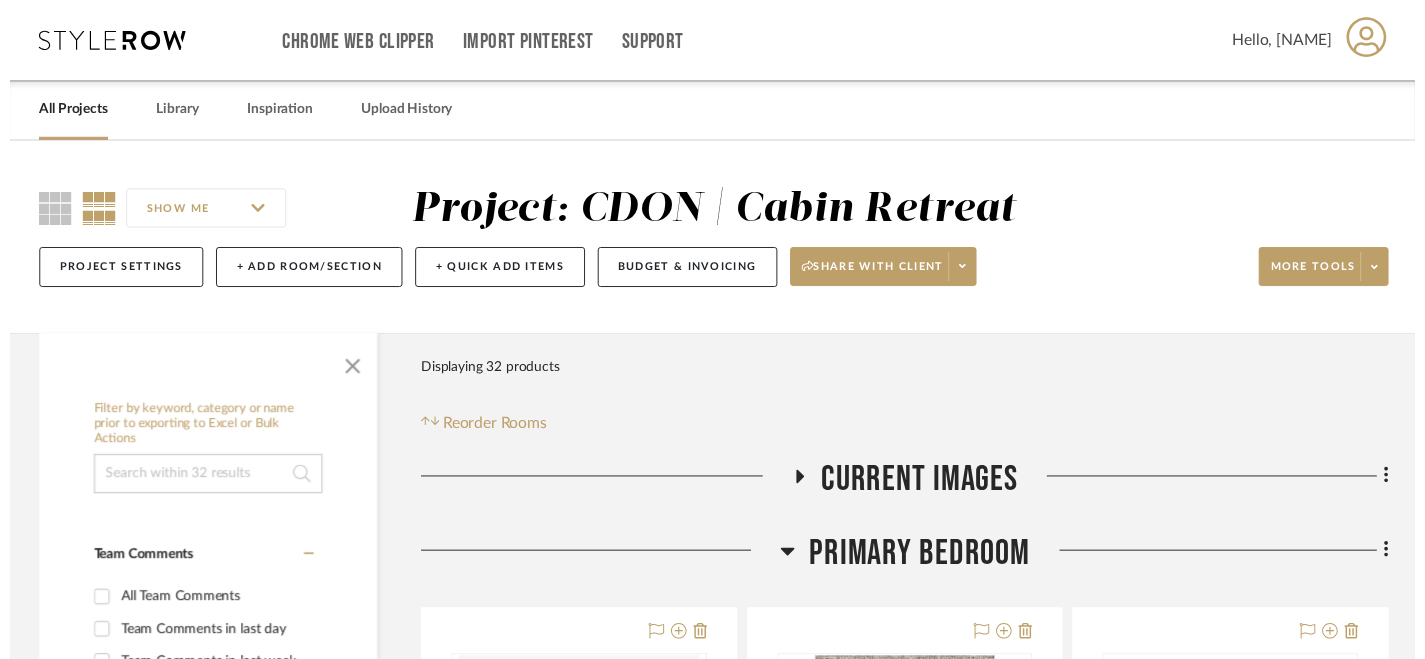 scroll, scrollTop: 335, scrollLeft: 0, axis: vertical 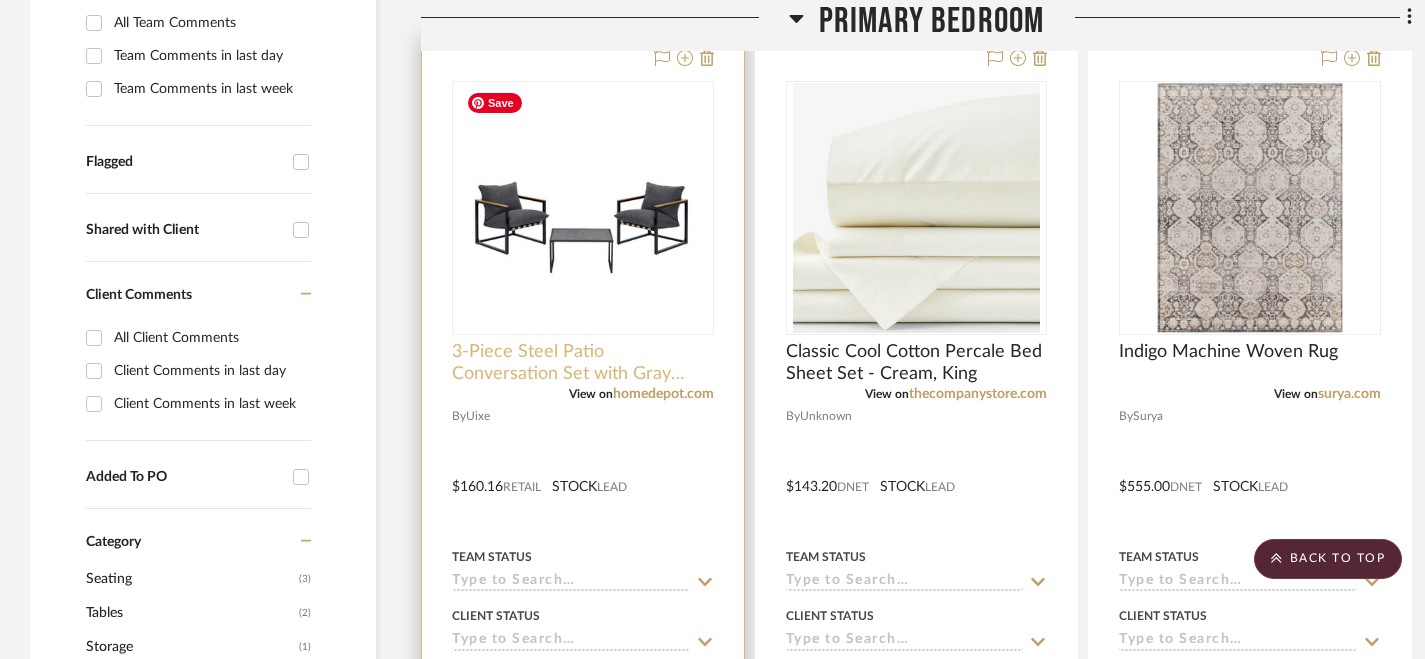 click at bounding box center [583, 208] 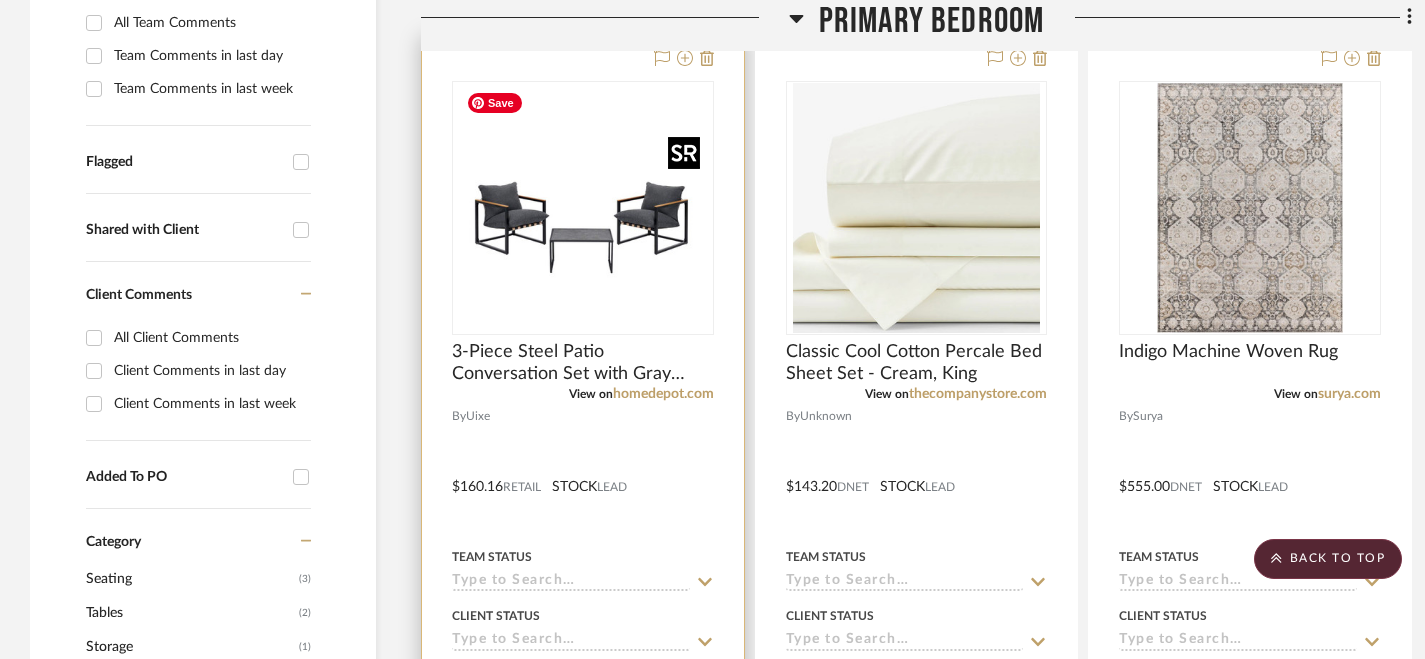 click at bounding box center [583, 208] 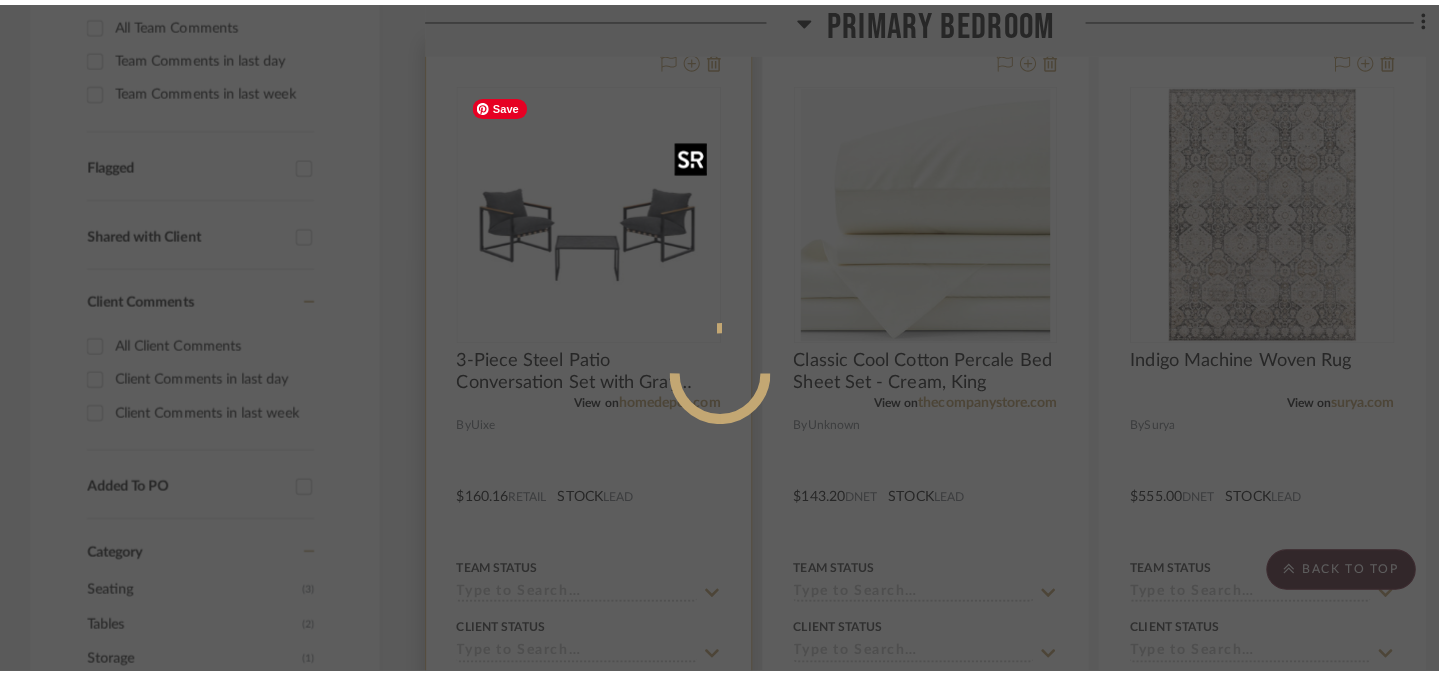 scroll, scrollTop: 0, scrollLeft: 0, axis: both 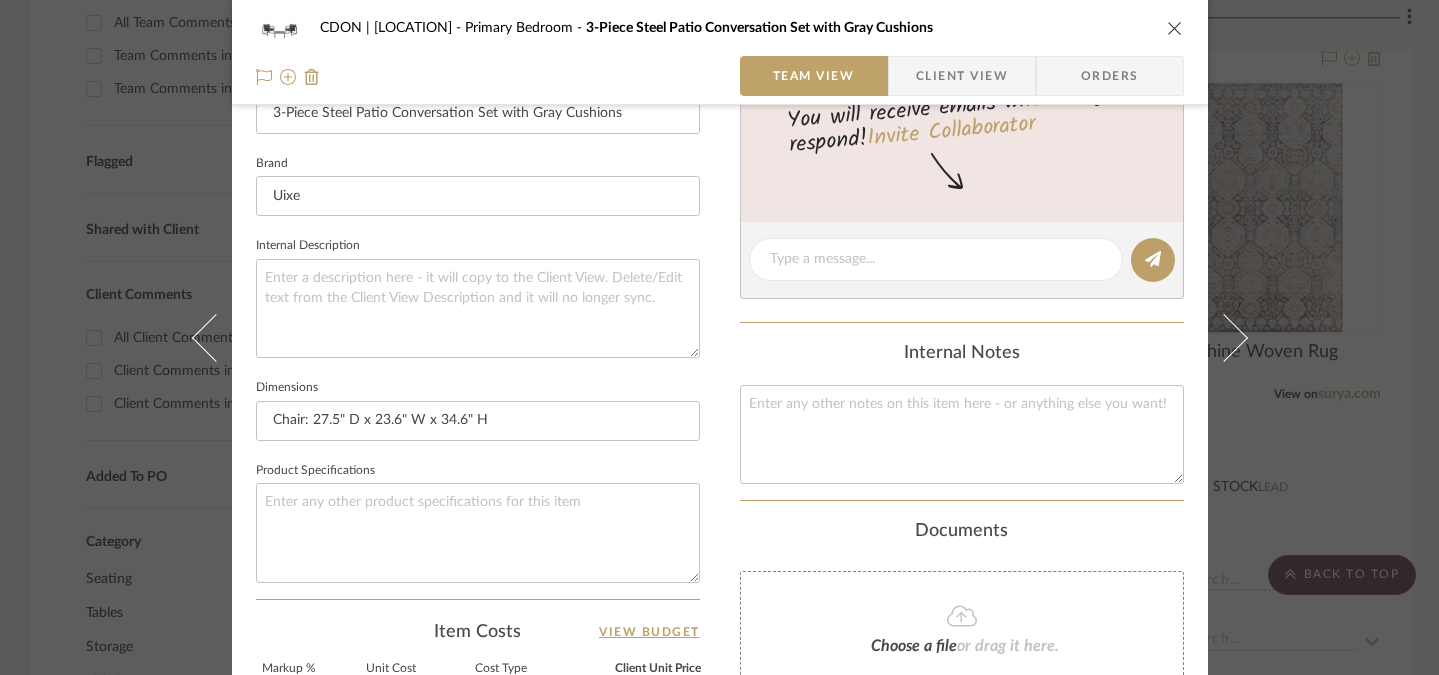 click at bounding box center (1175, 28) 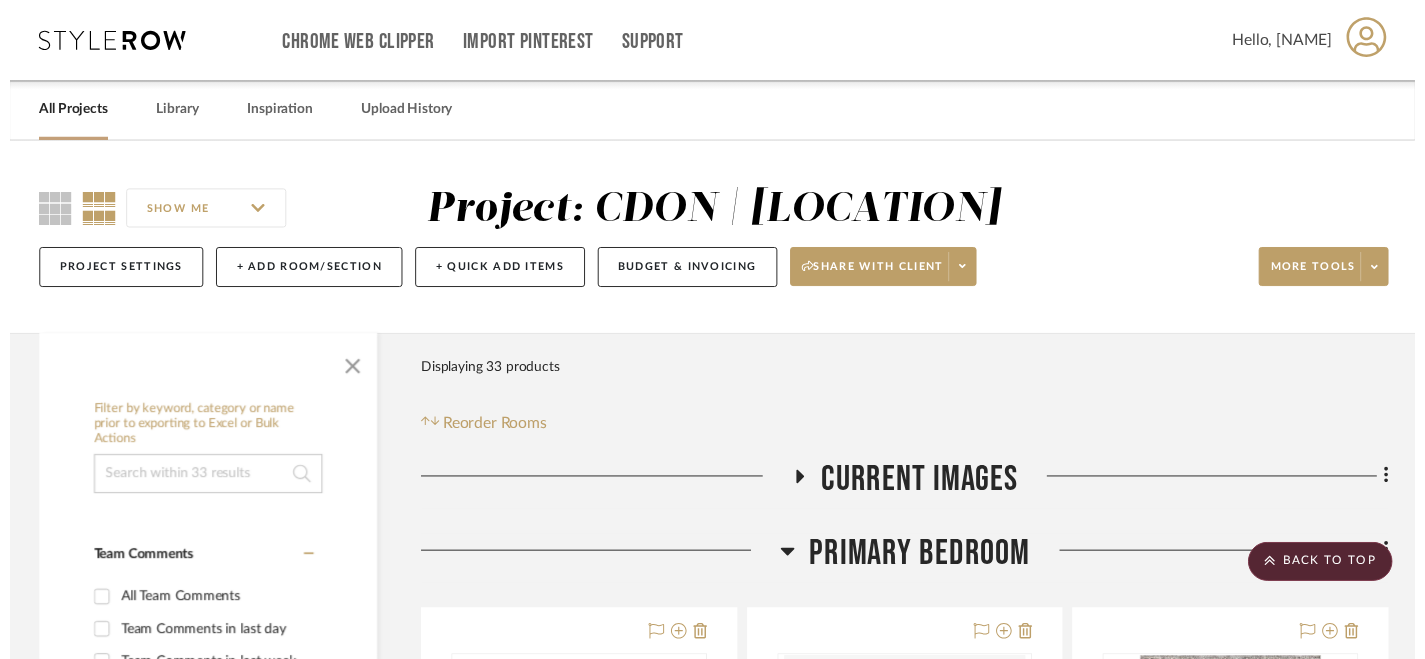 scroll, scrollTop: 588, scrollLeft: 0, axis: vertical 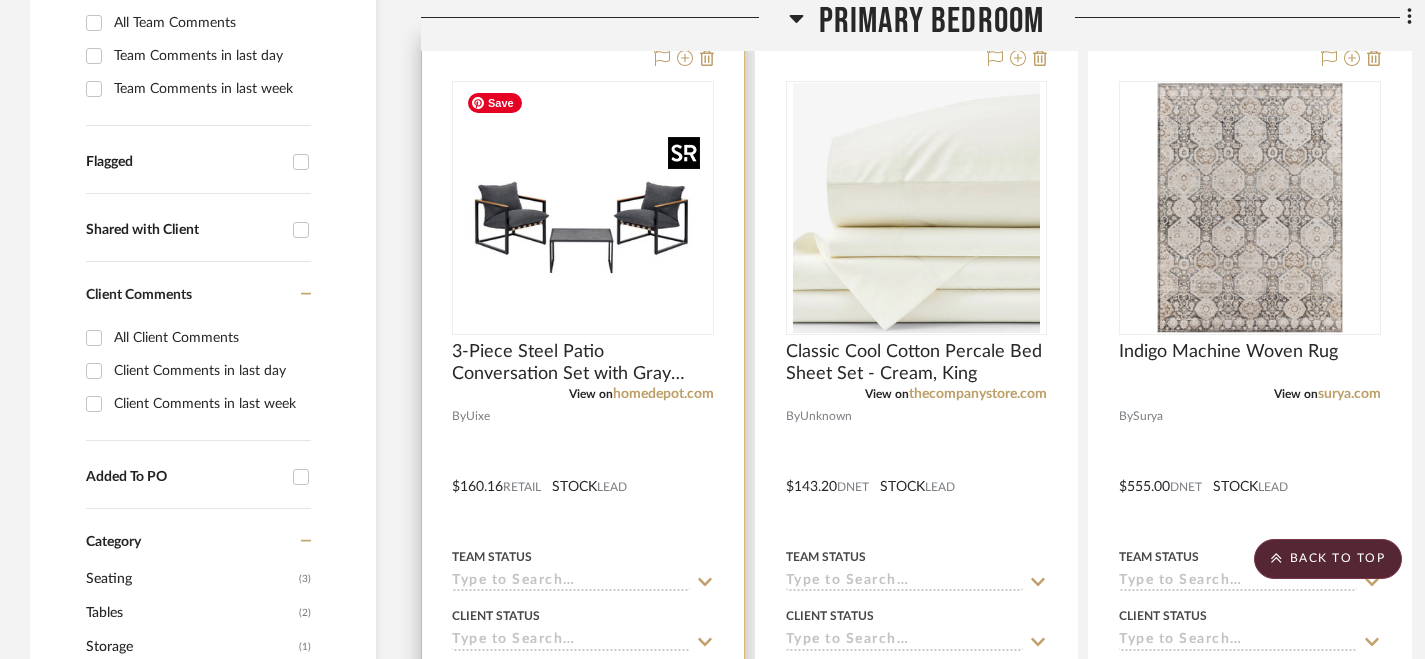 click at bounding box center (583, 208) 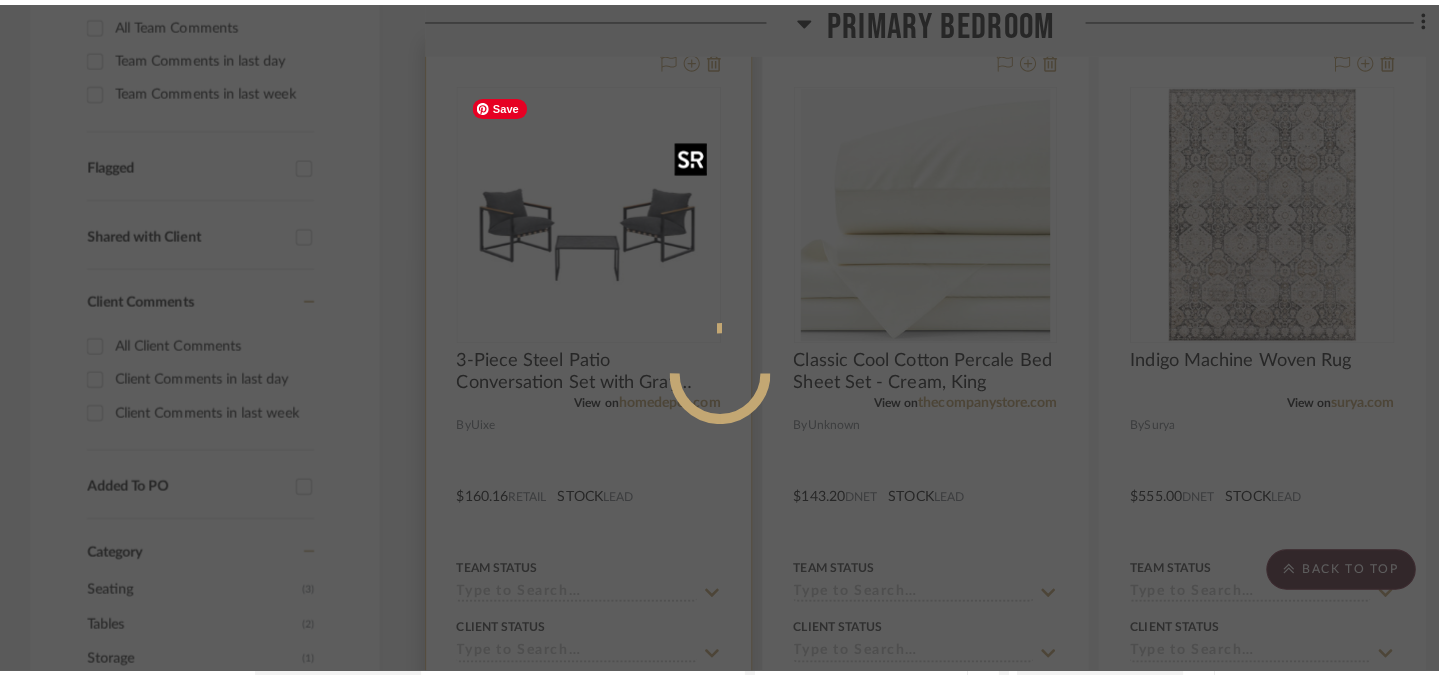 scroll, scrollTop: 0, scrollLeft: 0, axis: both 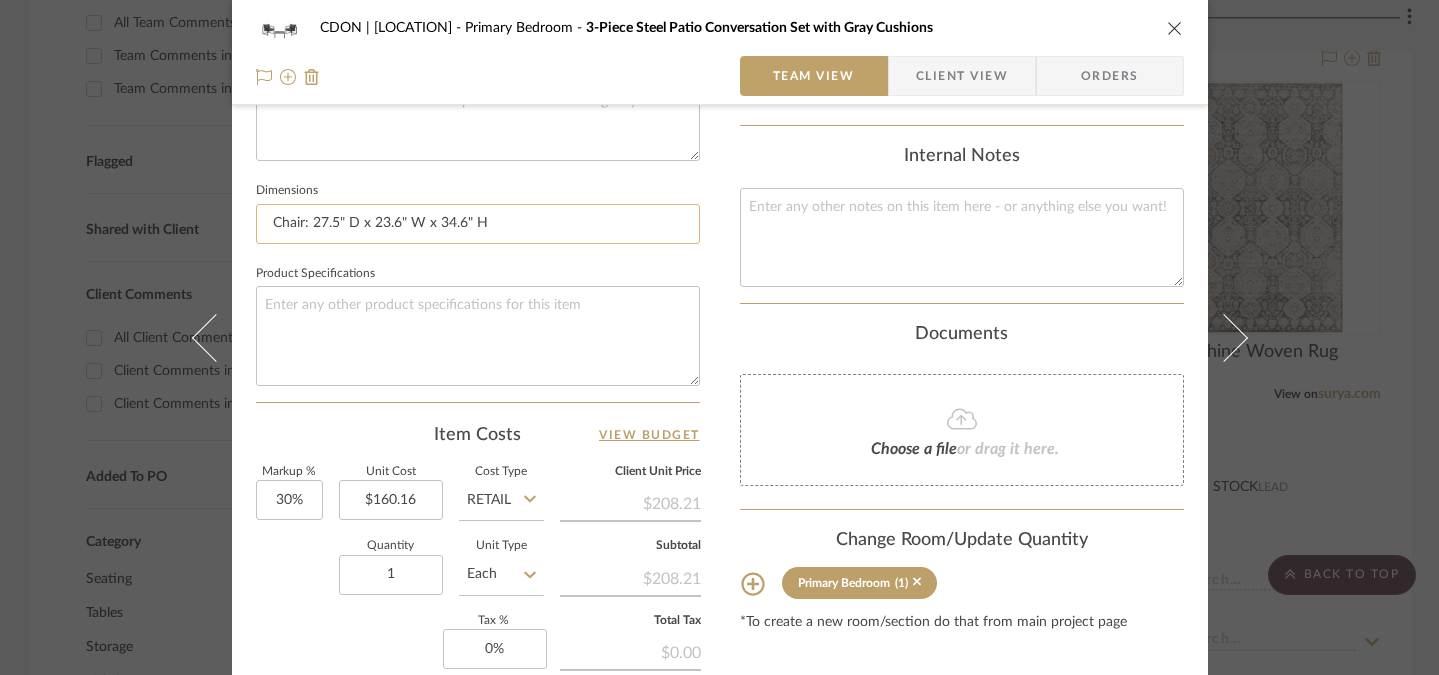 drag, startPoint x: 498, startPoint y: 227, endPoint x: 306, endPoint y: 229, distance: 192.01042 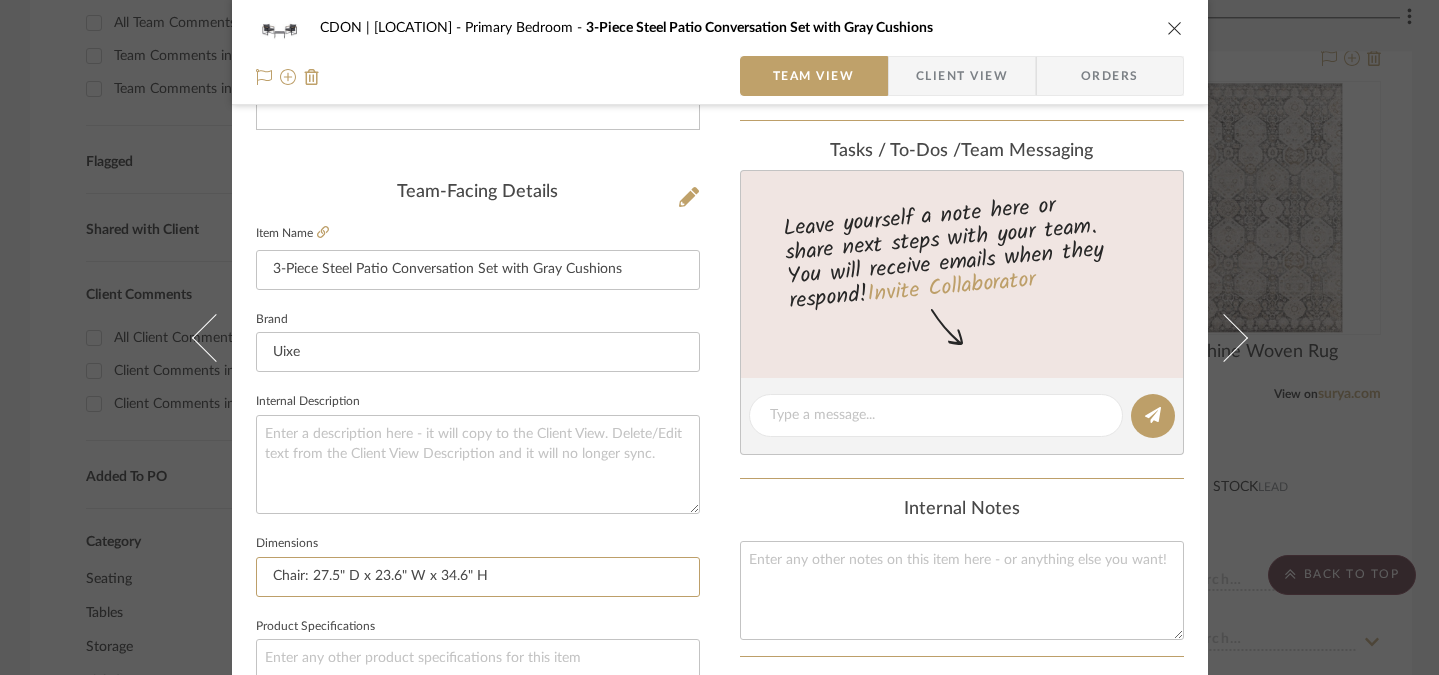 scroll, scrollTop: 437, scrollLeft: 0, axis: vertical 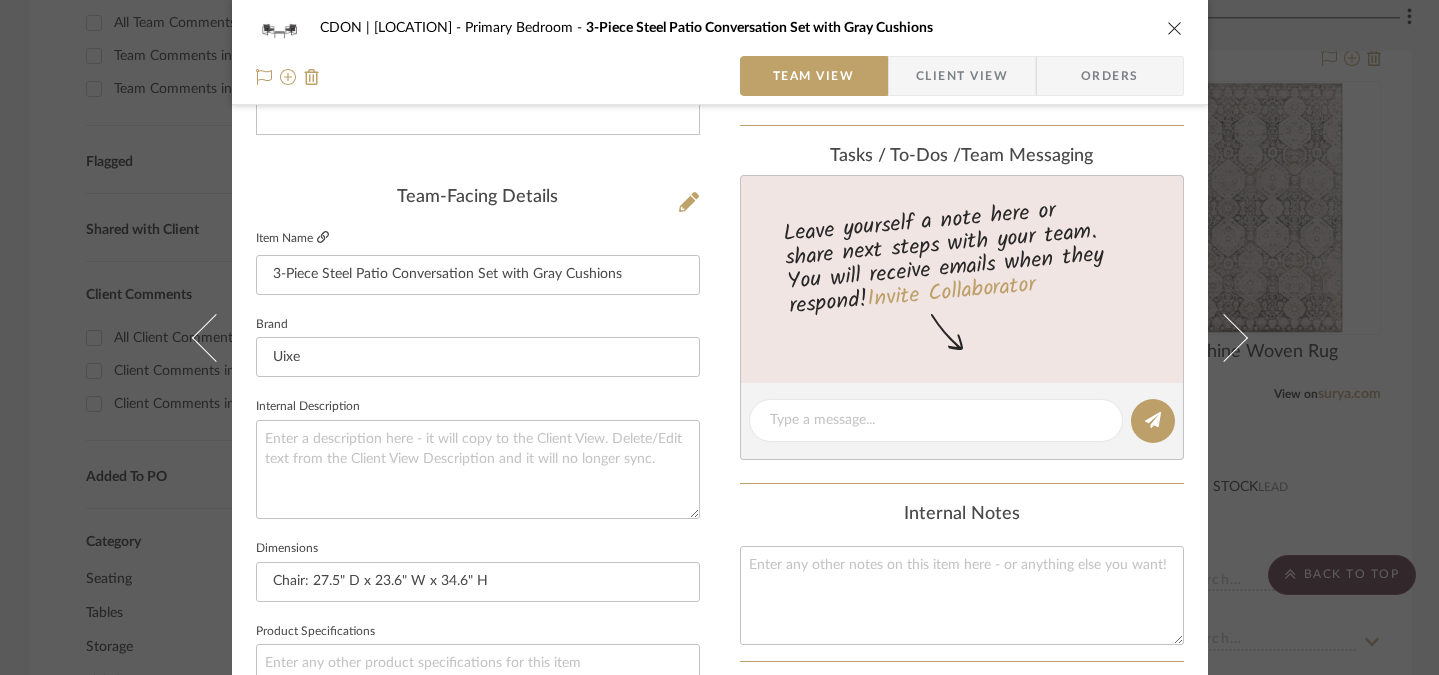 click 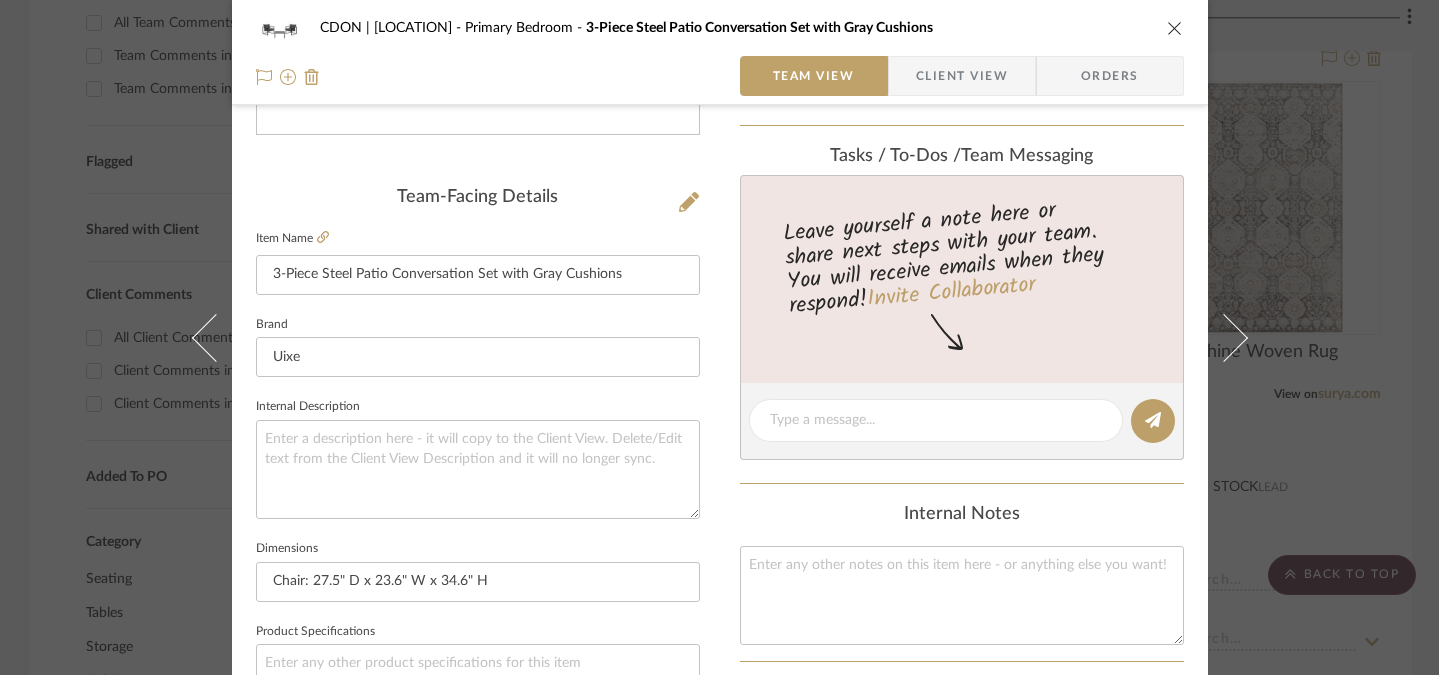 click at bounding box center [1175, 28] 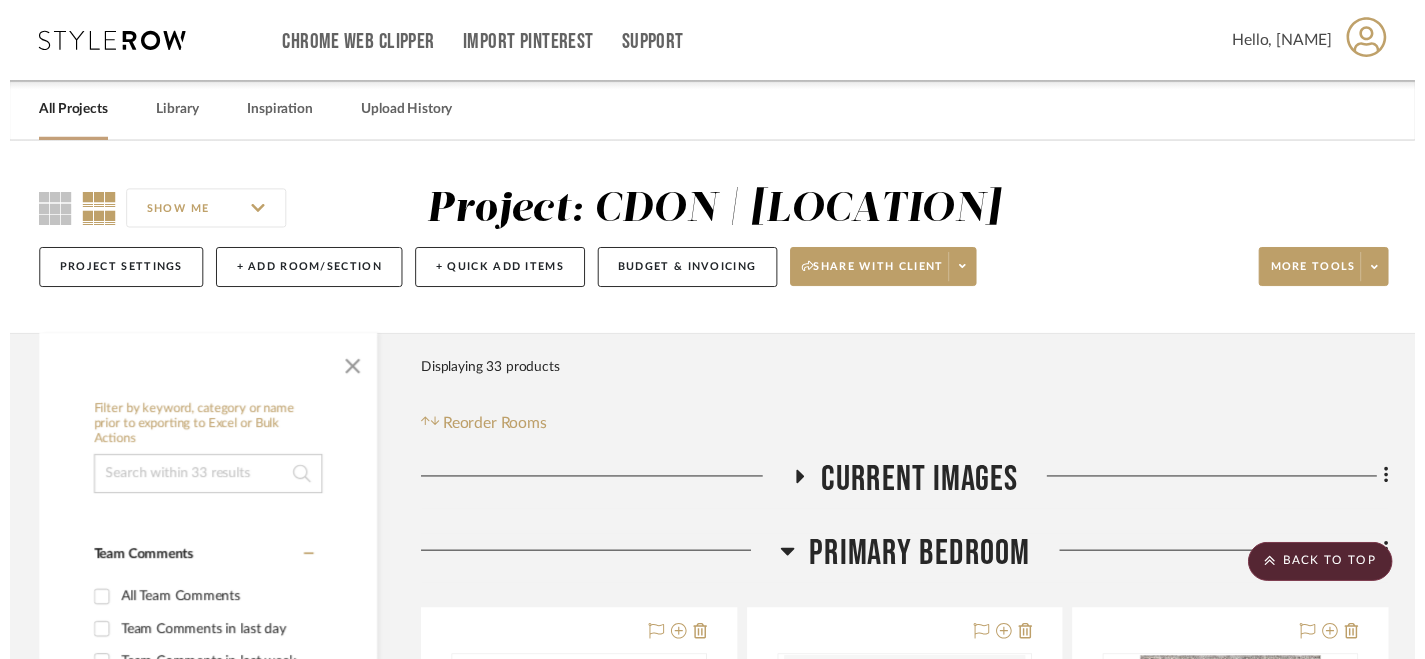 scroll, scrollTop: 588, scrollLeft: 0, axis: vertical 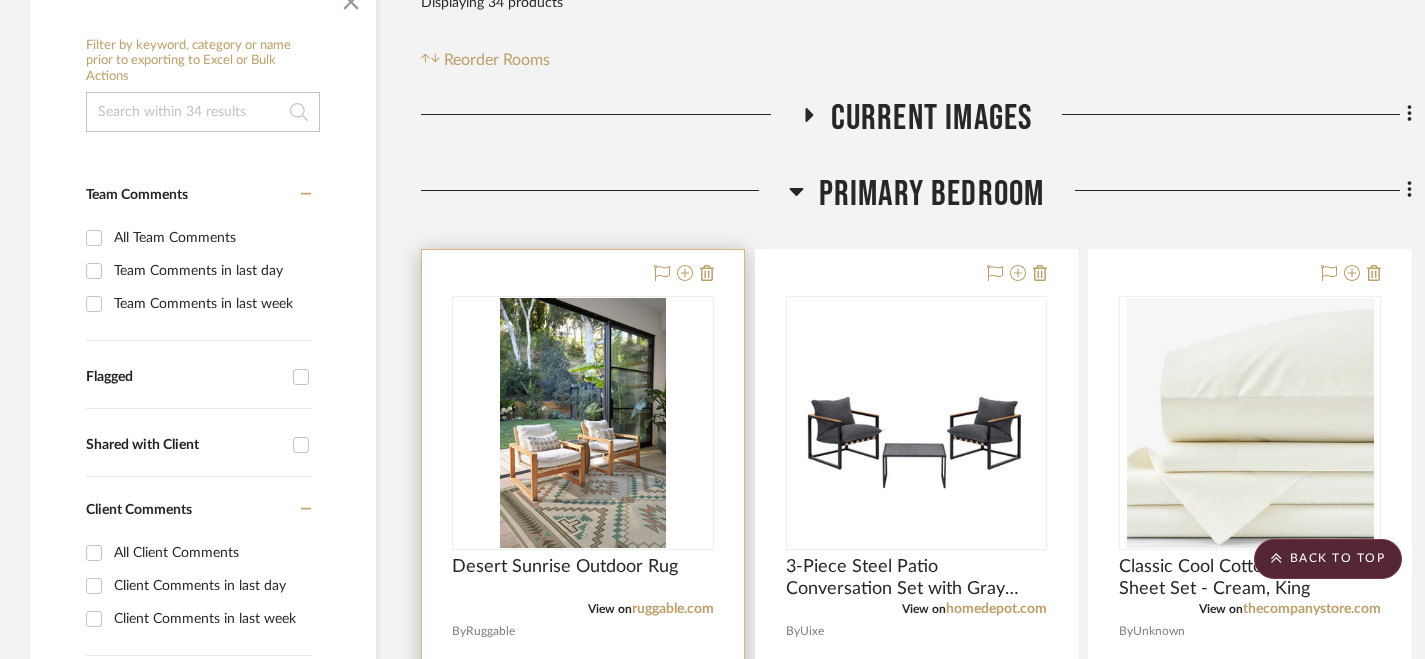 click at bounding box center [583, 687] 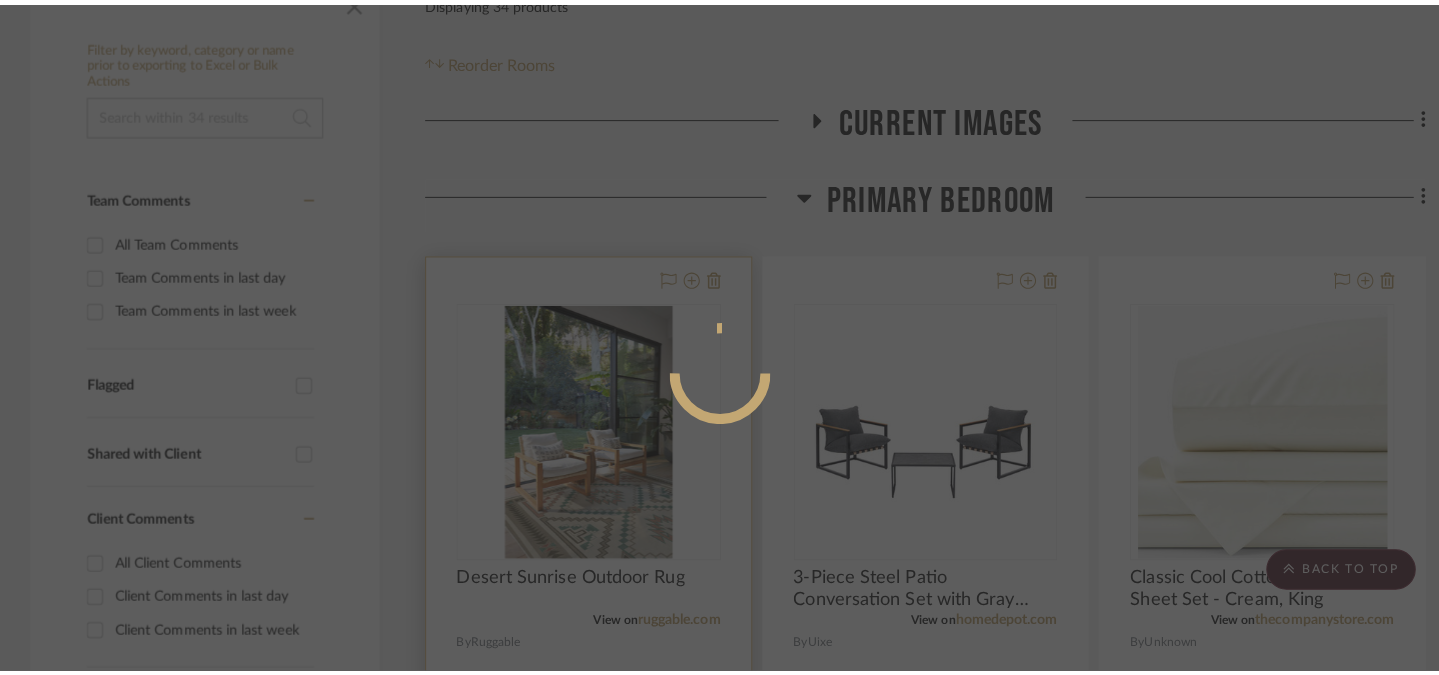 scroll, scrollTop: 0, scrollLeft: 0, axis: both 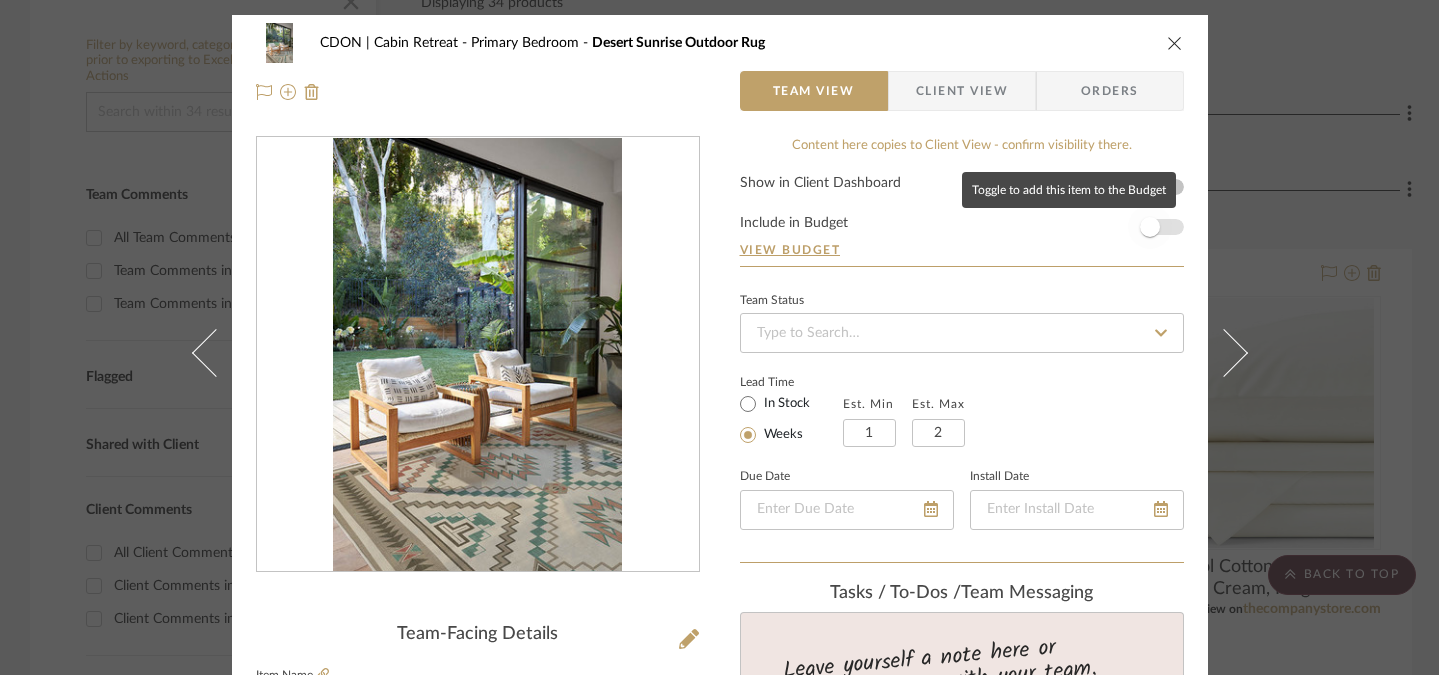click at bounding box center [1150, 227] 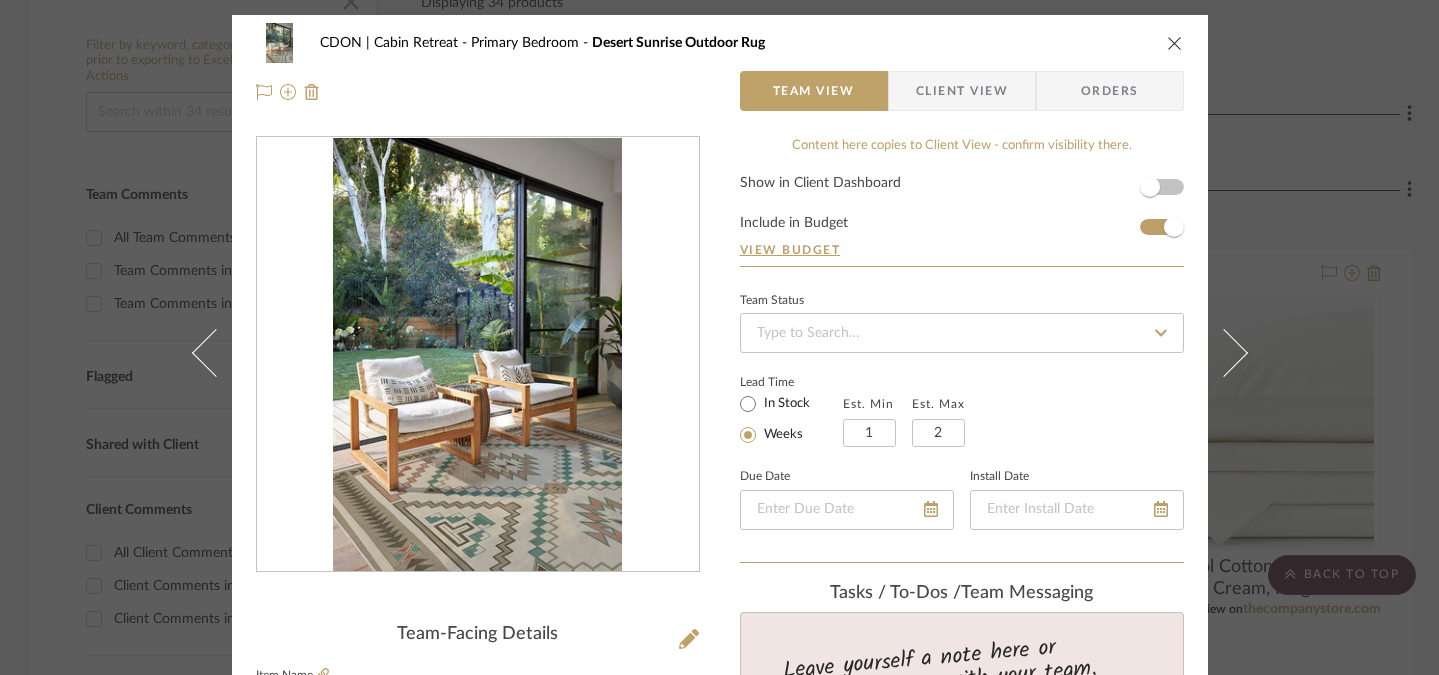 type 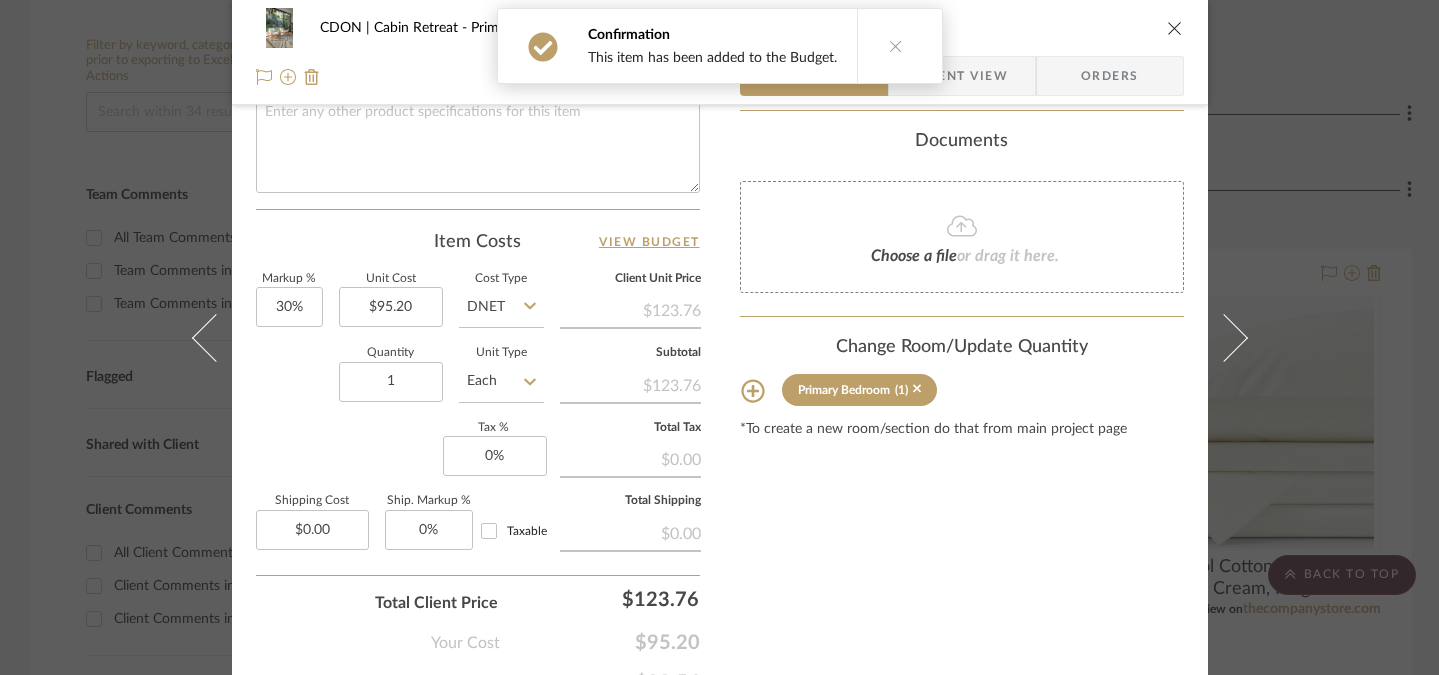 scroll, scrollTop: 1004, scrollLeft: 0, axis: vertical 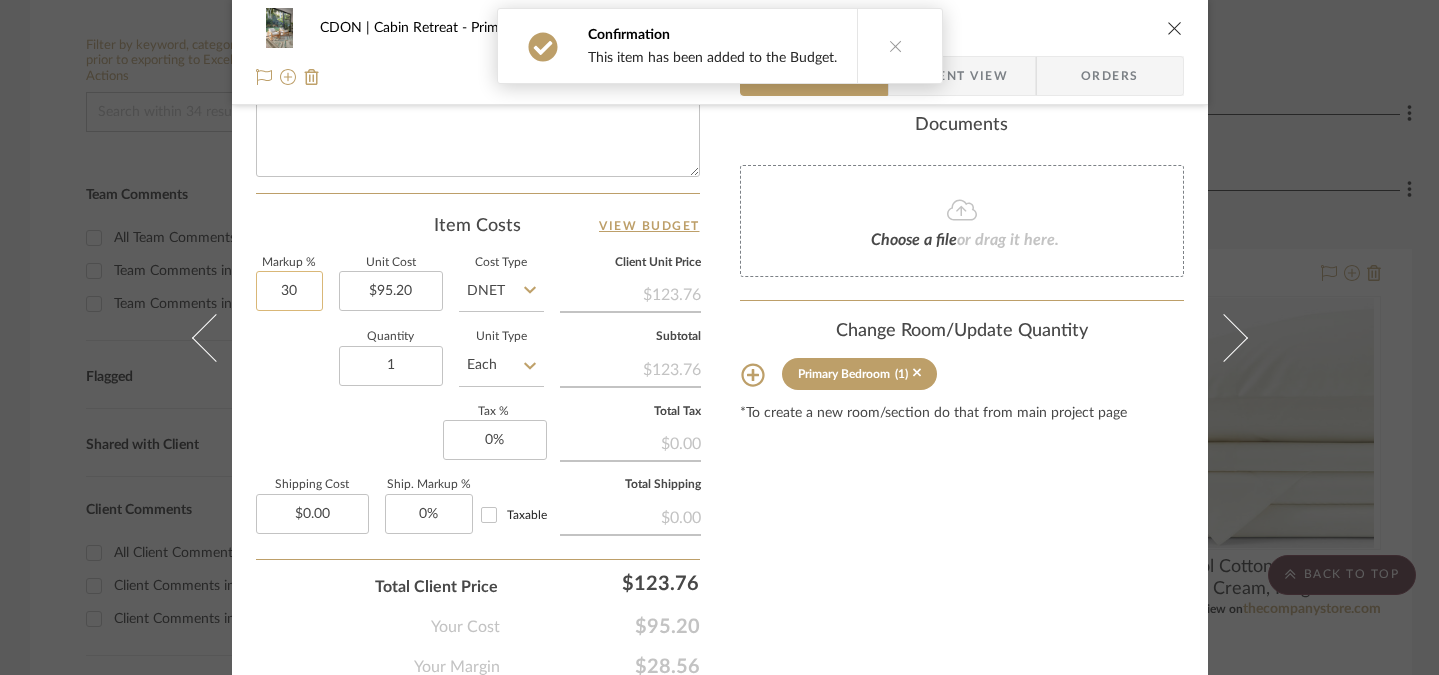 click on "30" 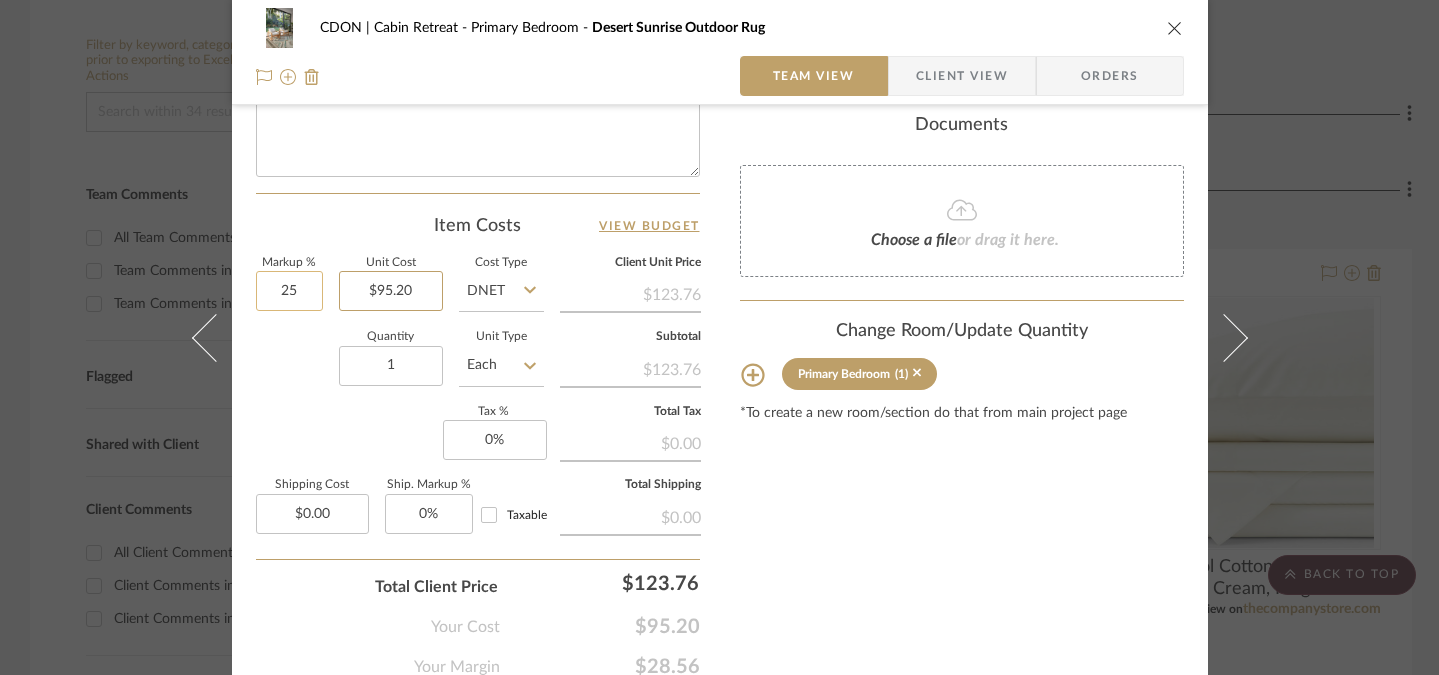 type on "25%" 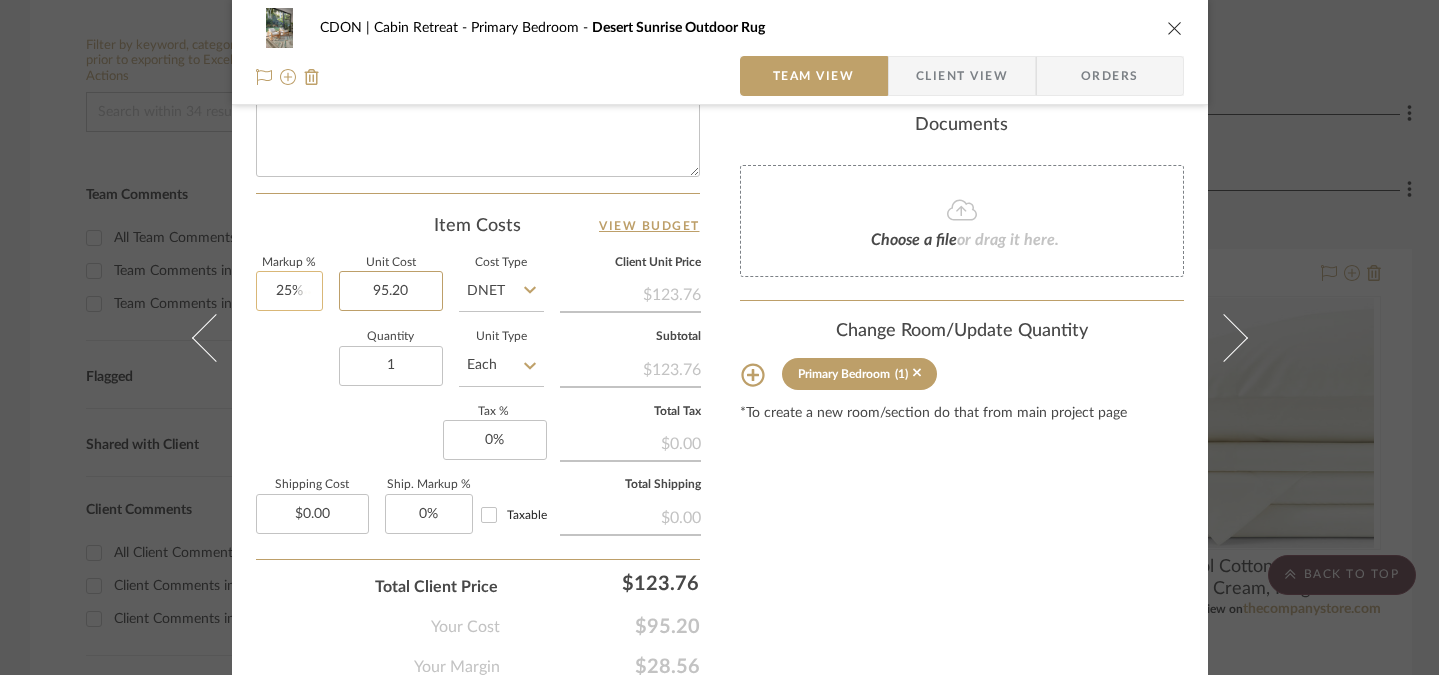 type 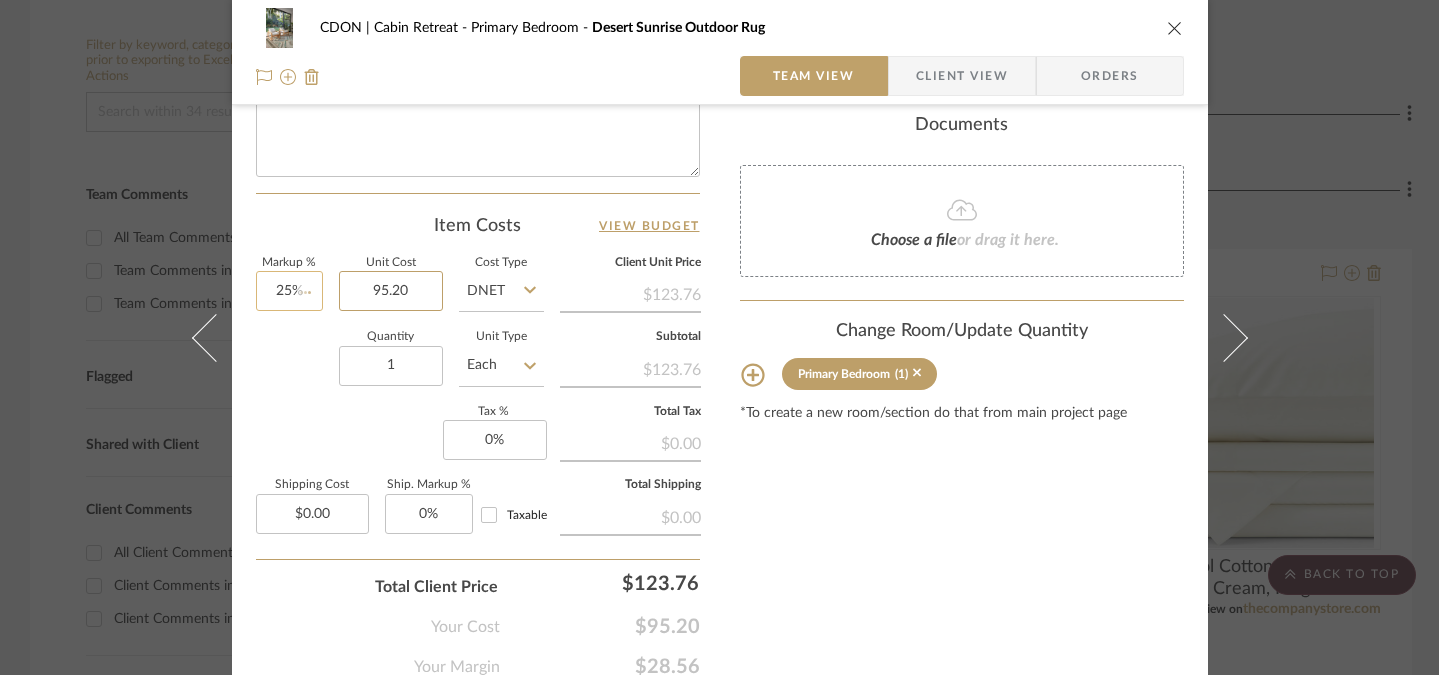 type 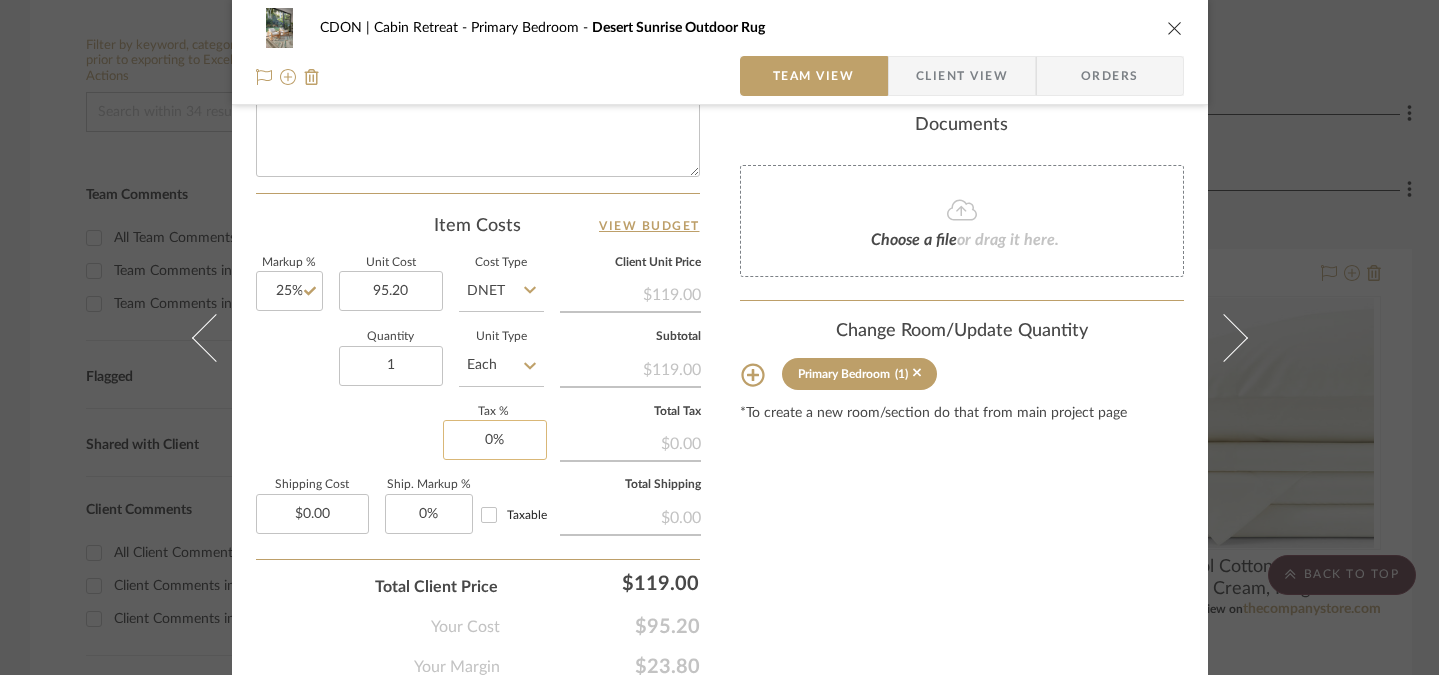 type on "$95.20" 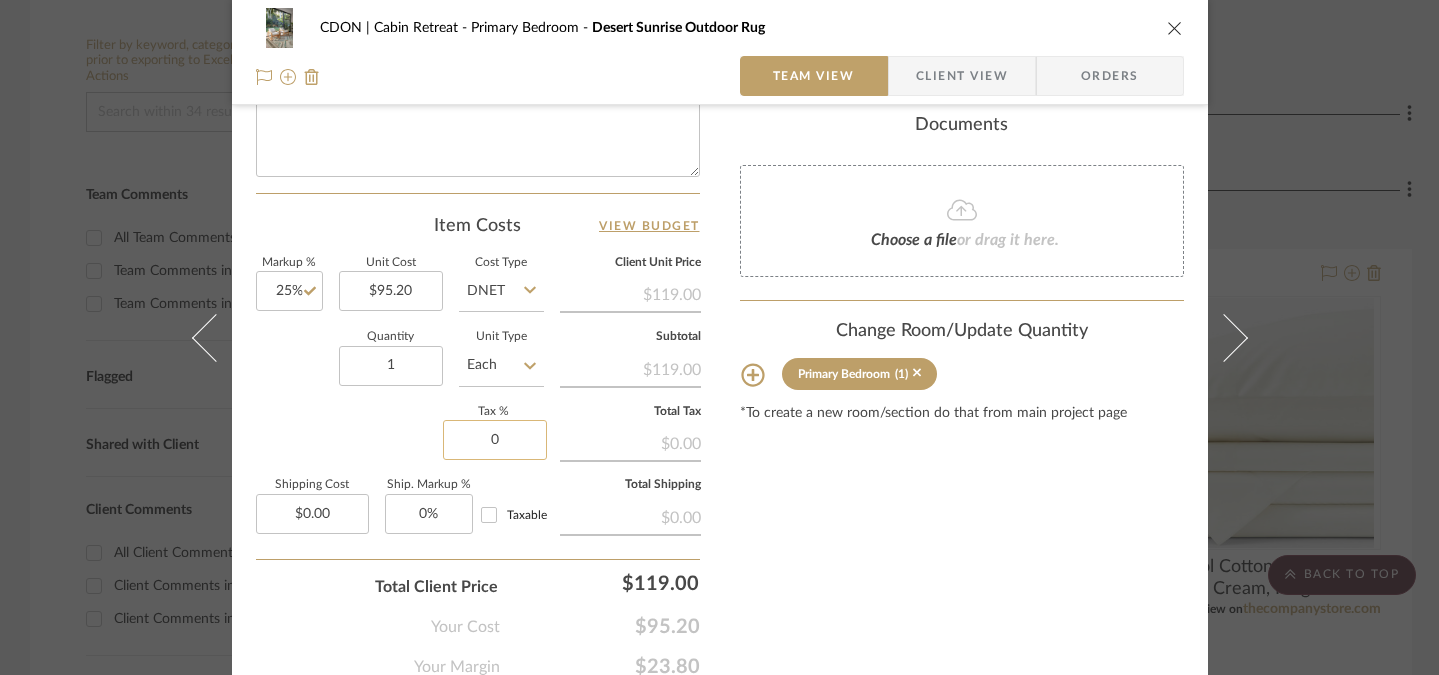 click on "0" 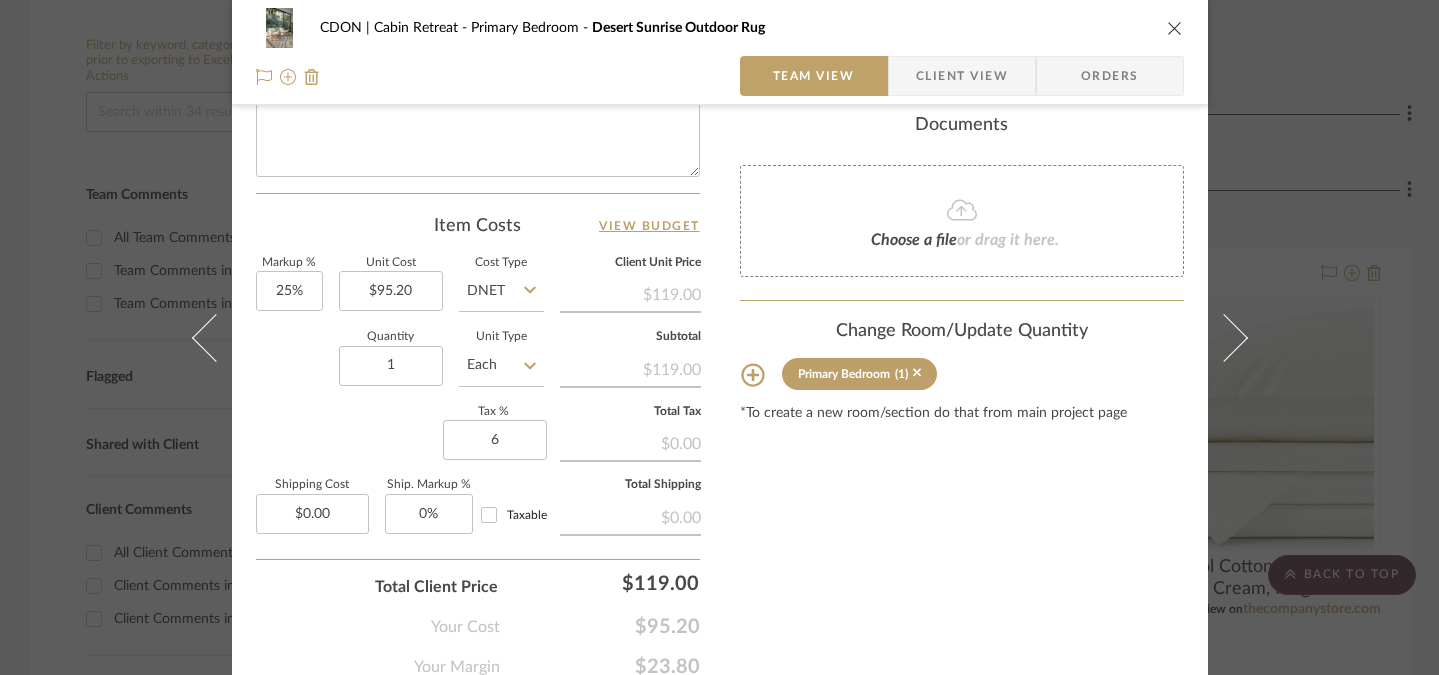 type on "6%" 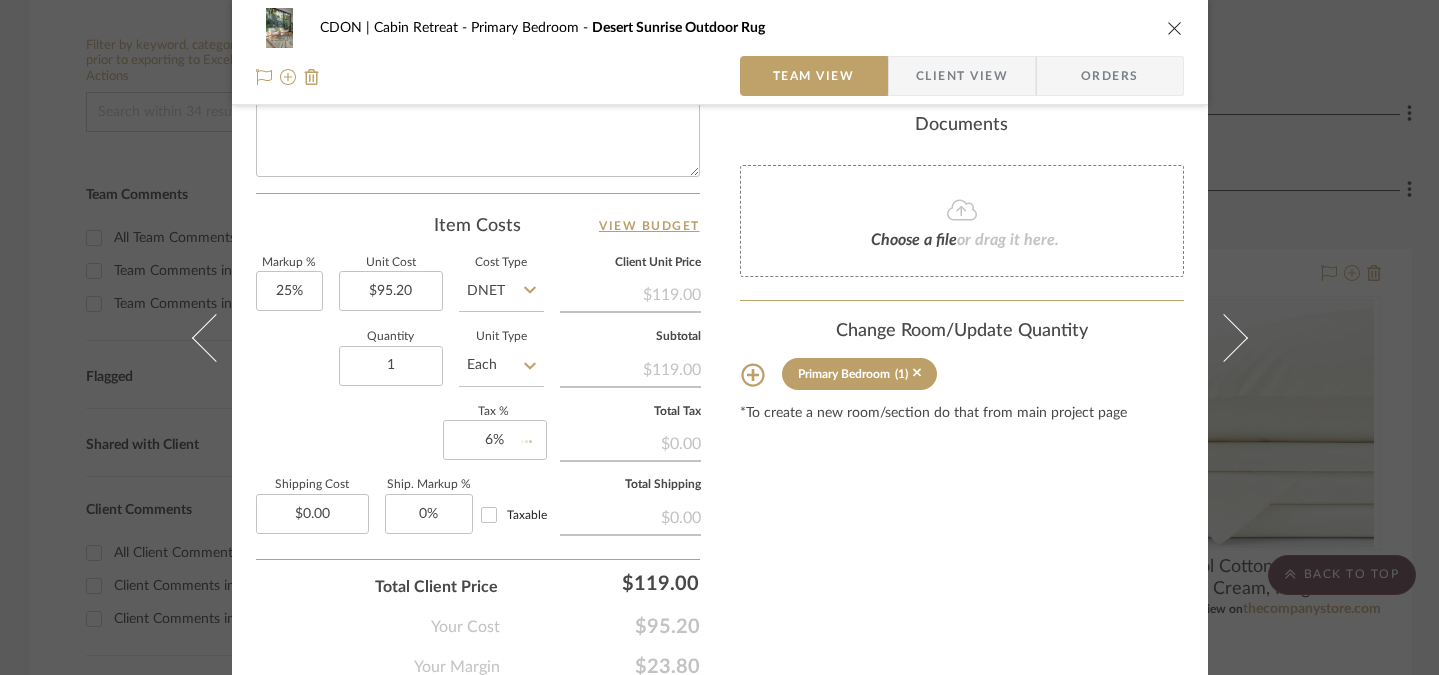 click on "Markup % 25% Unit Cost $95.20 Cost Type DNET Client Unit Price $119.00 Quantity 1 Unit Type Each Subtotal $119.00 Tax % 6% Total Tax $0.00 Shipping Cost $0.00 Ship. Markup % 0% Taxable Total Shipping $0.00" 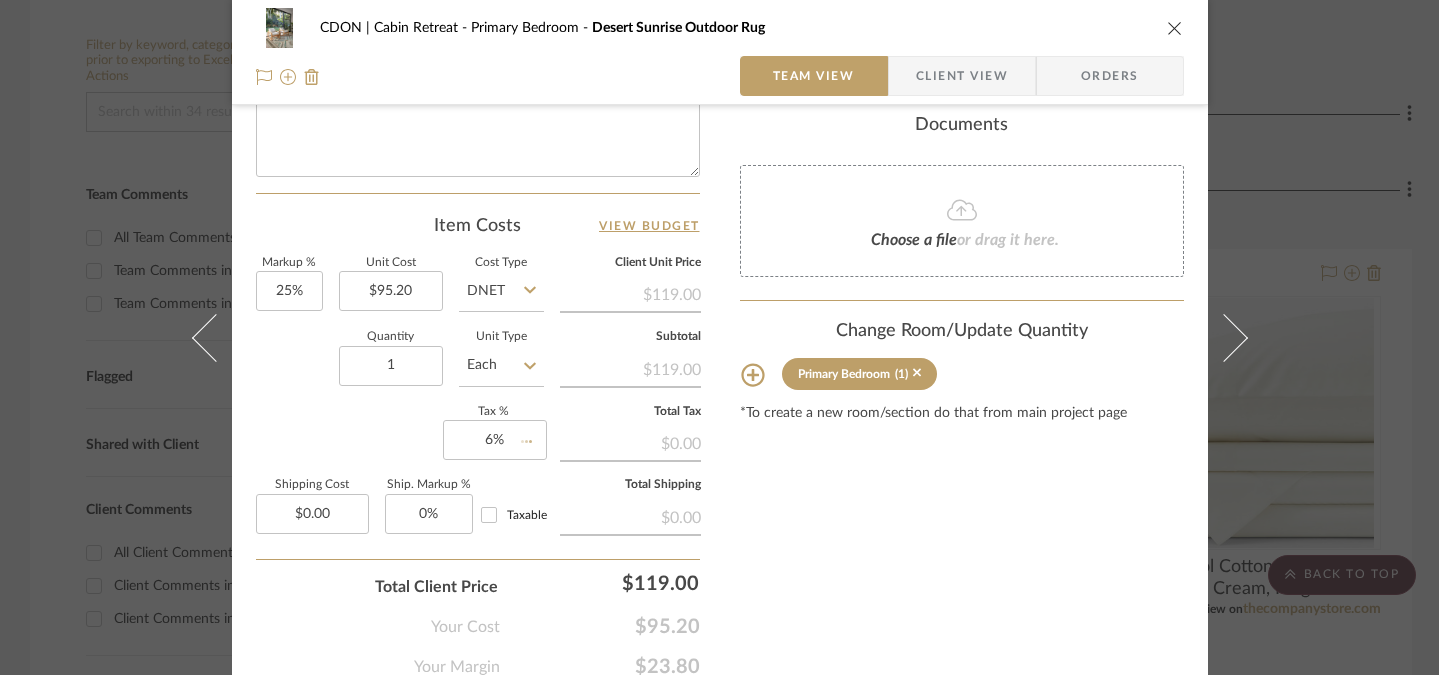 type 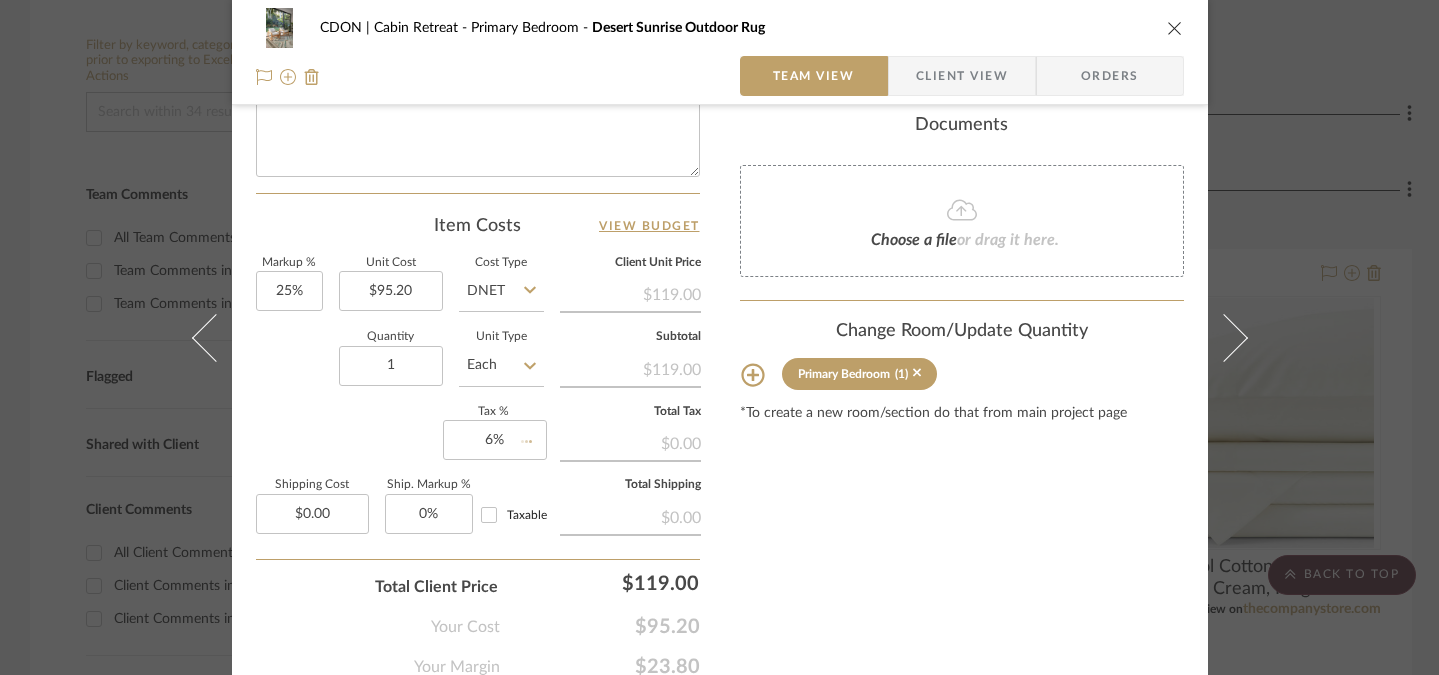 type 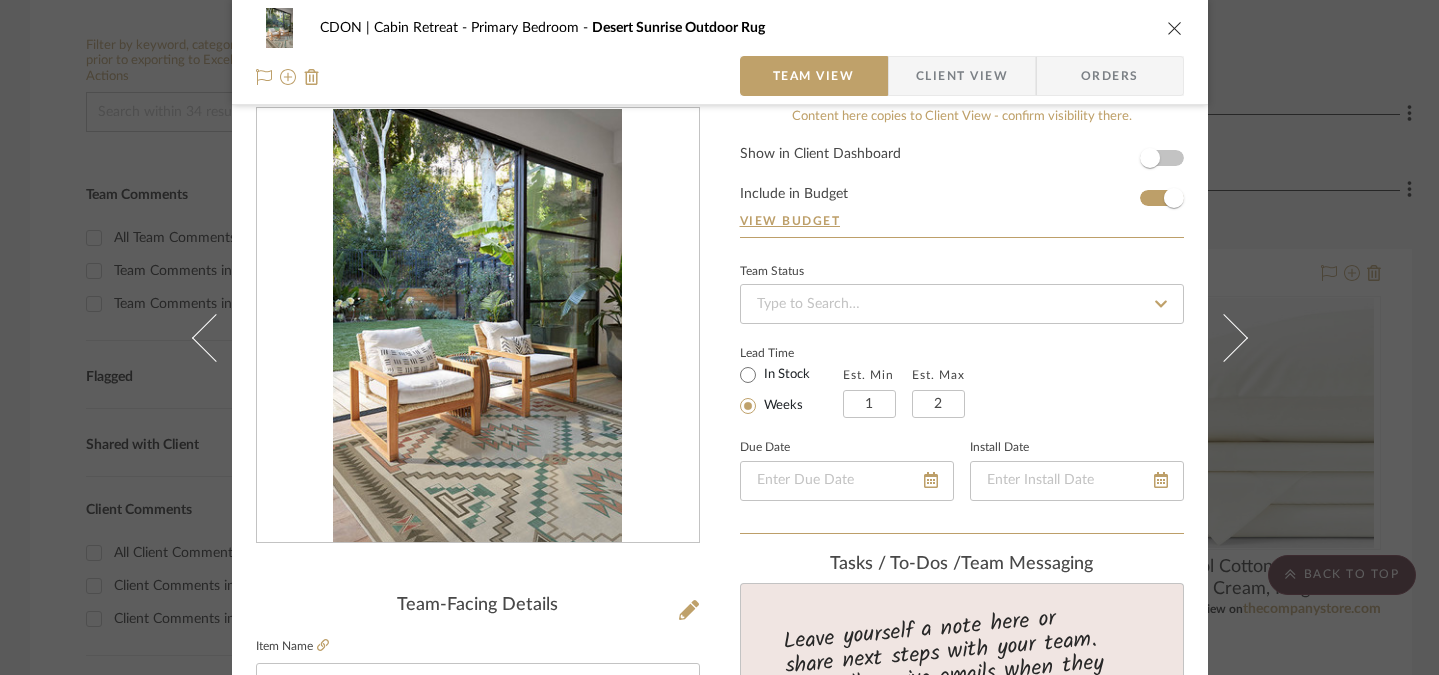 scroll, scrollTop: 0, scrollLeft: 0, axis: both 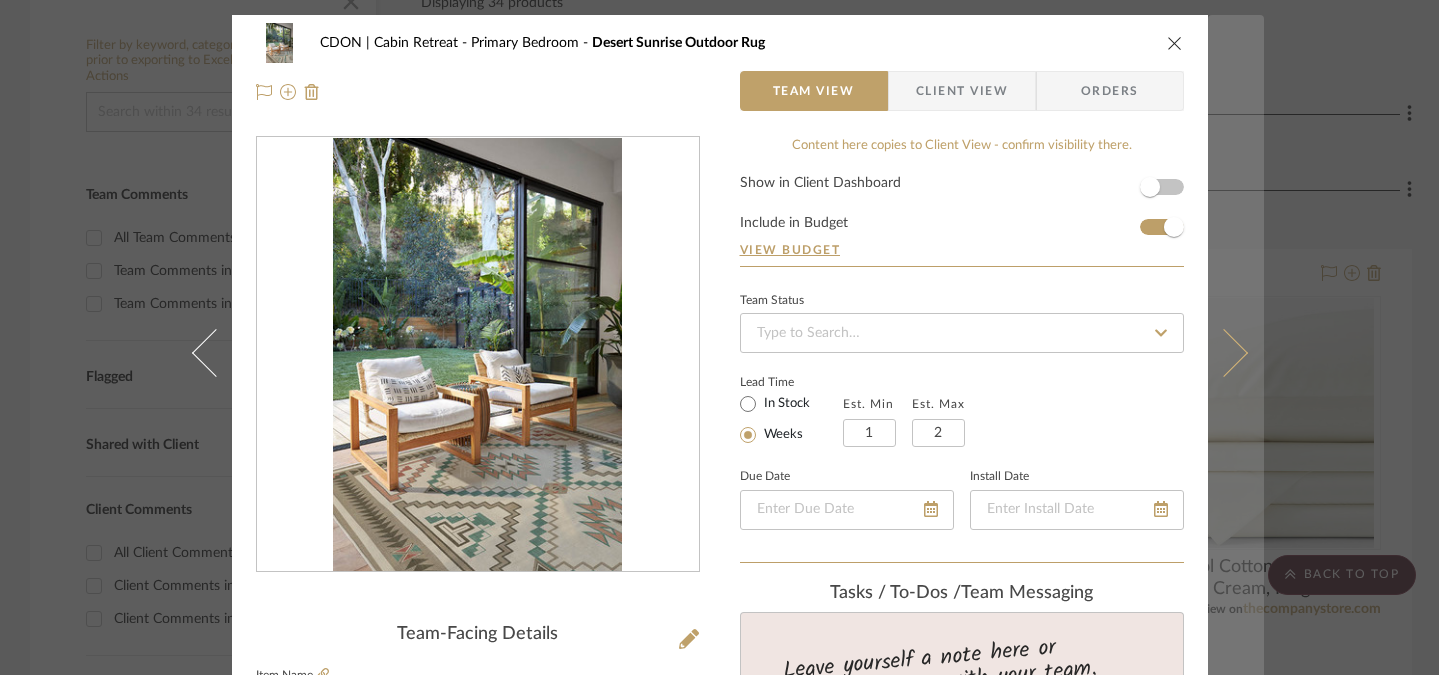 click at bounding box center (1223, 352) 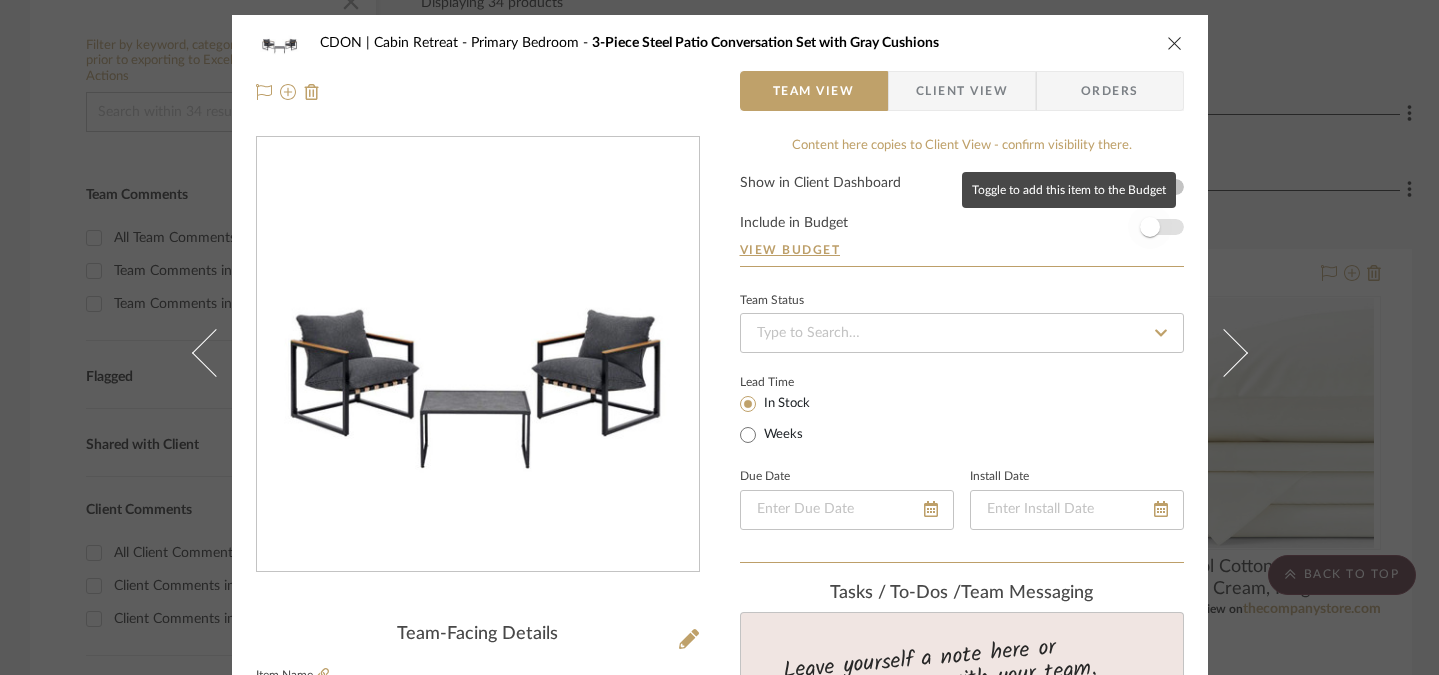click at bounding box center [1150, 227] 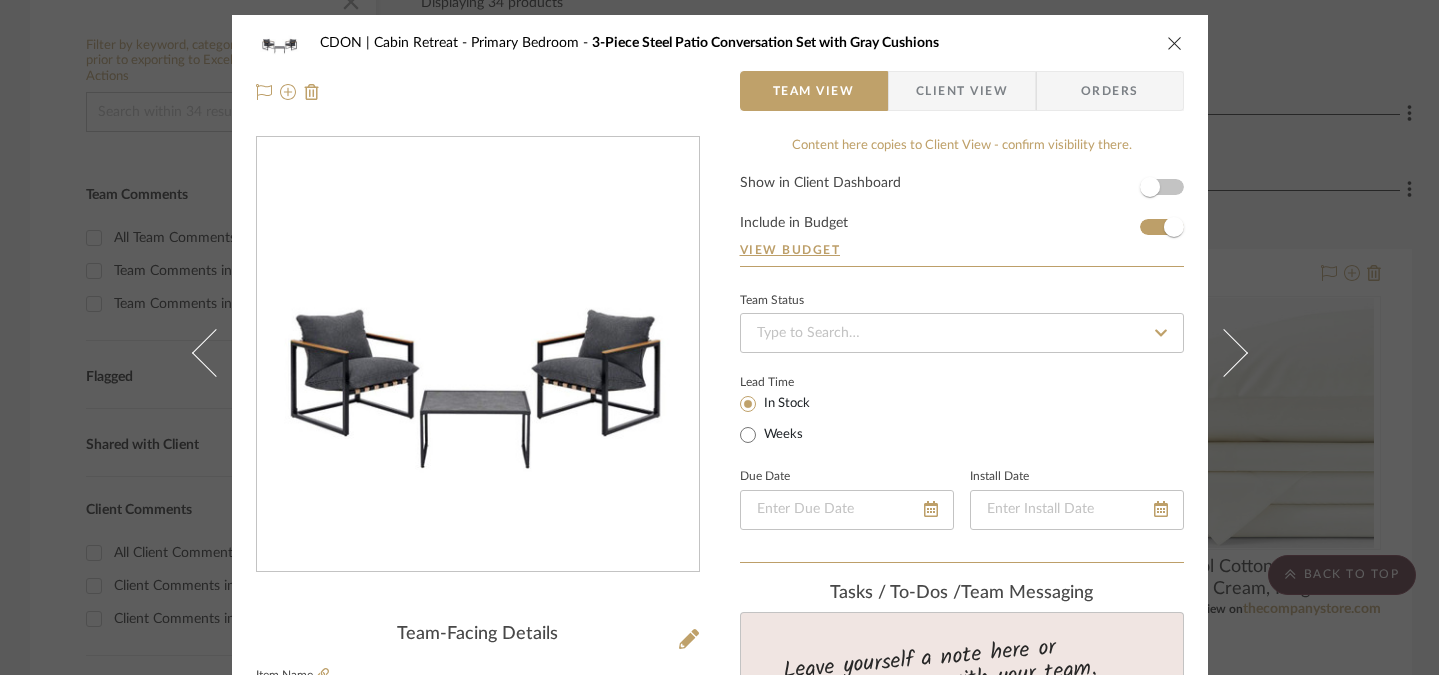 type 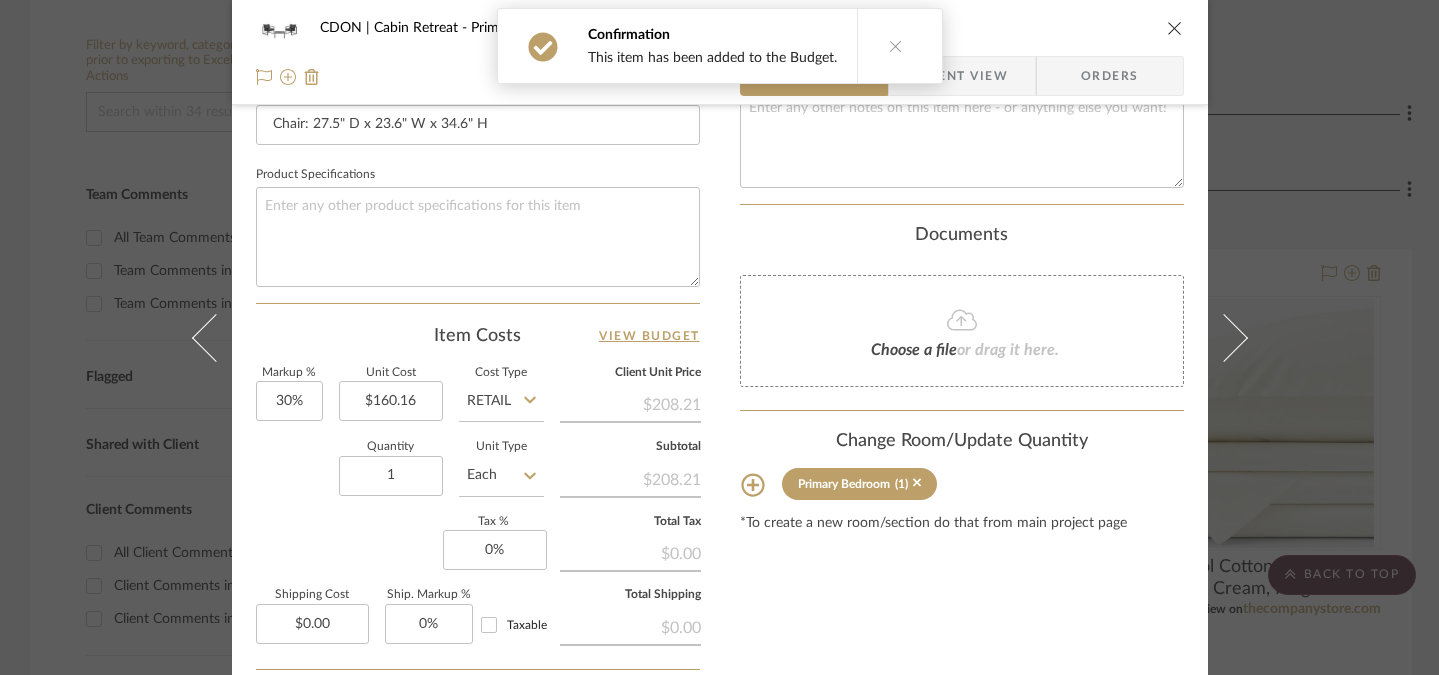 scroll, scrollTop: 1005, scrollLeft: 0, axis: vertical 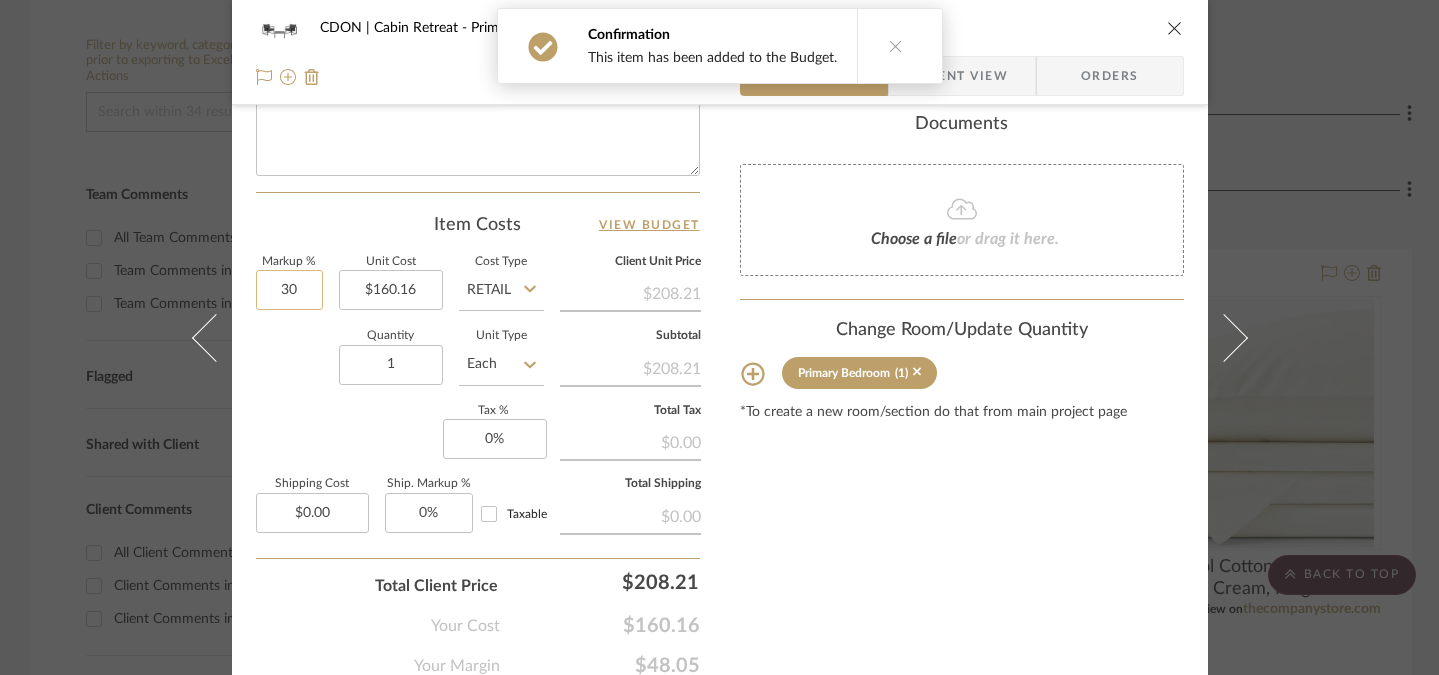 click on "30" 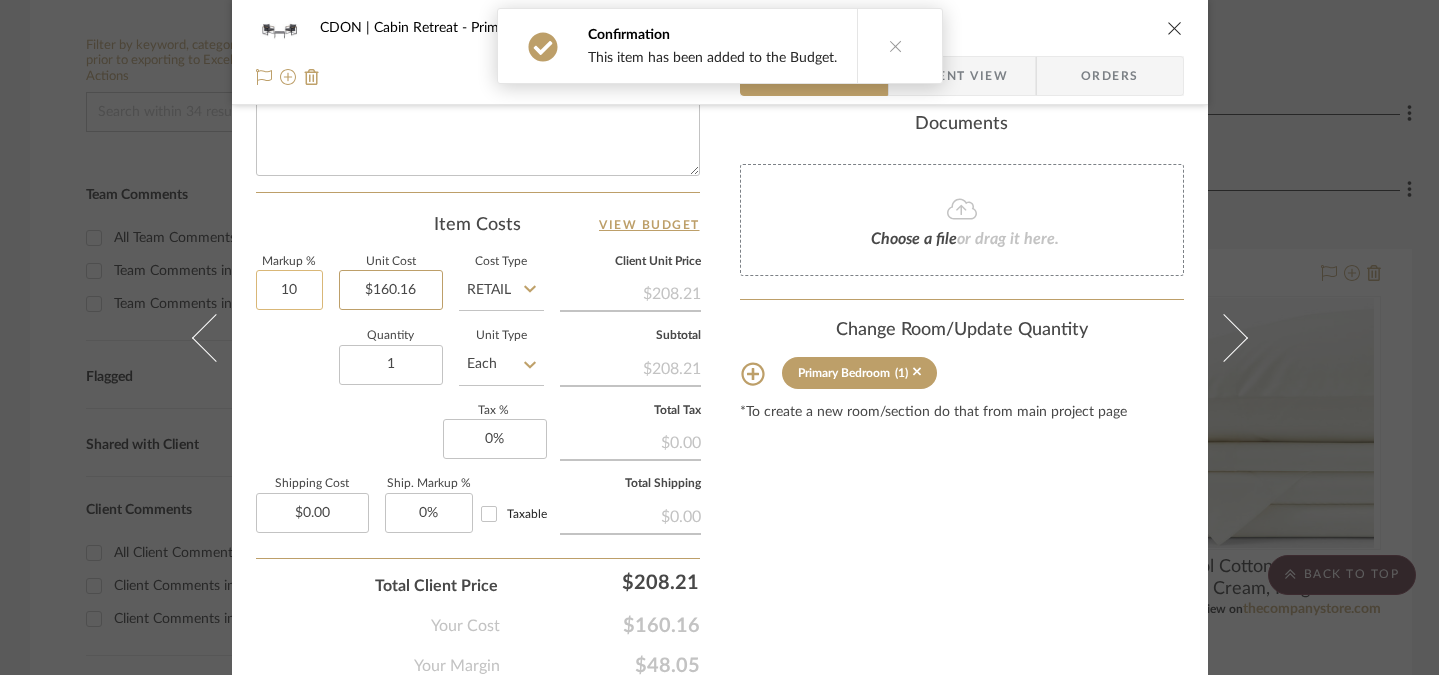 type on "10%" 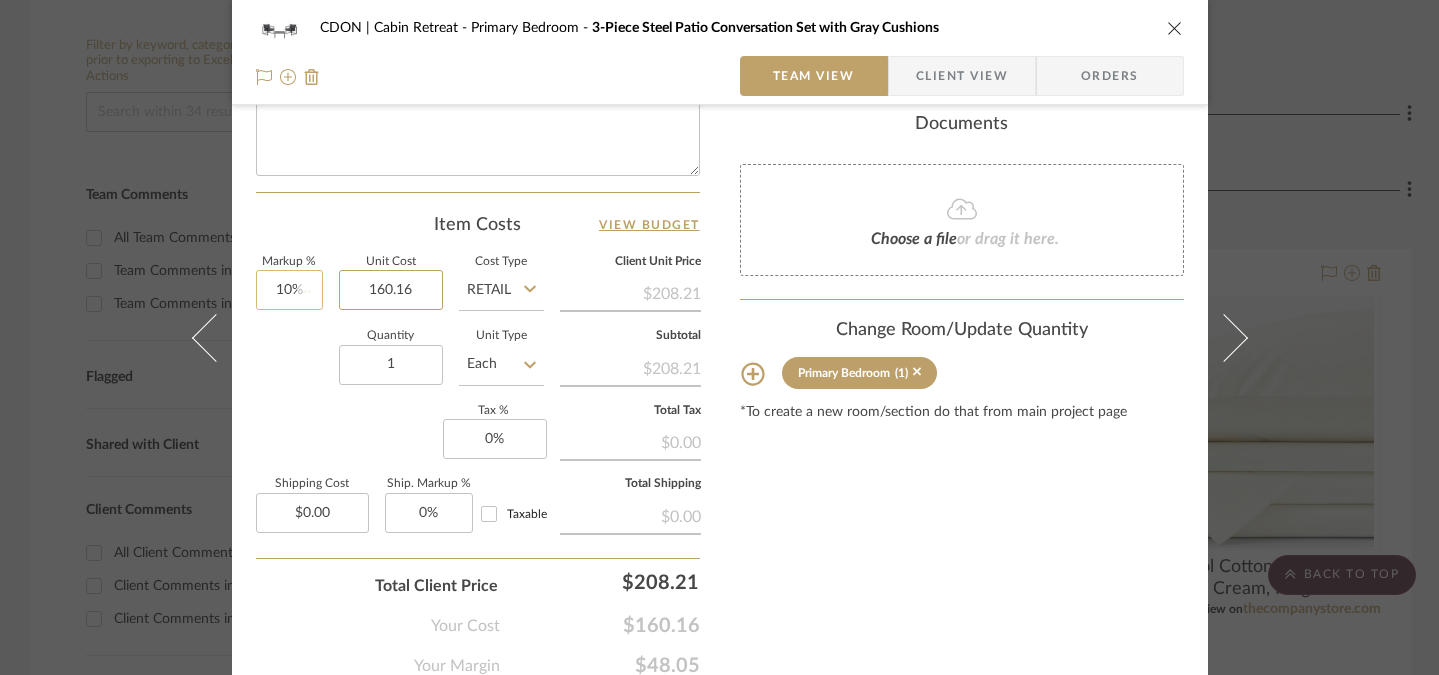 type 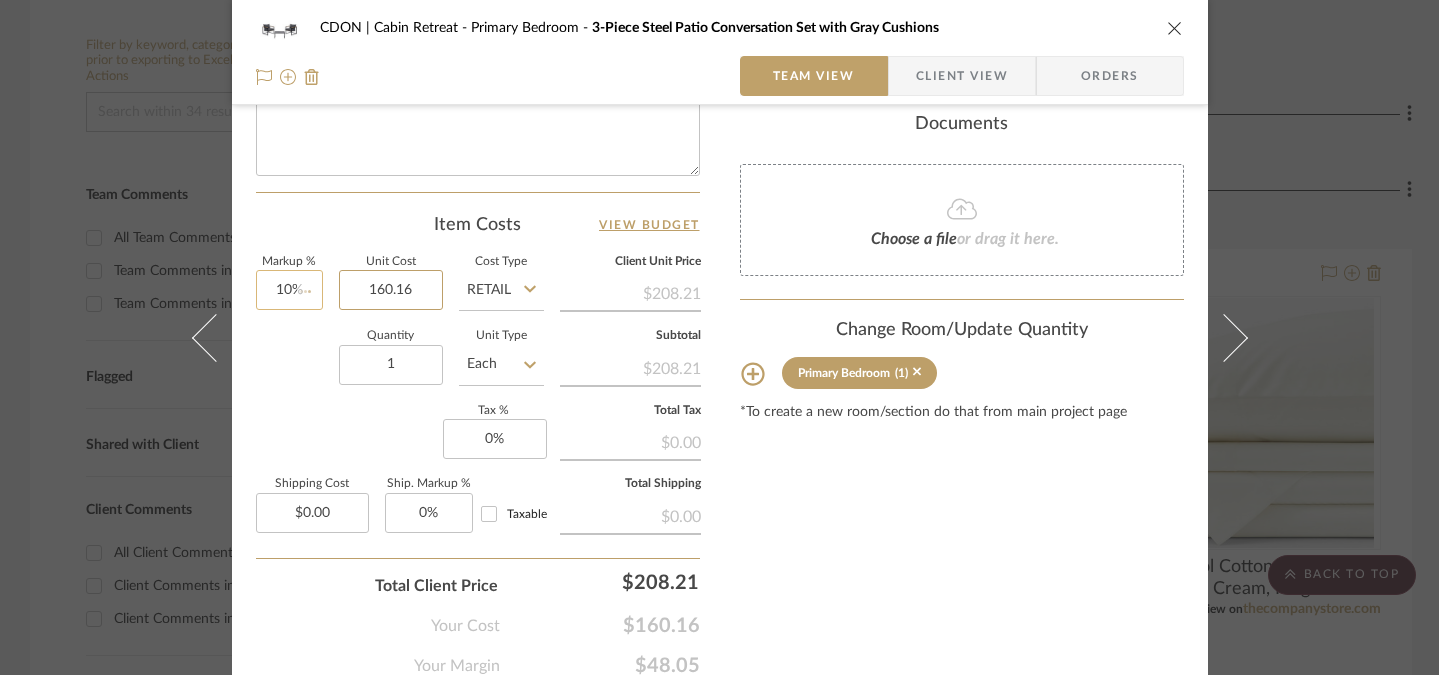 type 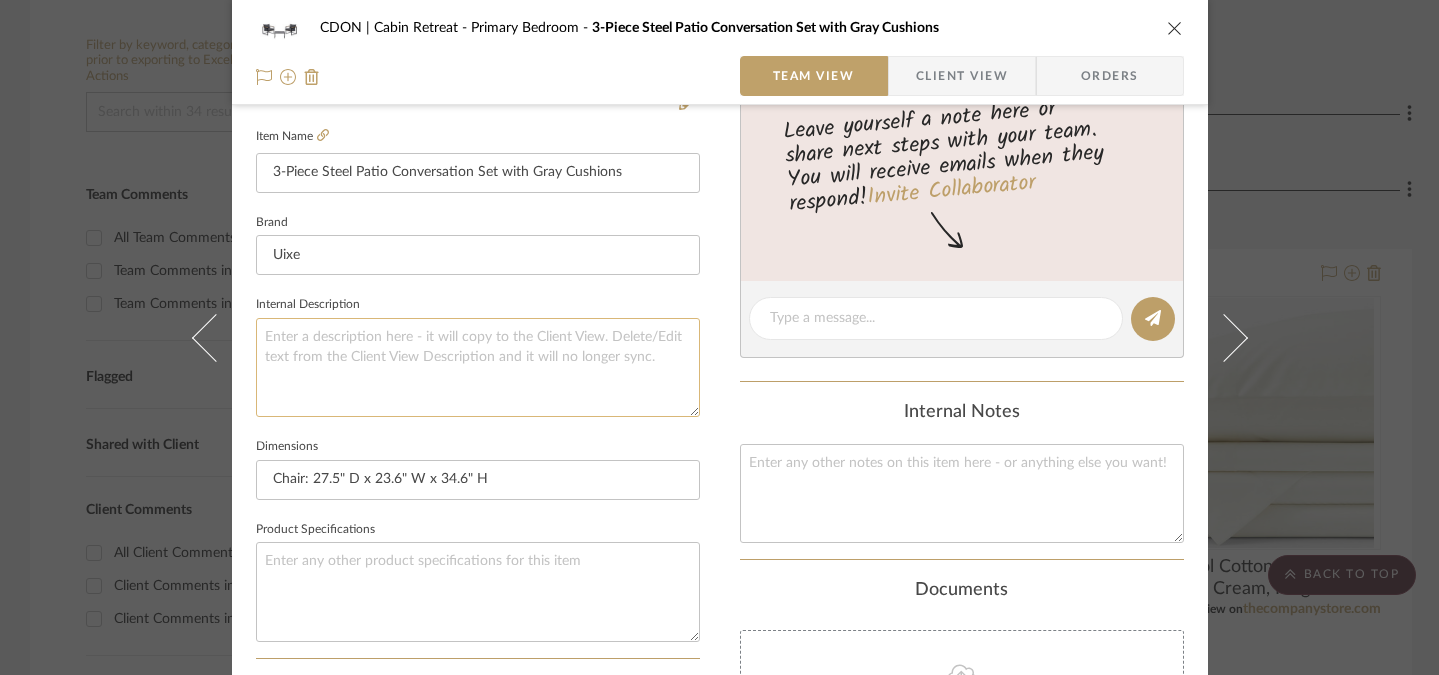scroll, scrollTop: 390, scrollLeft: 0, axis: vertical 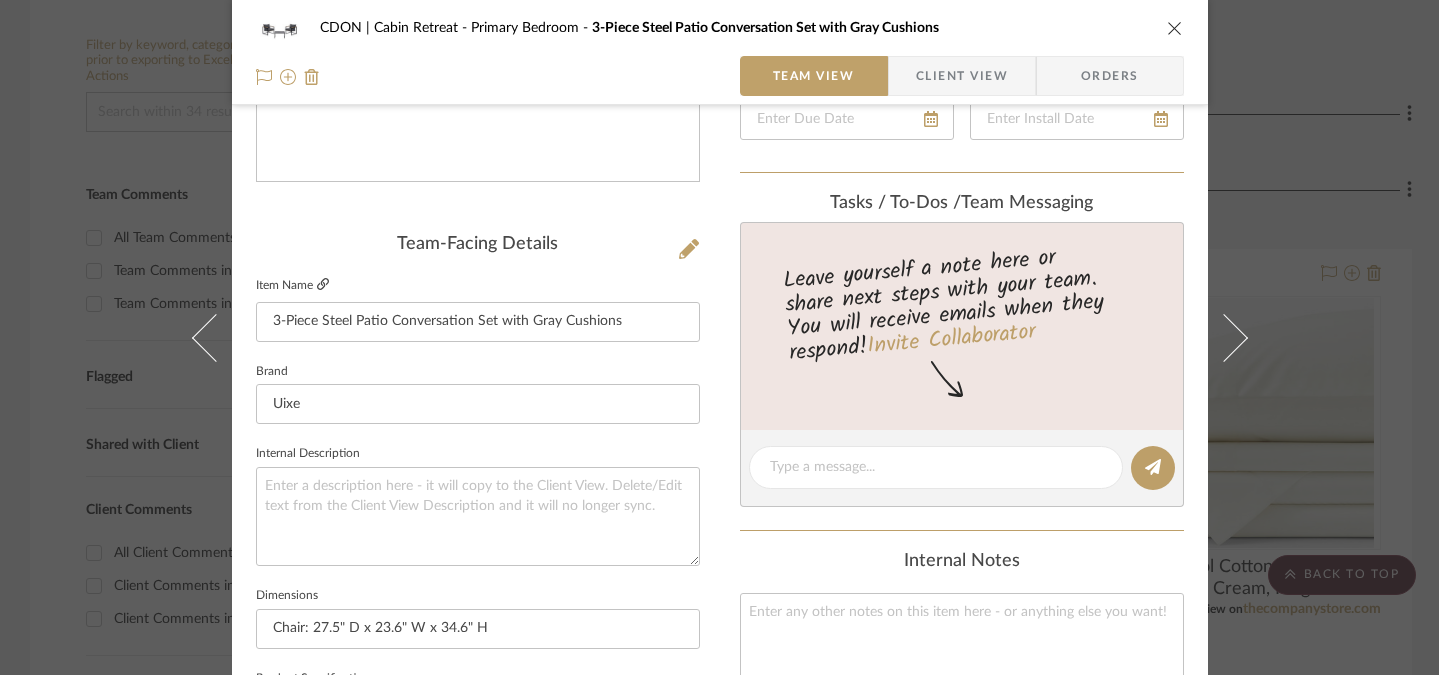 type on "$160.16" 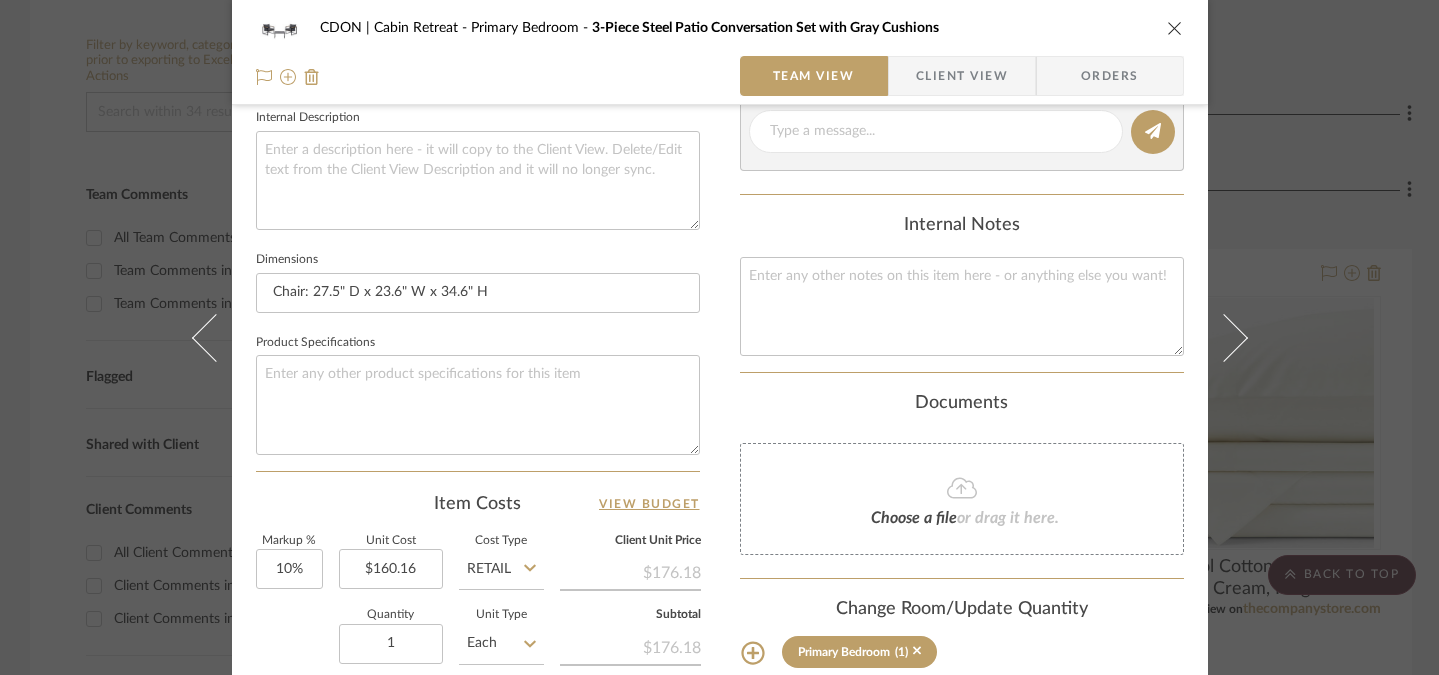 scroll, scrollTop: 951, scrollLeft: 0, axis: vertical 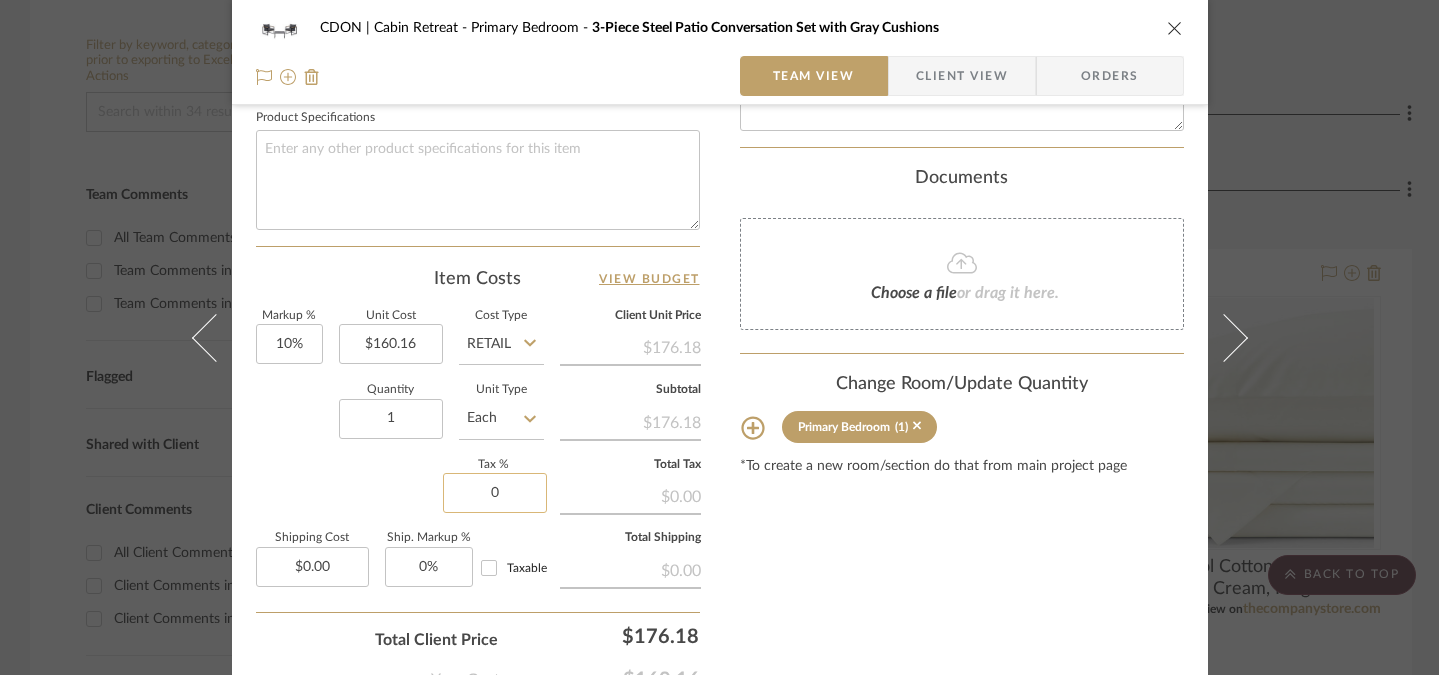 click on "0" 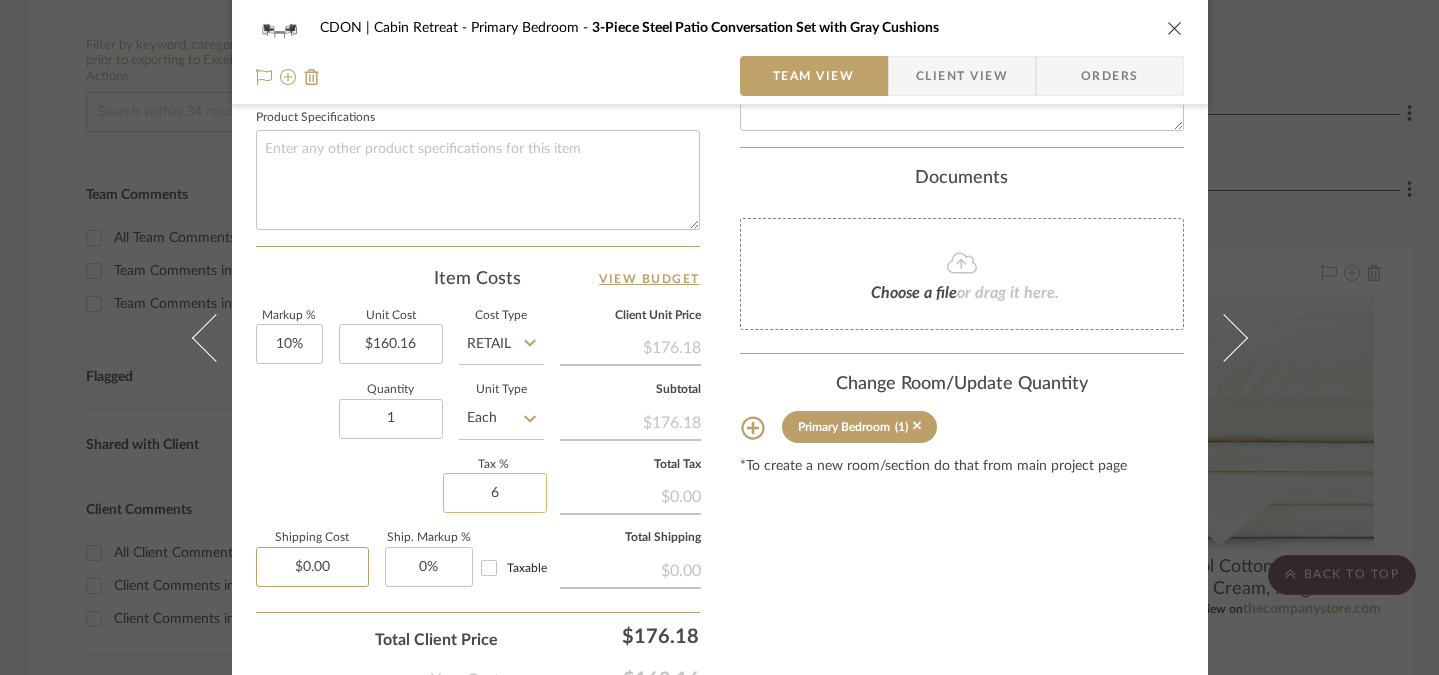 type on "6%" 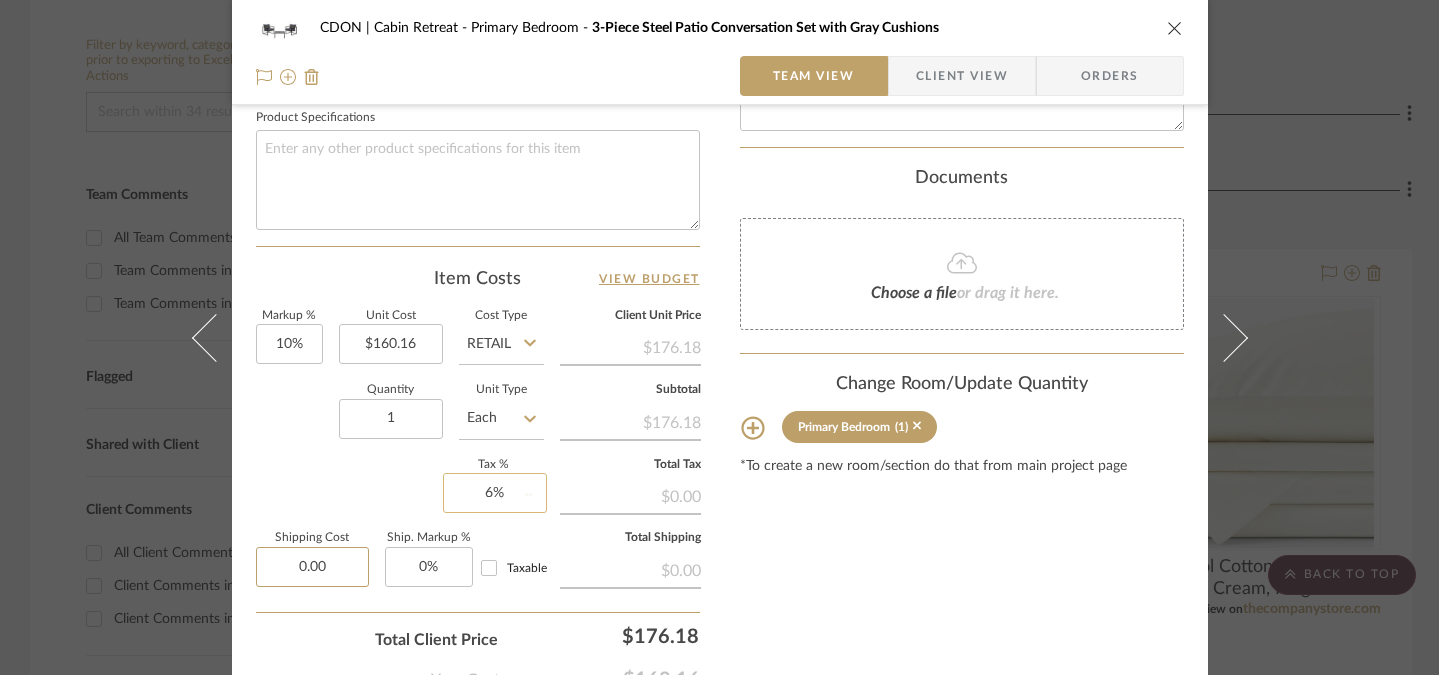 type 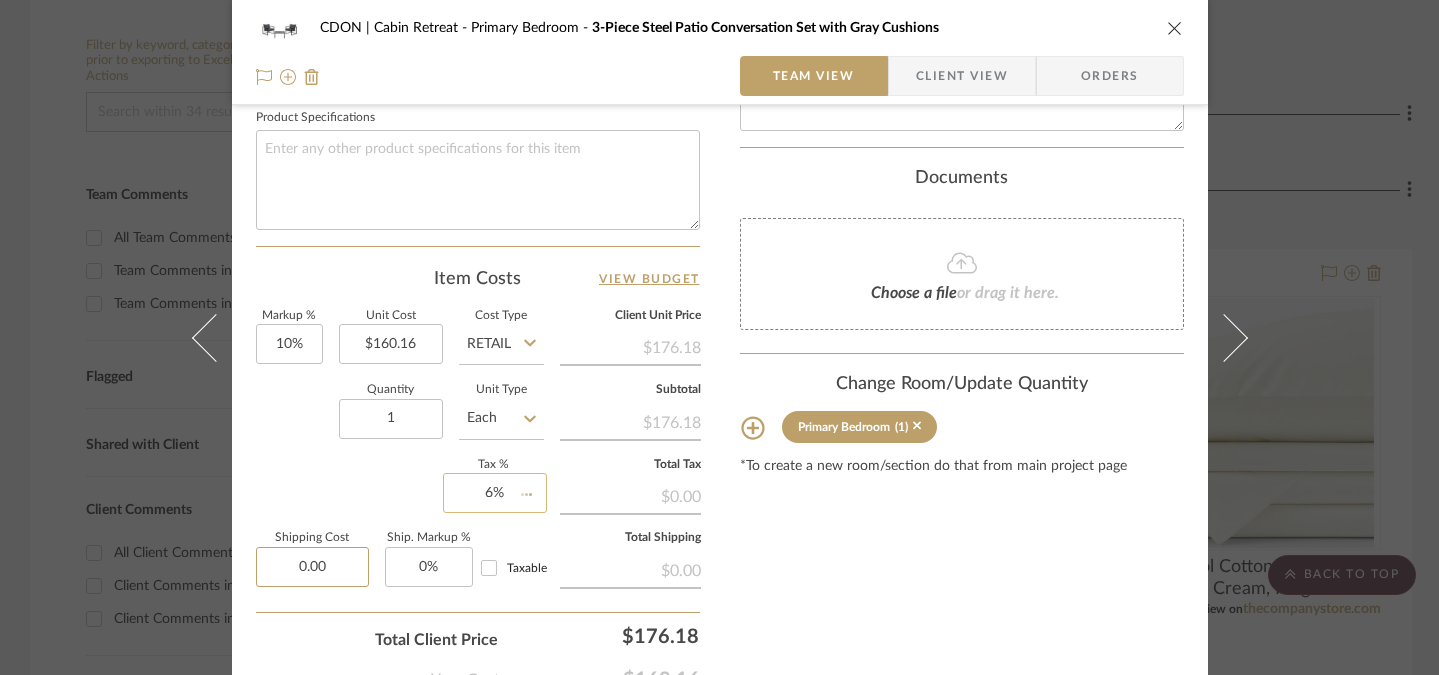 type 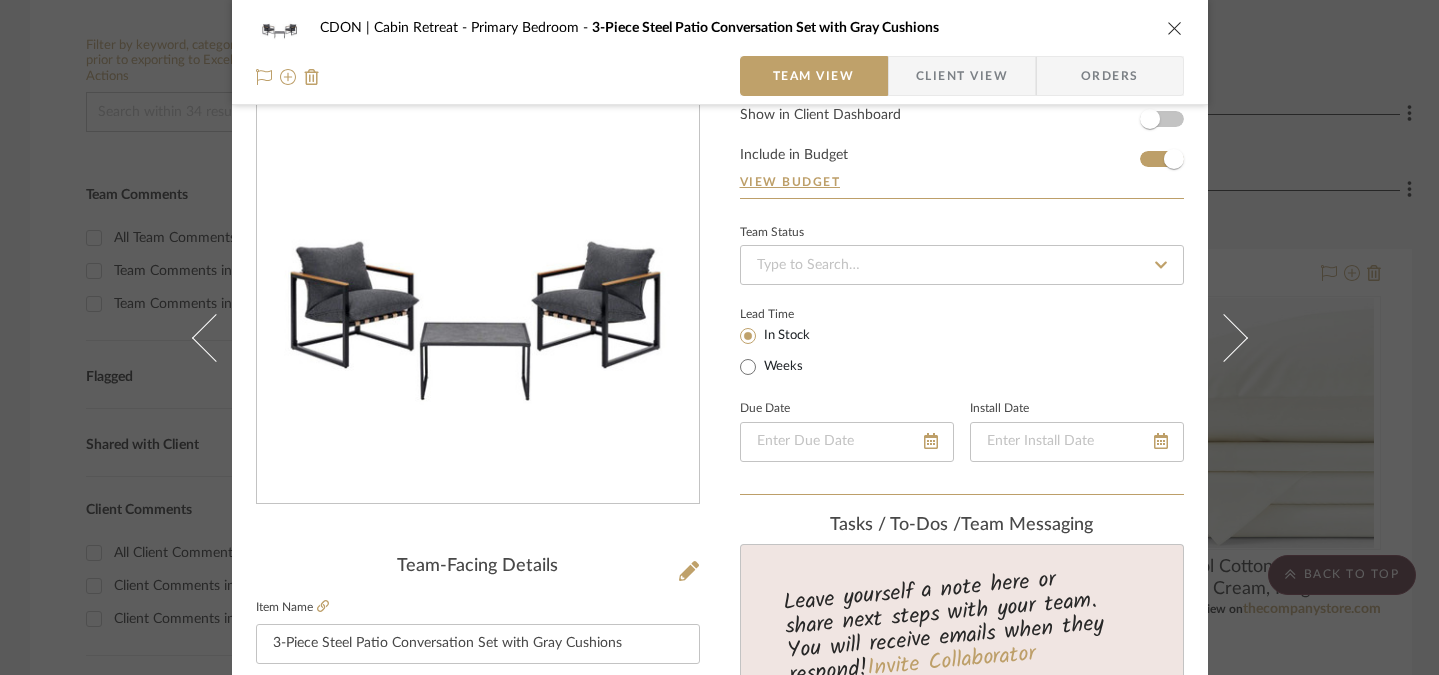 scroll, scrollTop: 0, scrollLeft: 0, axis: both 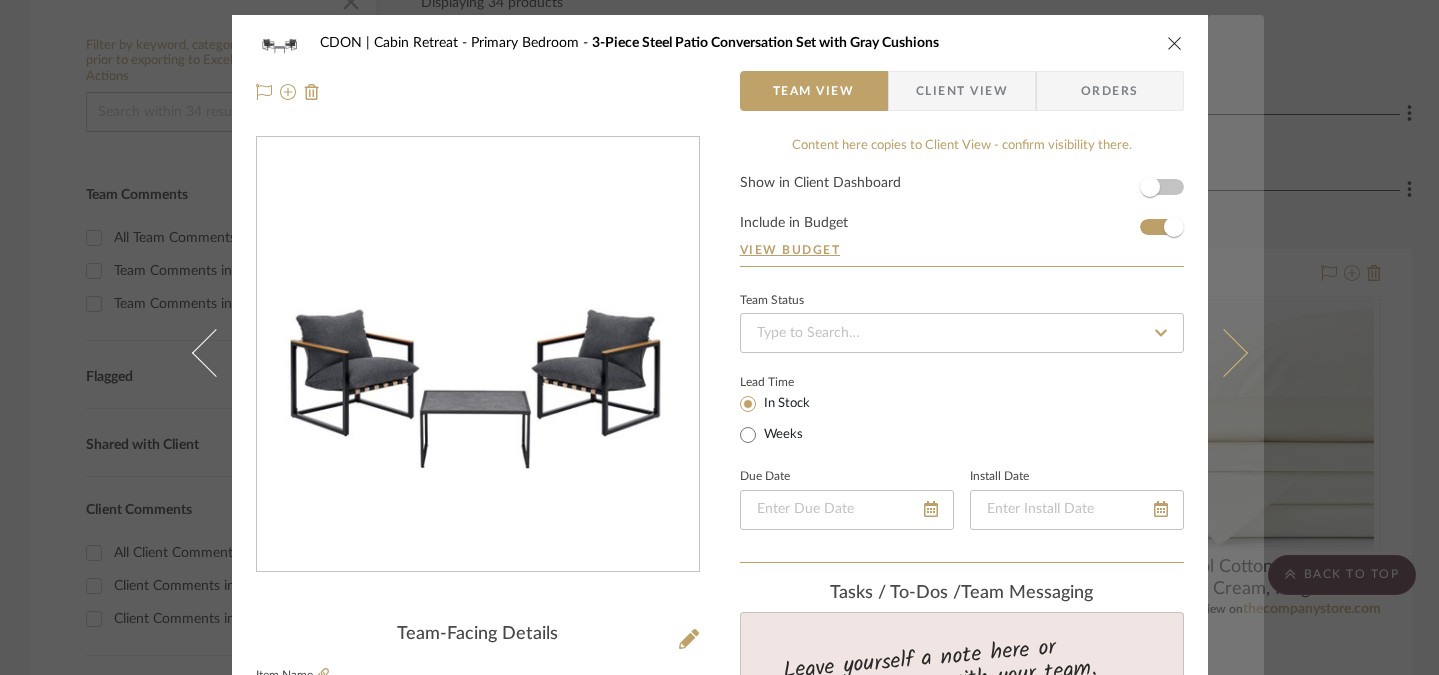 type on "$0.00" 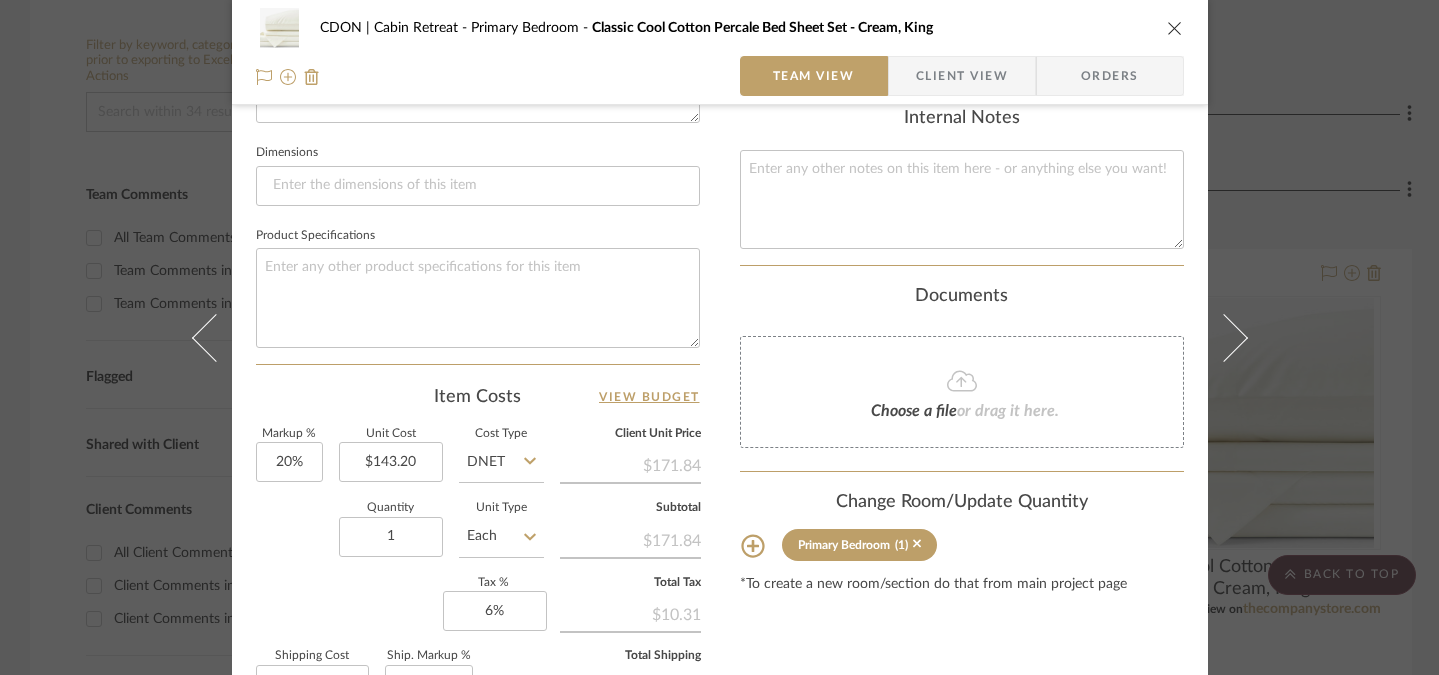 scroll, scrollTop: 841, scrollLeft: 0, axis: vertical 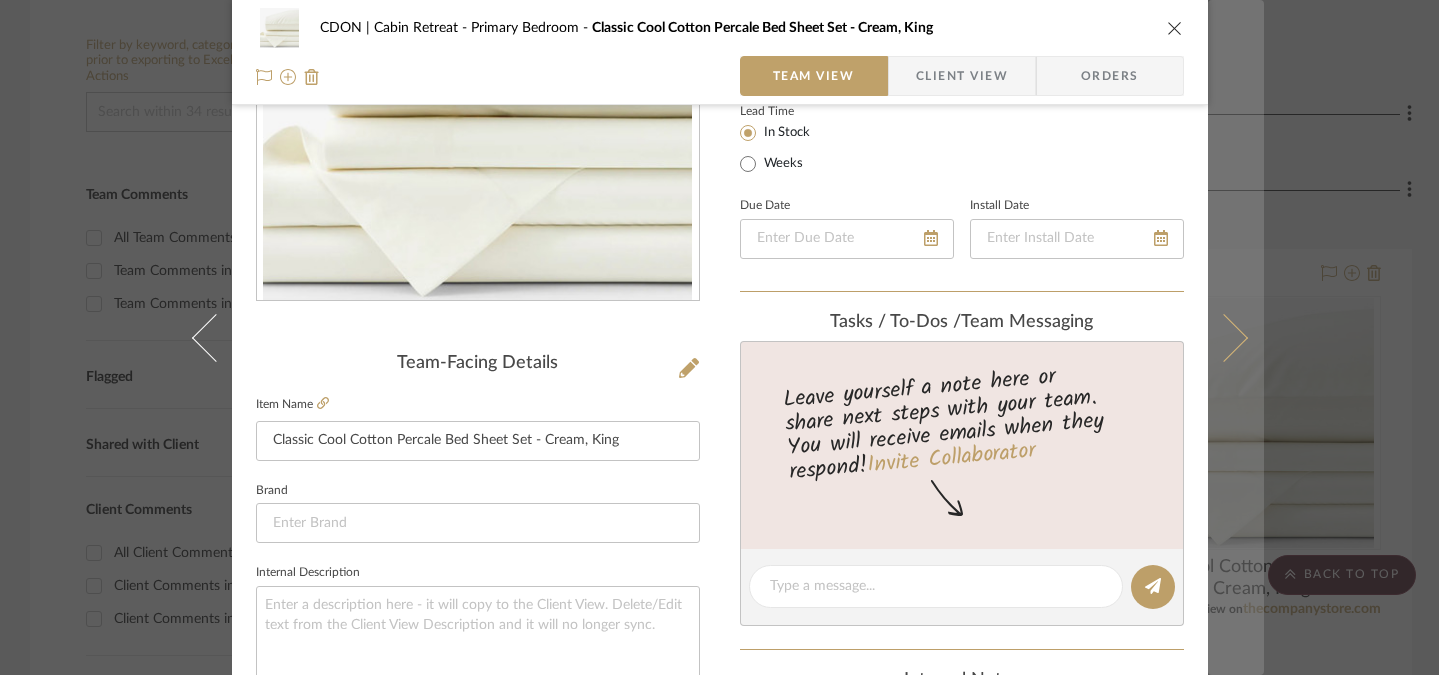 click at bounding box center (1223, 337) 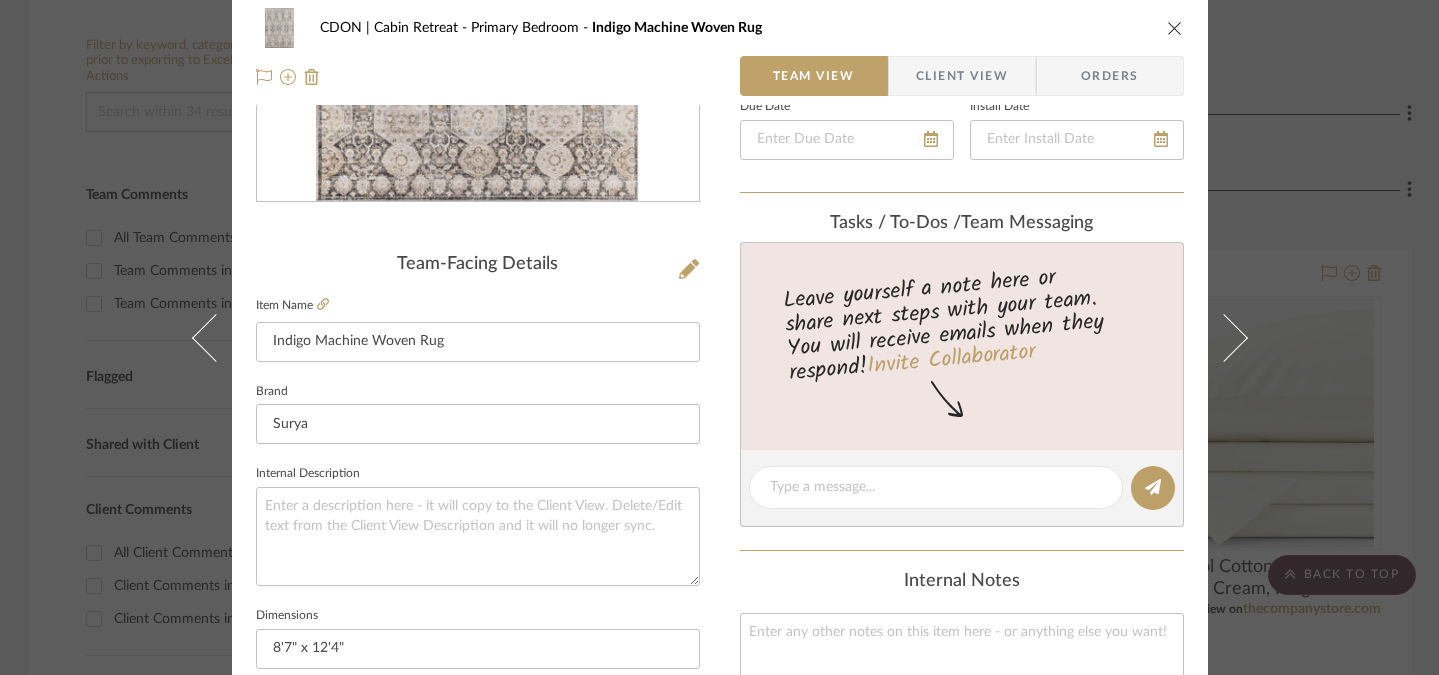 scroll, scrollTop: 0, scrollLeft: 0, axis: both 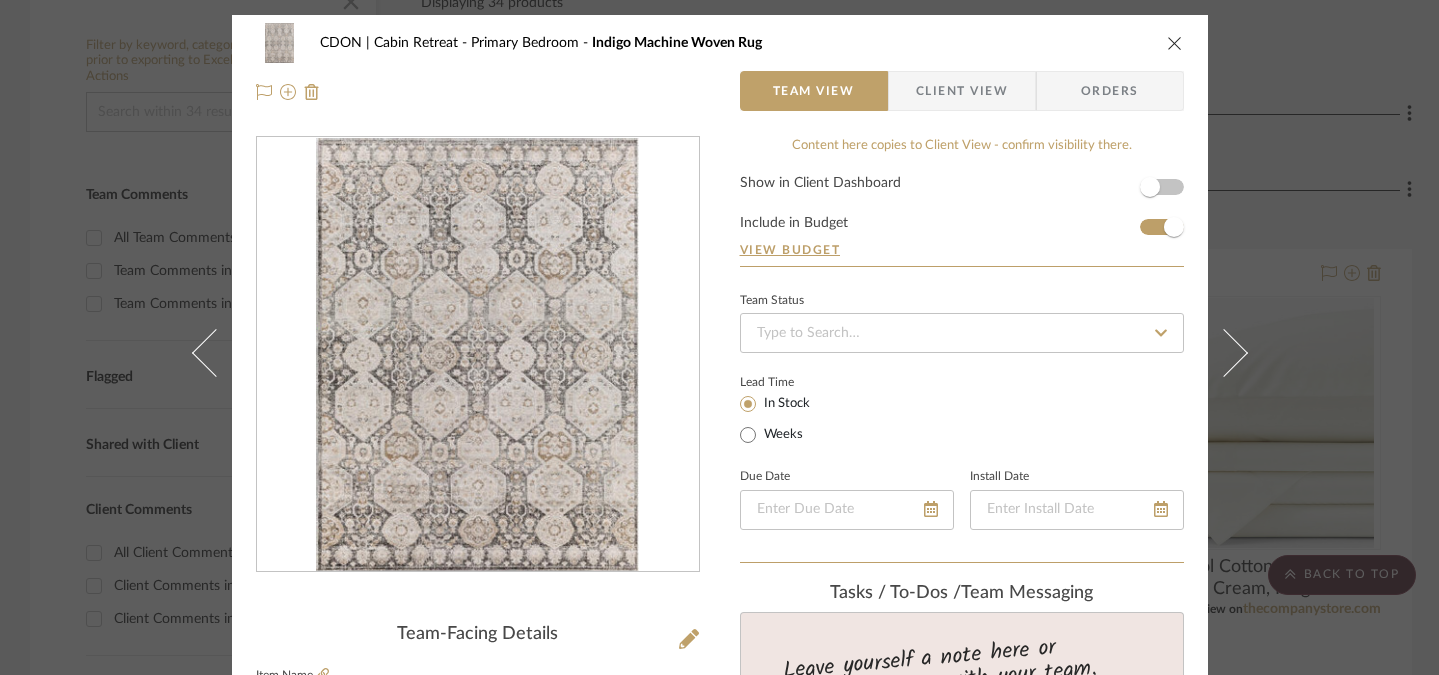 click at bounding box center (1175, 43) 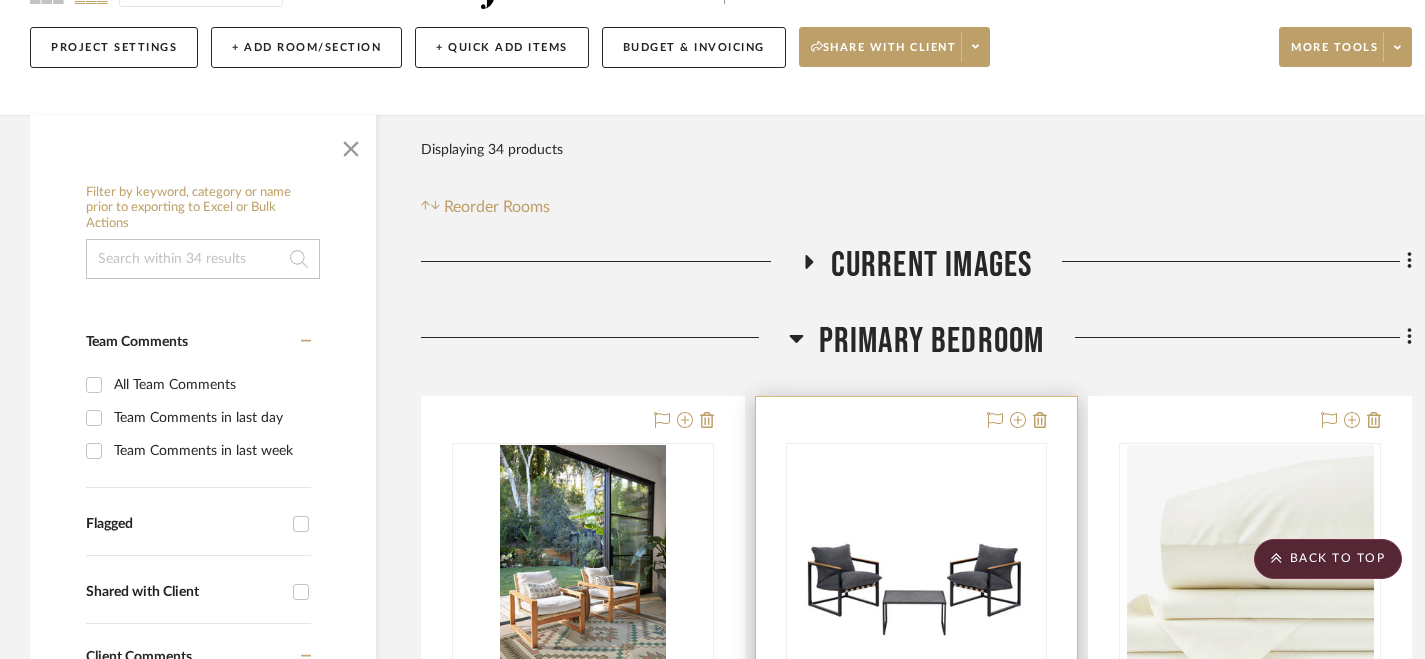 scroll, scrollTop: 0, scrollLeft: 0, axis: both 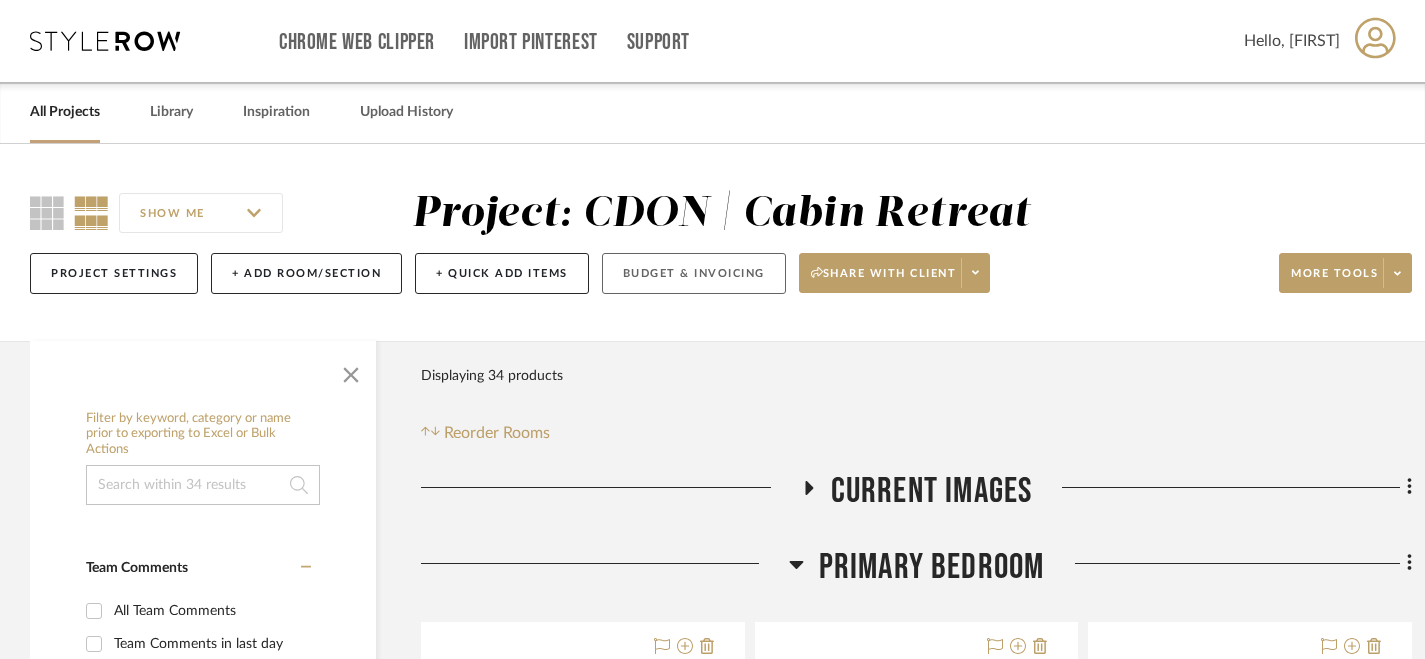 click on "Budget & Invoicing" 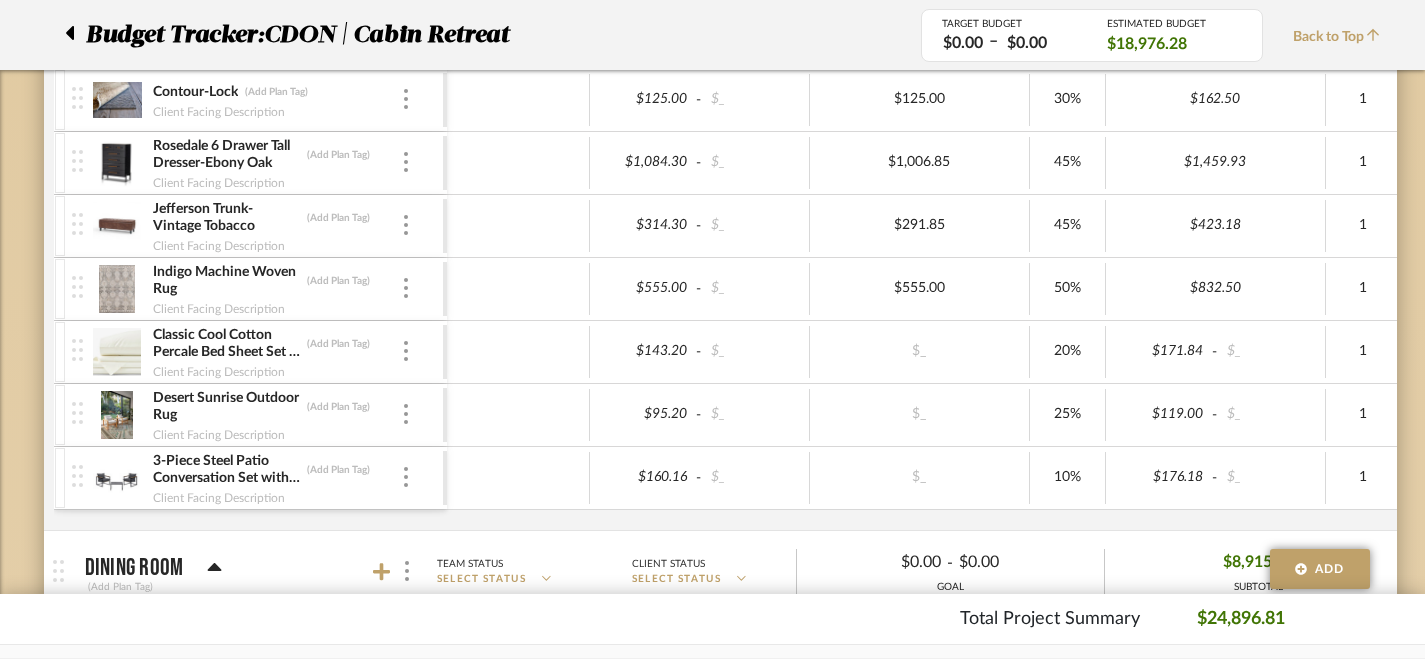 scroll, scrollTop: 968, scrollLeft: 0, axis: vertical 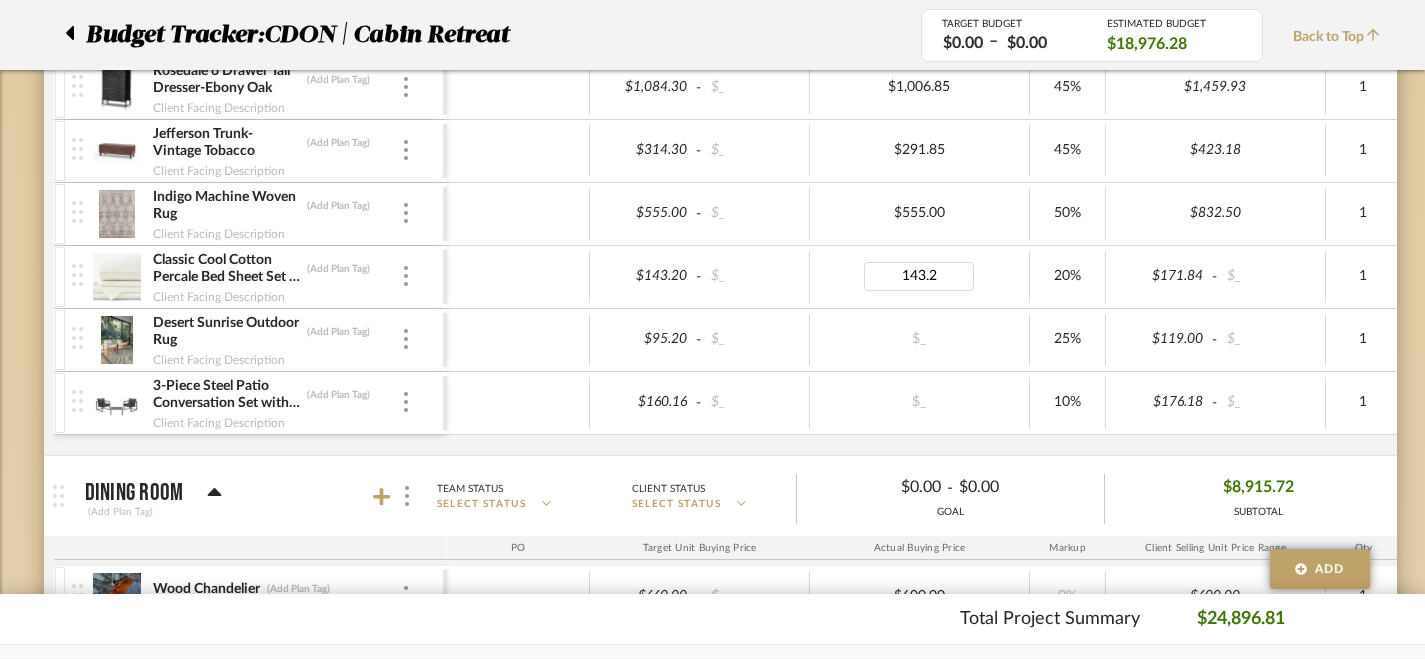 type on "143.20" 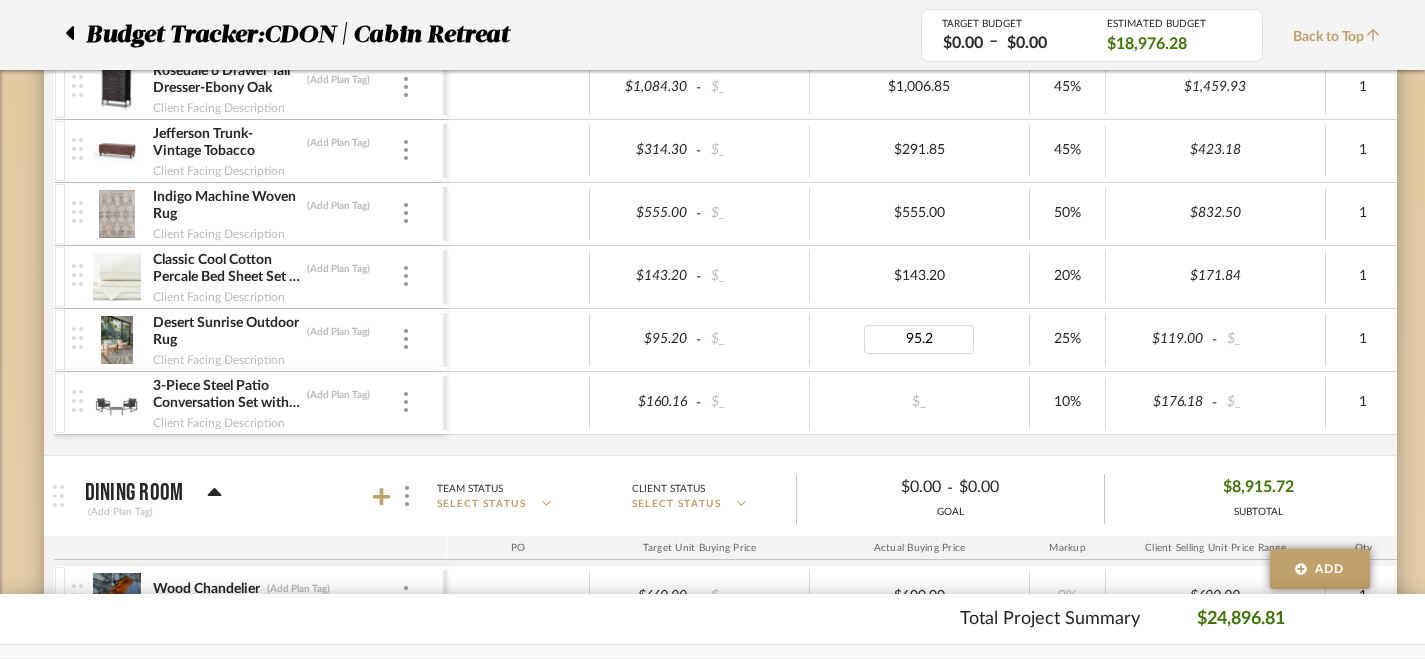 type on "95.20" 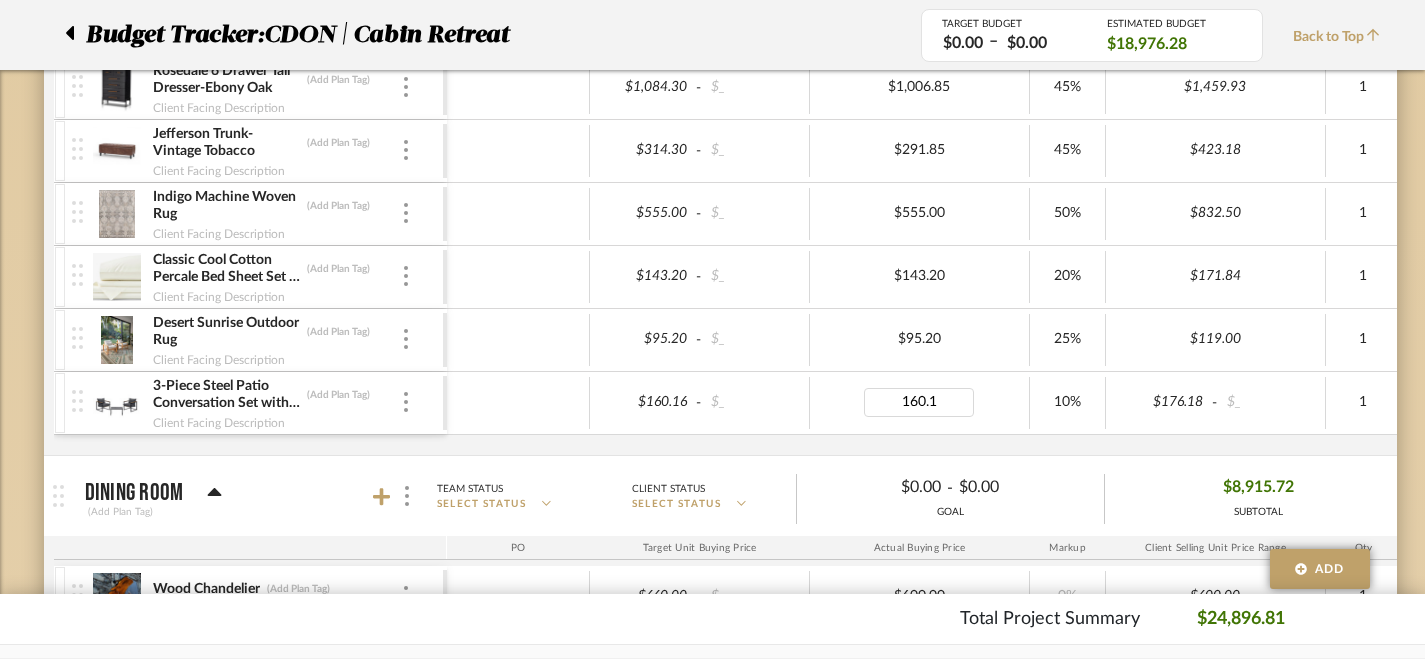 type on "160.16" 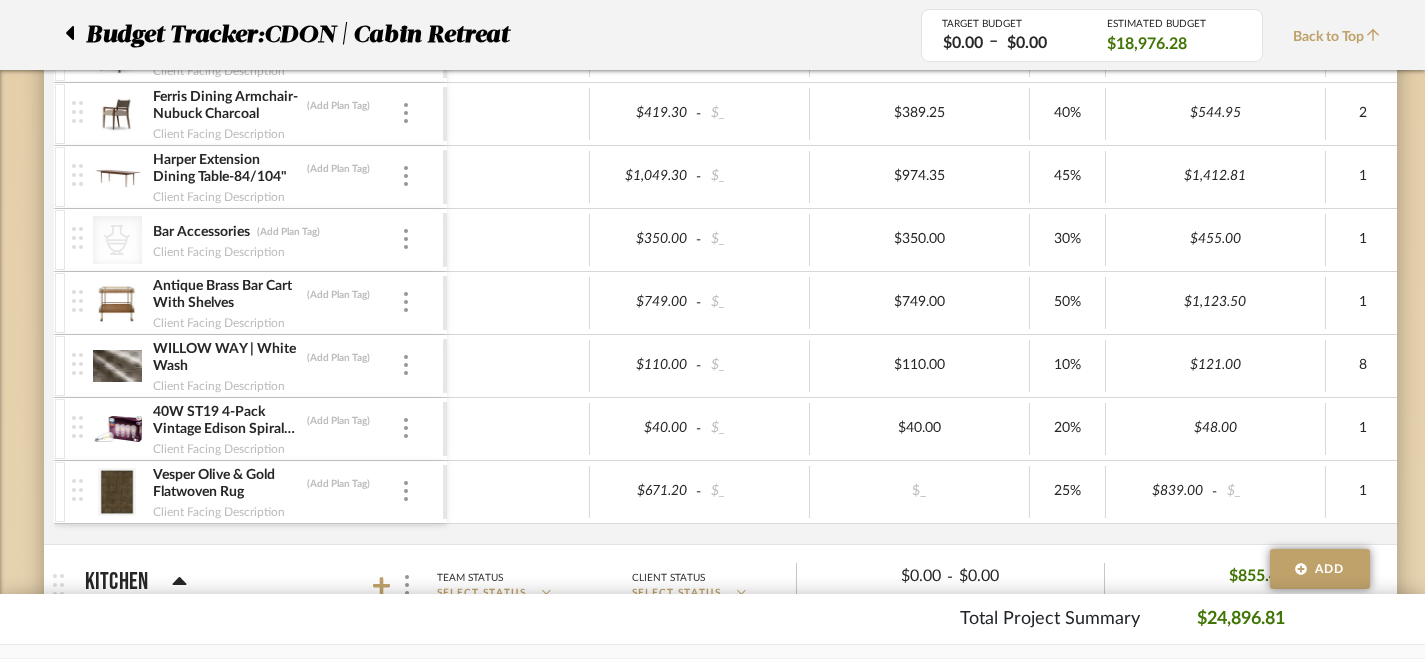 scroll, scrollTop: 1597, scrollLeft: 0, axis: vertical 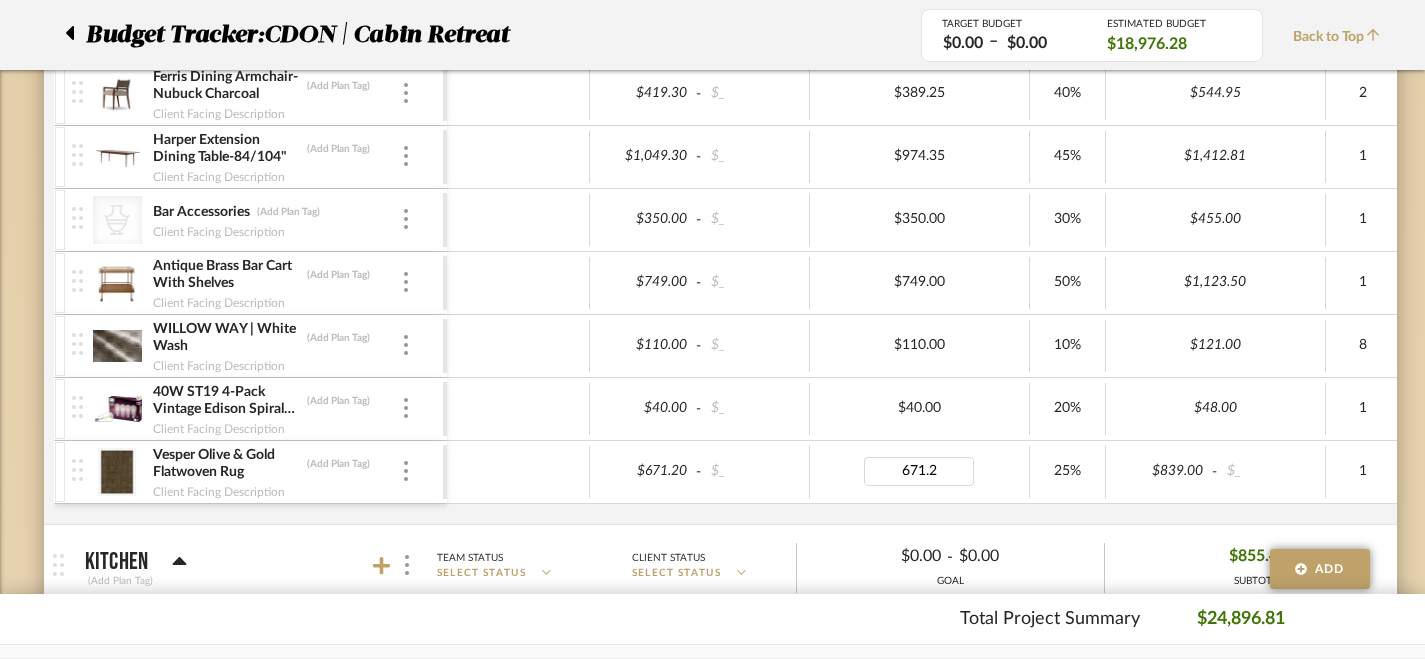 type on "671.20" 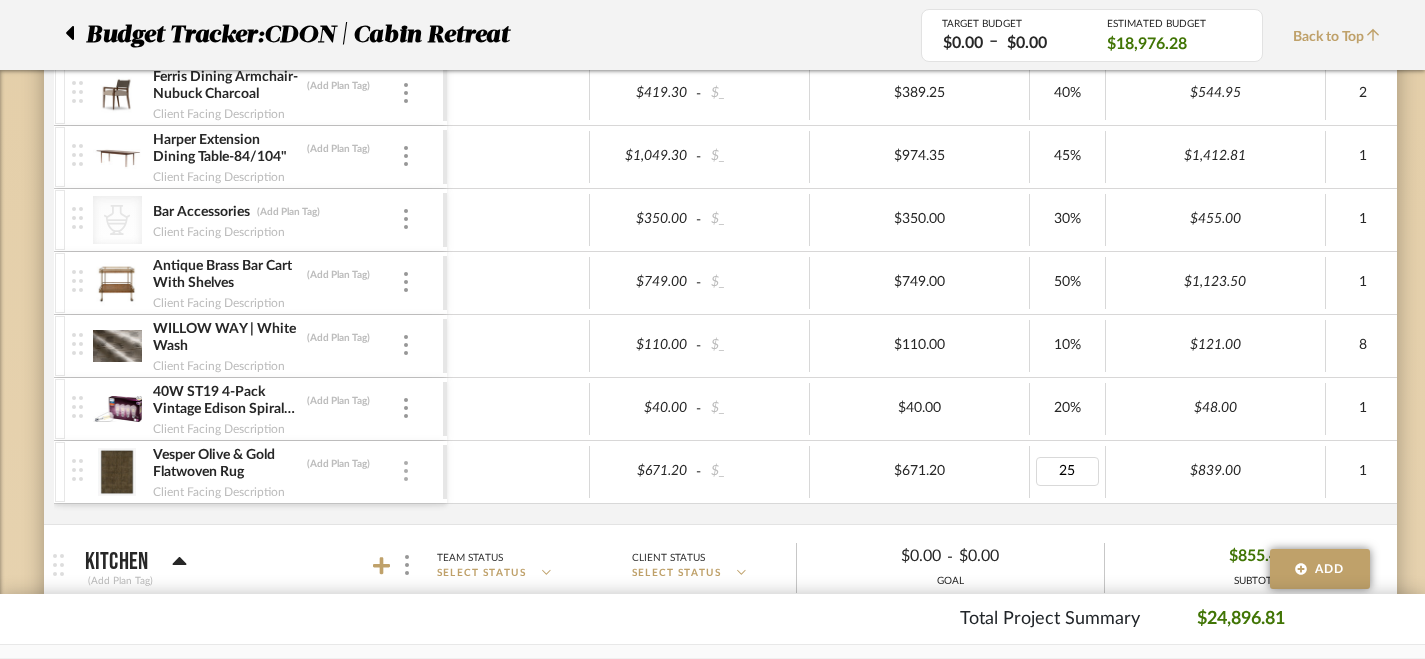 click at bounding box center (406, 471) 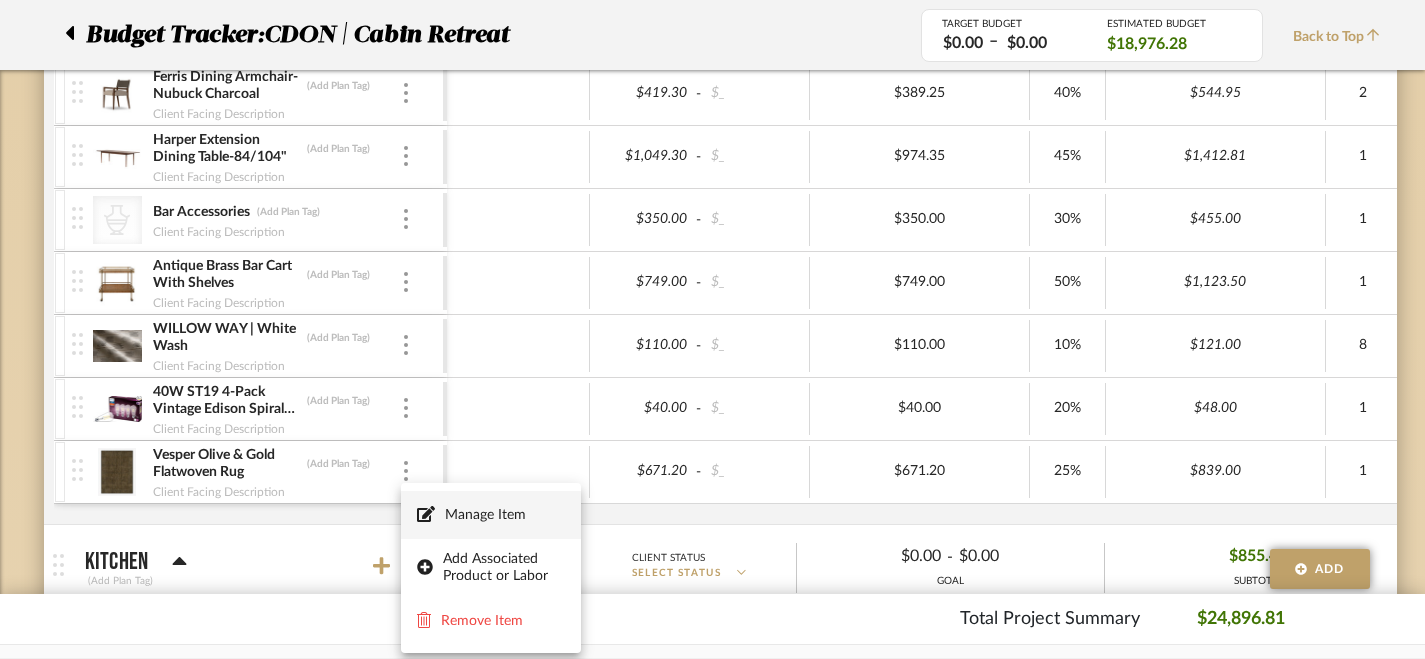click on "Manage Item" at bounding box center [505, 515] 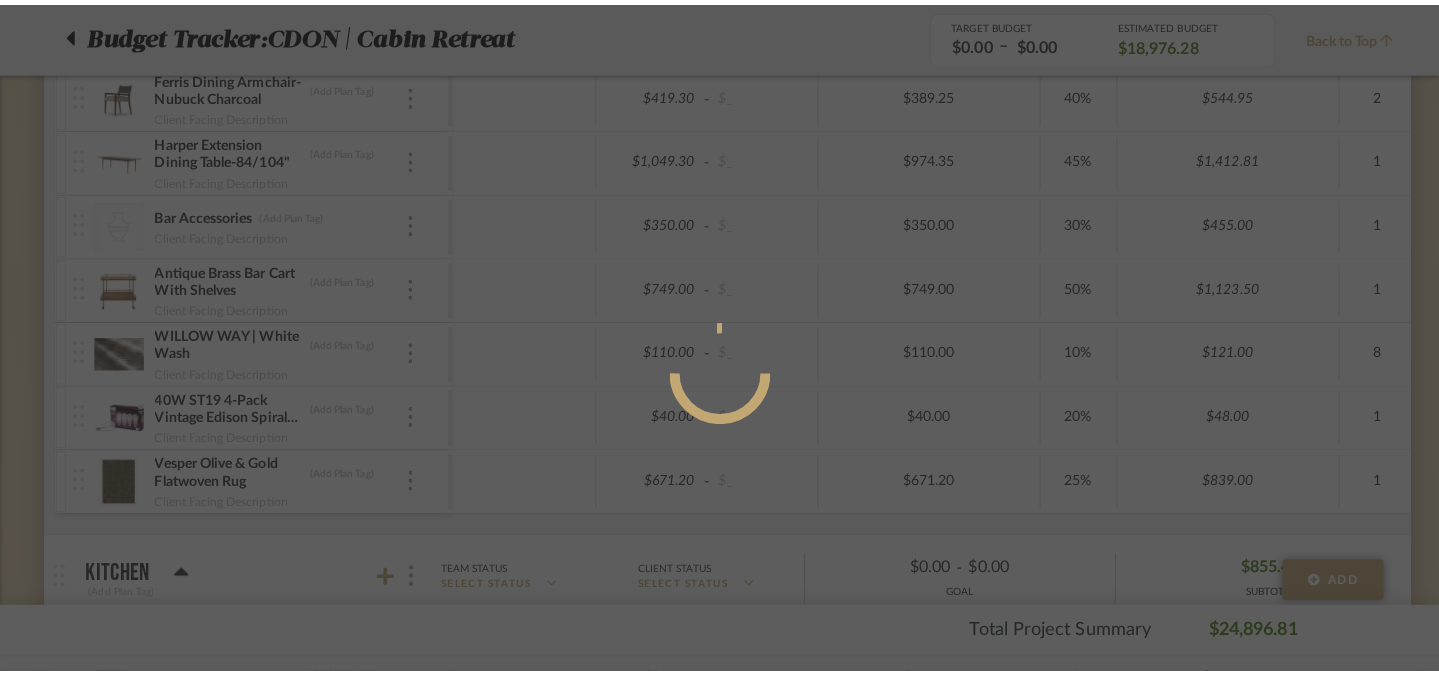 scroll, scrollTop: 0, scrollLeft: 0, axis: both 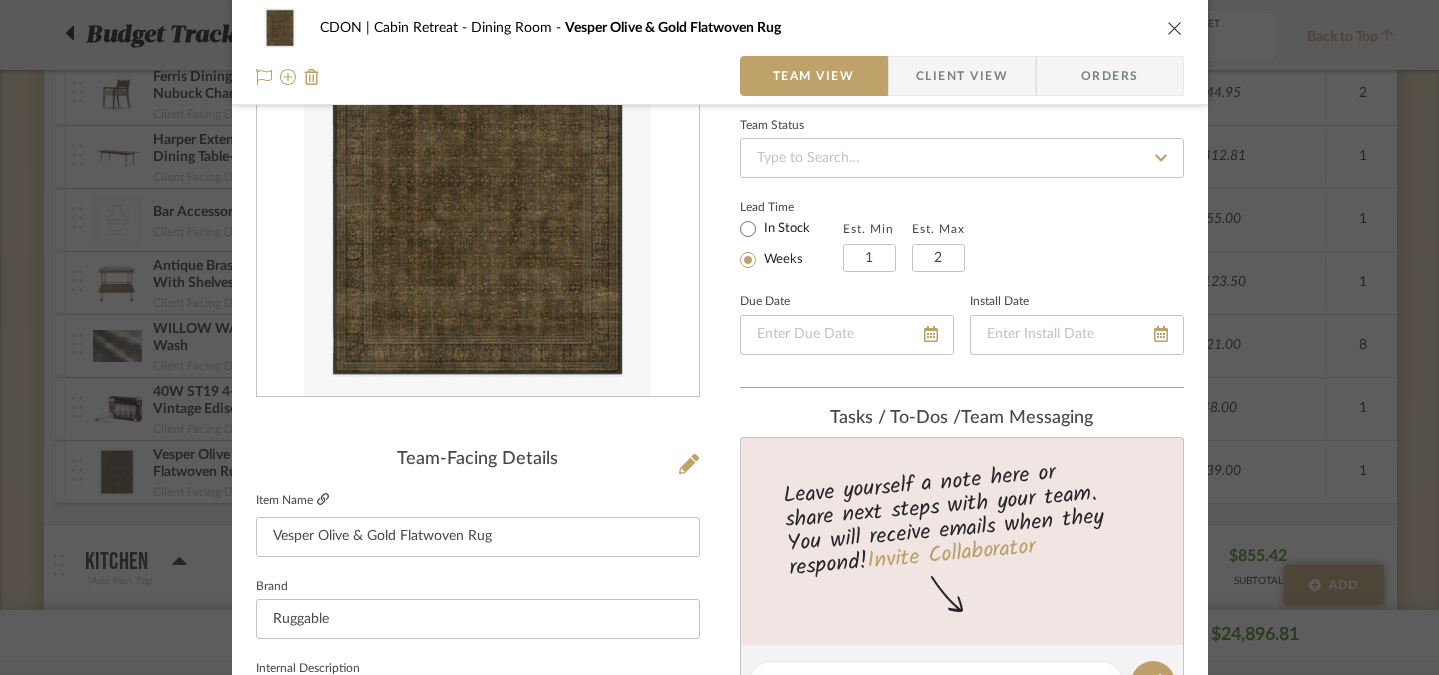 click 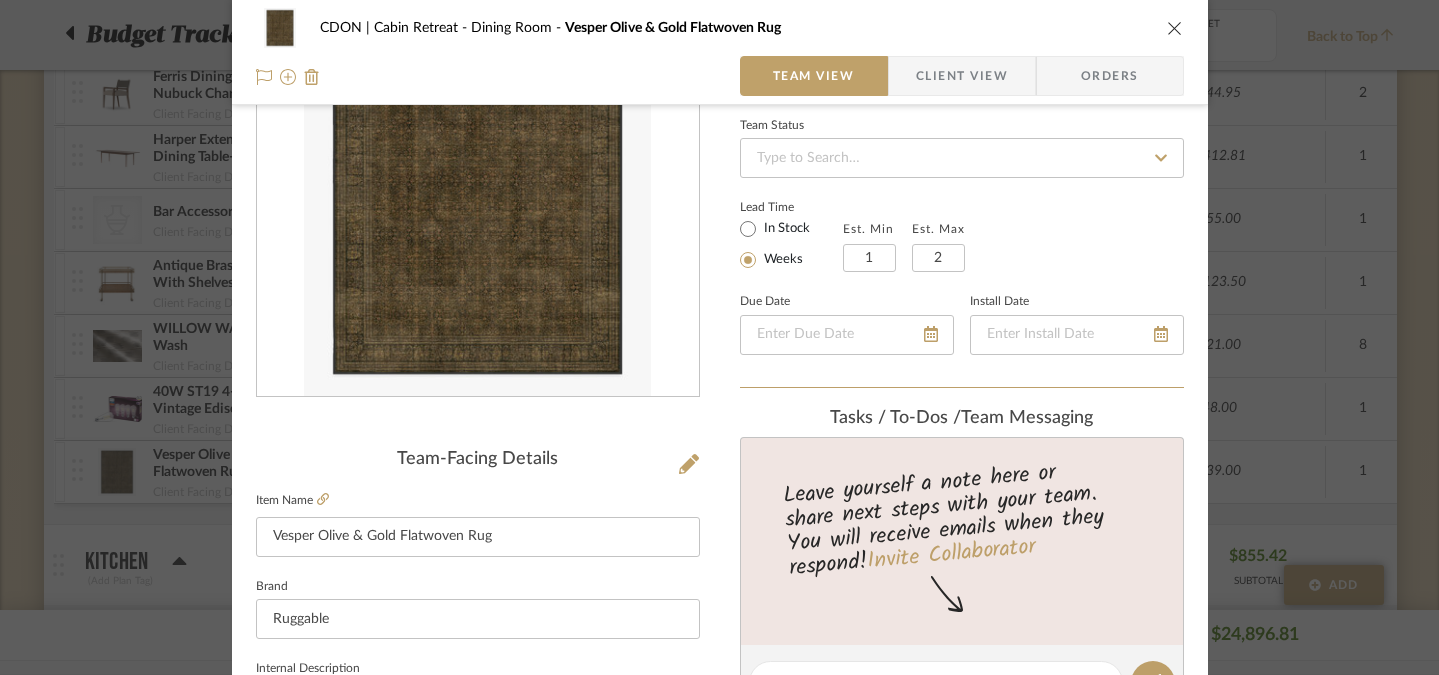 click at bounding box center [1175, 28] 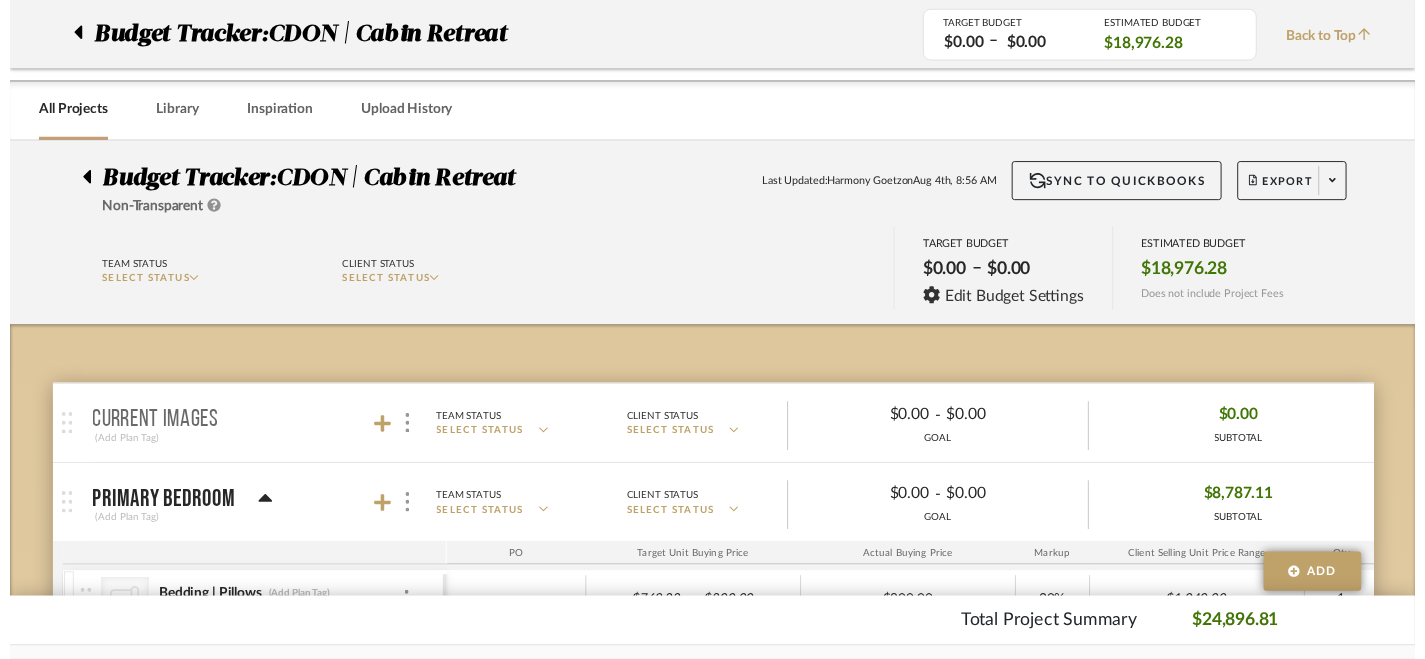 scroll, scrollTop: 1597, scrollLeft: 0, axis: vertical 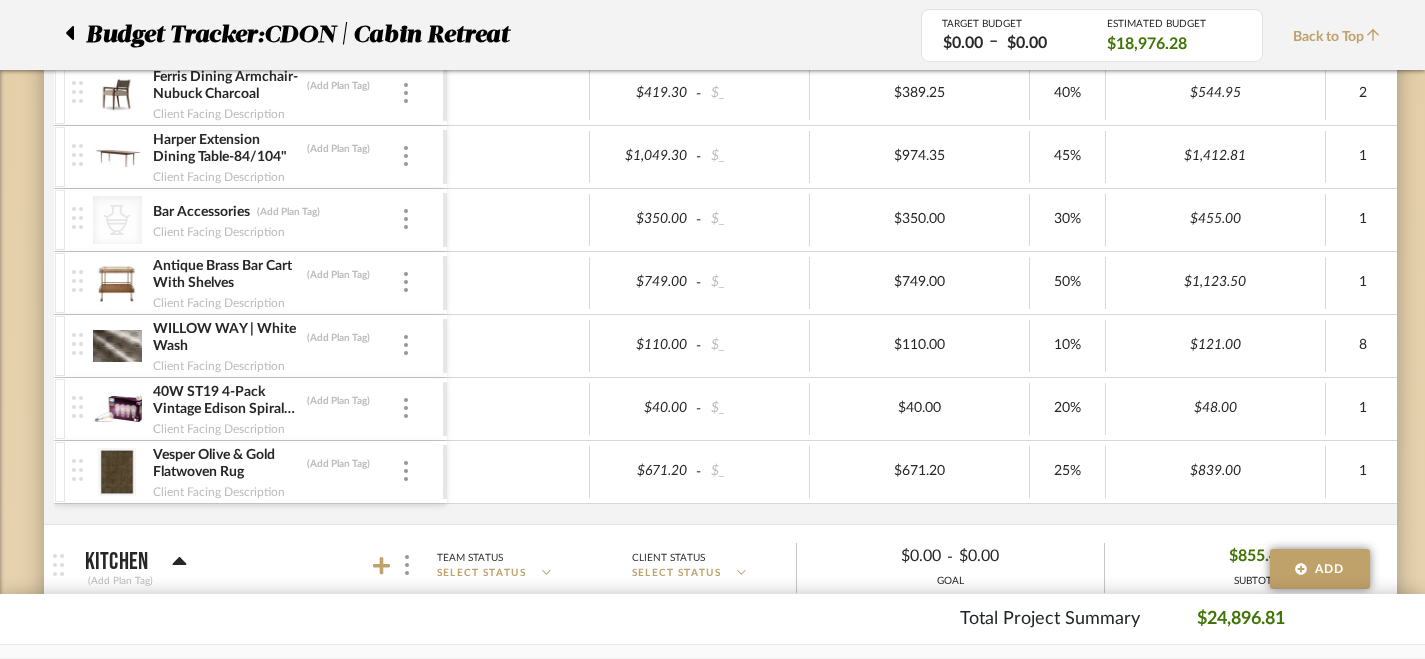 click on "Budget Tracker: CDON | Cabin Retreat Non-Transparent Last Updated: Harmony Goetz on Aug 4th, 8:56 AM Sync to QuickBooks Export Team Status SELECT STATUS Client Status SELECT STATUS TARGET BUDGET $0.00 – $0.00 Edit Budget Settings ESTIMATED BUDGET $18,976.28 Does not include Project Fees Budget Tracker: CDON | Cabin Retreat TARGET BUDGET $0.00 – $0.00 ESTIMATED BUDGET $18,976.28 Back to Top Current Images (Add Plan Tag) Team Status SELECT STATUS Client Status SELECT STATUS $0.00 - $0.00 GOAL $0.00 SUBTOTAL PO Target Unit Buying Price Actual Buying Price Markup Client Selling Unit Price Range Qty Tax % Shipping Cost Ship. Markup % Shipping Misc. Client Extended Price Primary Bedroom (Add Plan Tag) Team Status SELECT STATUS Client Status SELECT STATUS $0.00 - $0.00 GOAL $8,787.11 SUBTOTAL PO Target Unit Buying Price Actual Buying Price Markup Client Selling Unit Price Range Qty Tax % Shipping Cost Ship. Markup % Shipping Misc." 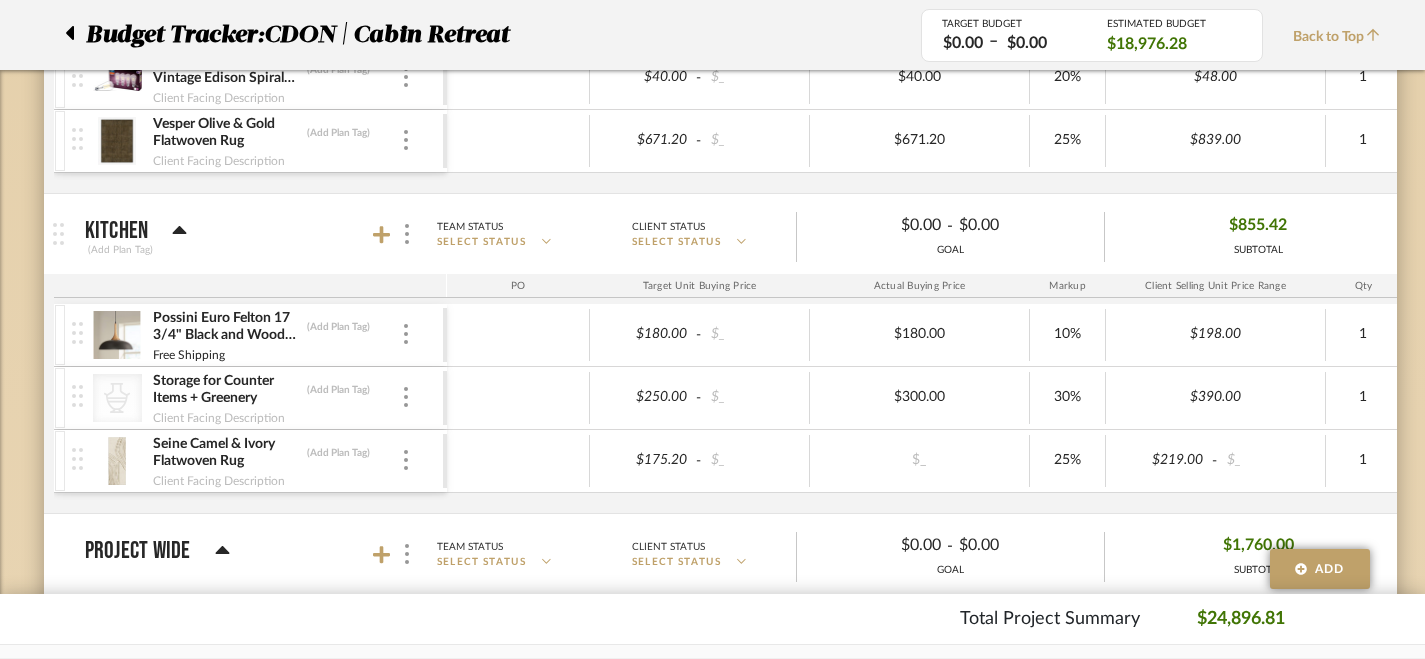 scroll, scrollTop: 1979, scrollLeft: 0, axis: vertical 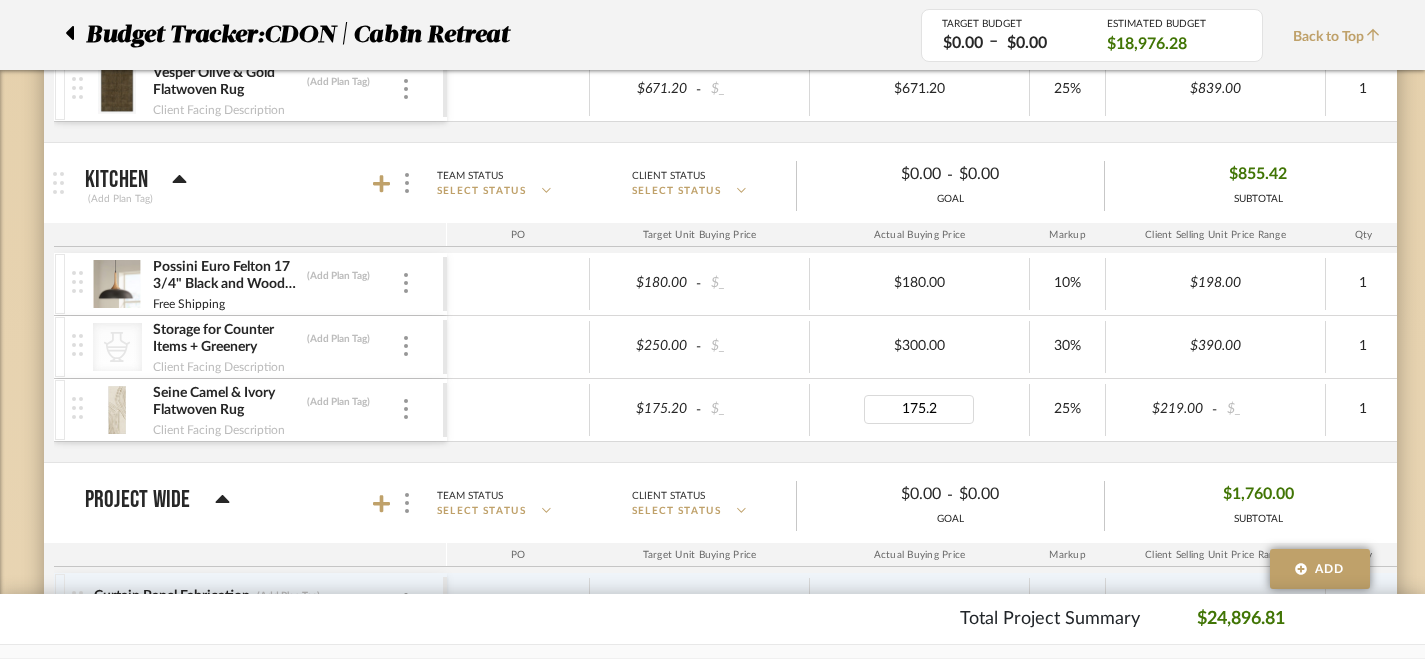 type on "175.20" 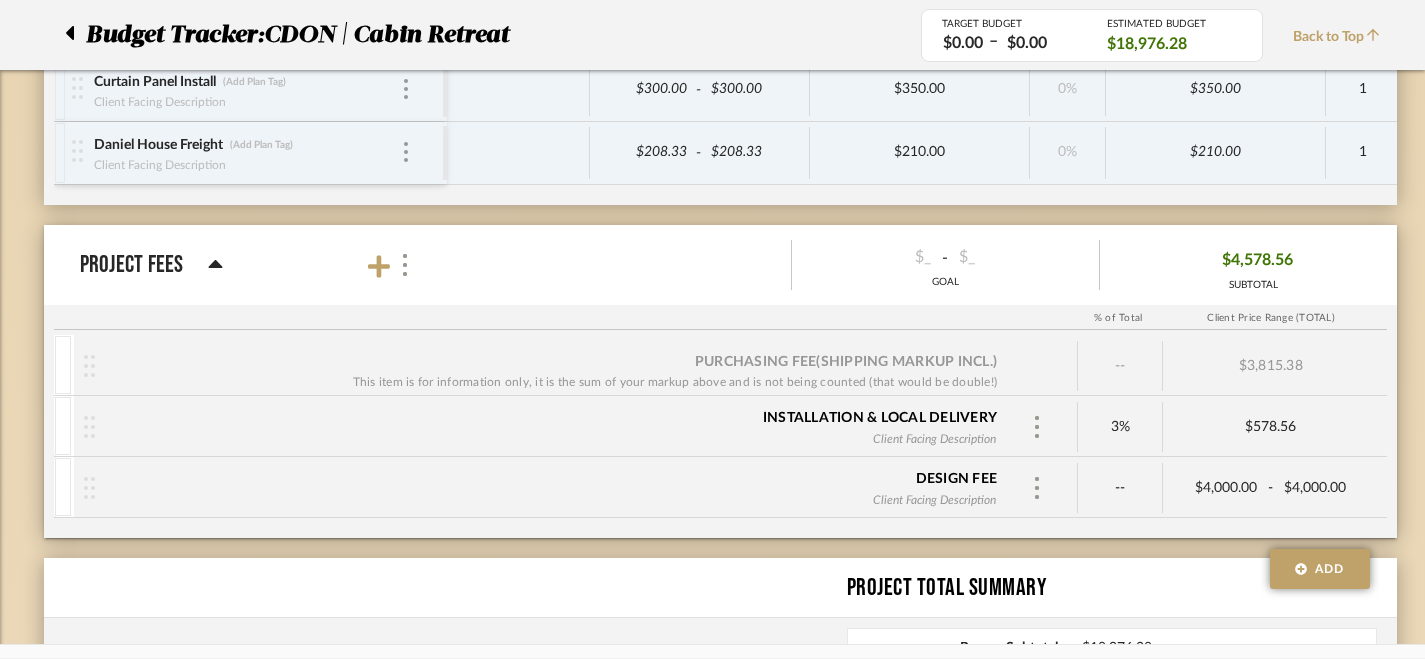 scroll, scrollTop: 2399, scrollLeft: 0, axis: vertical 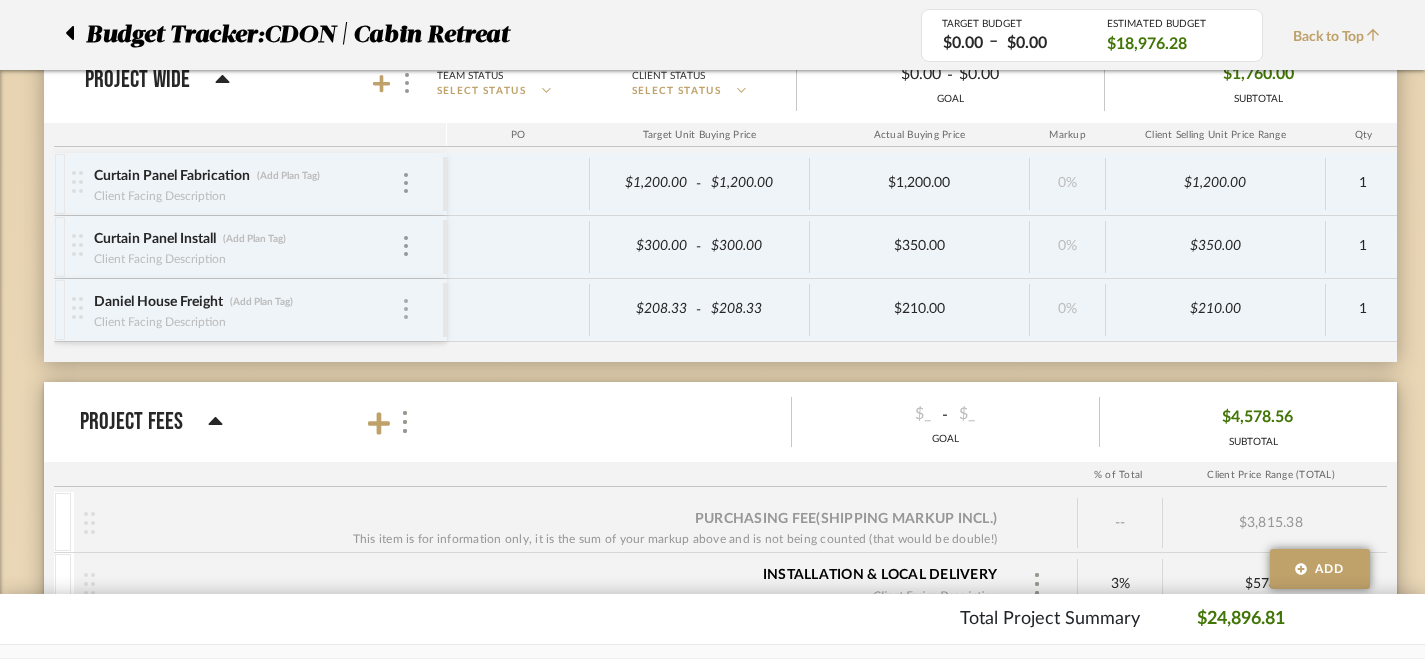 click at bounding box center (406, 309) 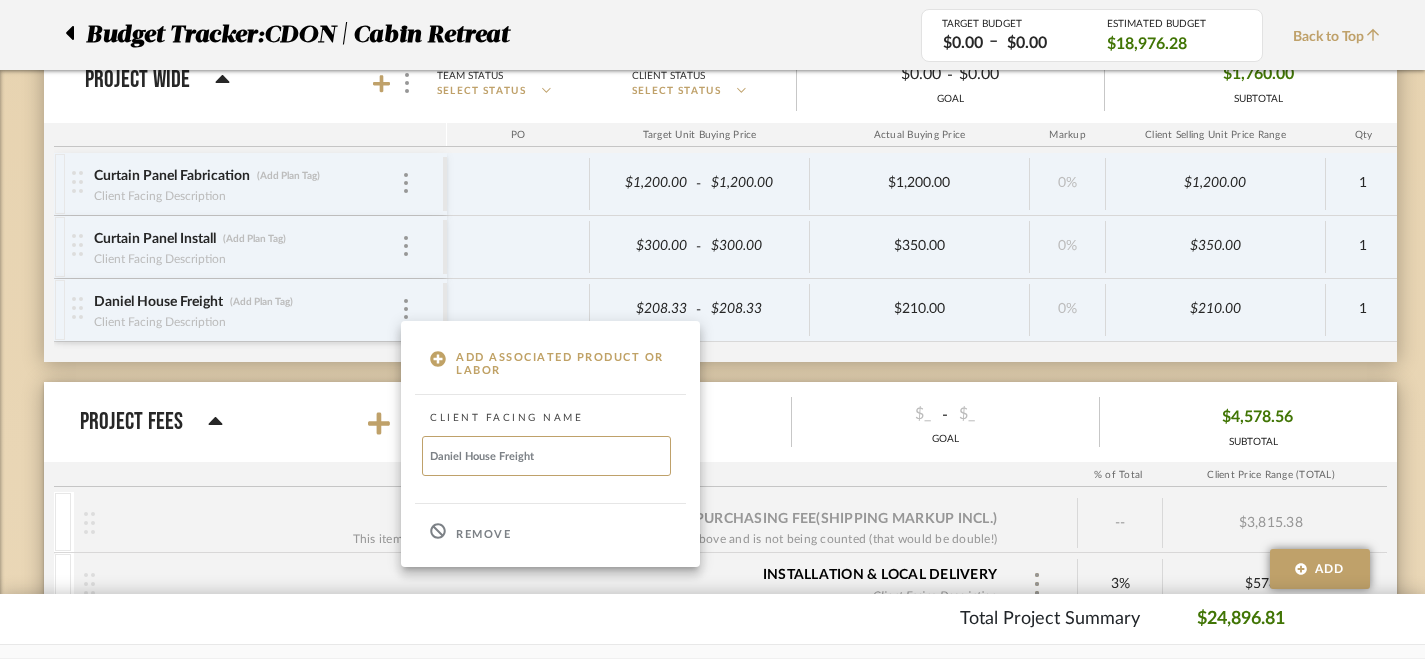 click 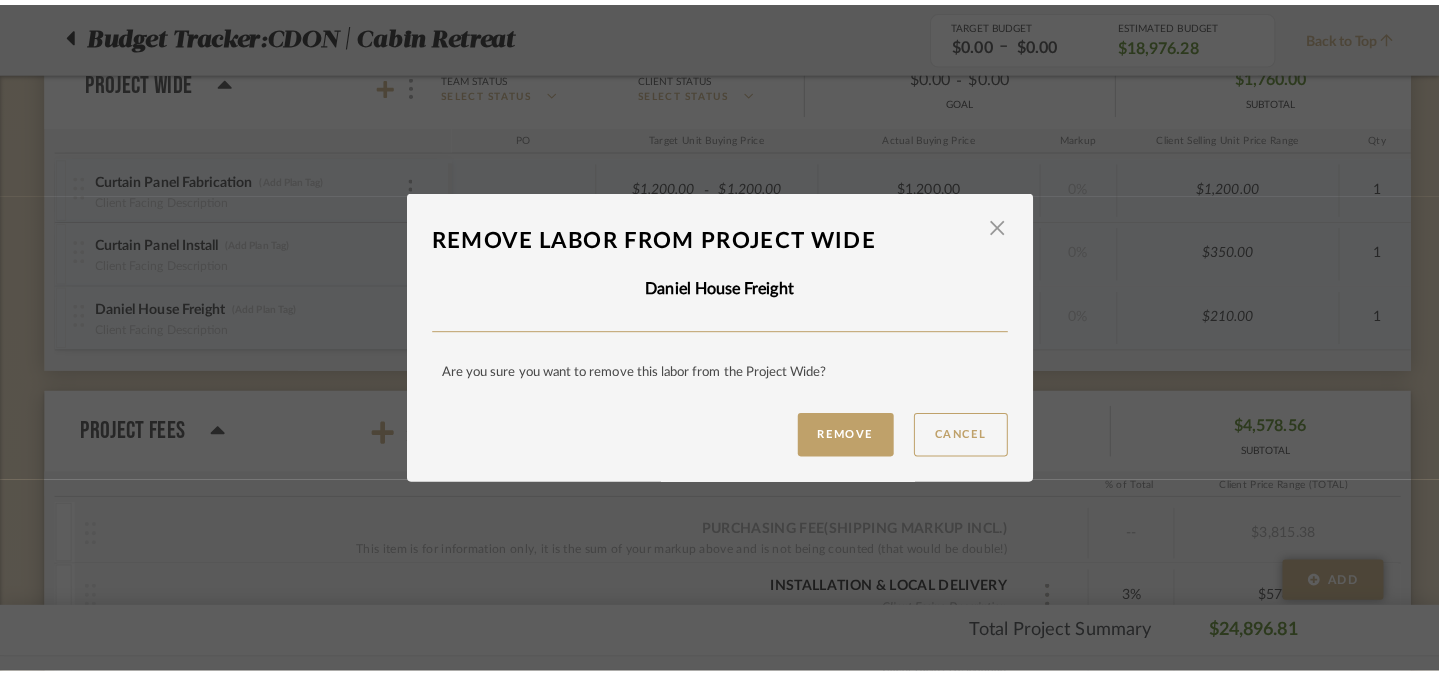 scroll, scrollTop: 0, scrollLeft: 0, axis: both 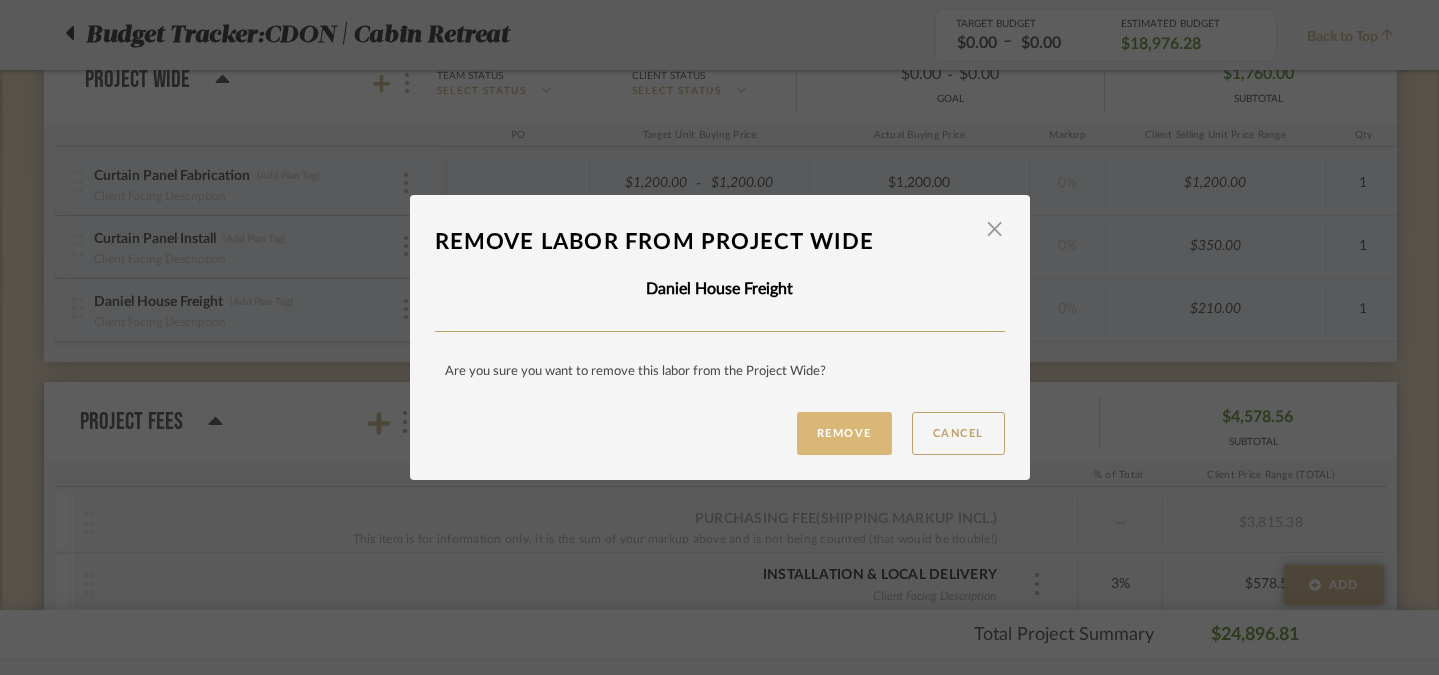 click on "Remove" at bounding box center [844, 433] 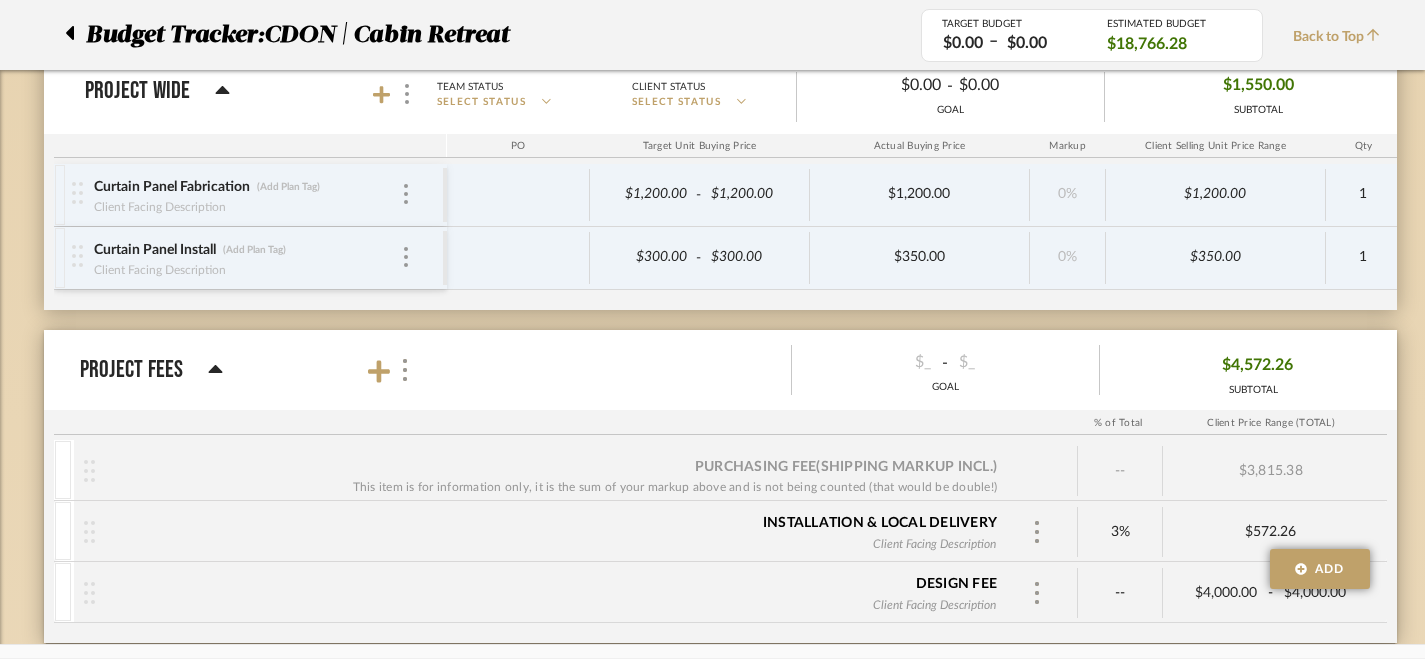 scroll, scrollTop: 2287, scrollLeft: 0, axis: vertical 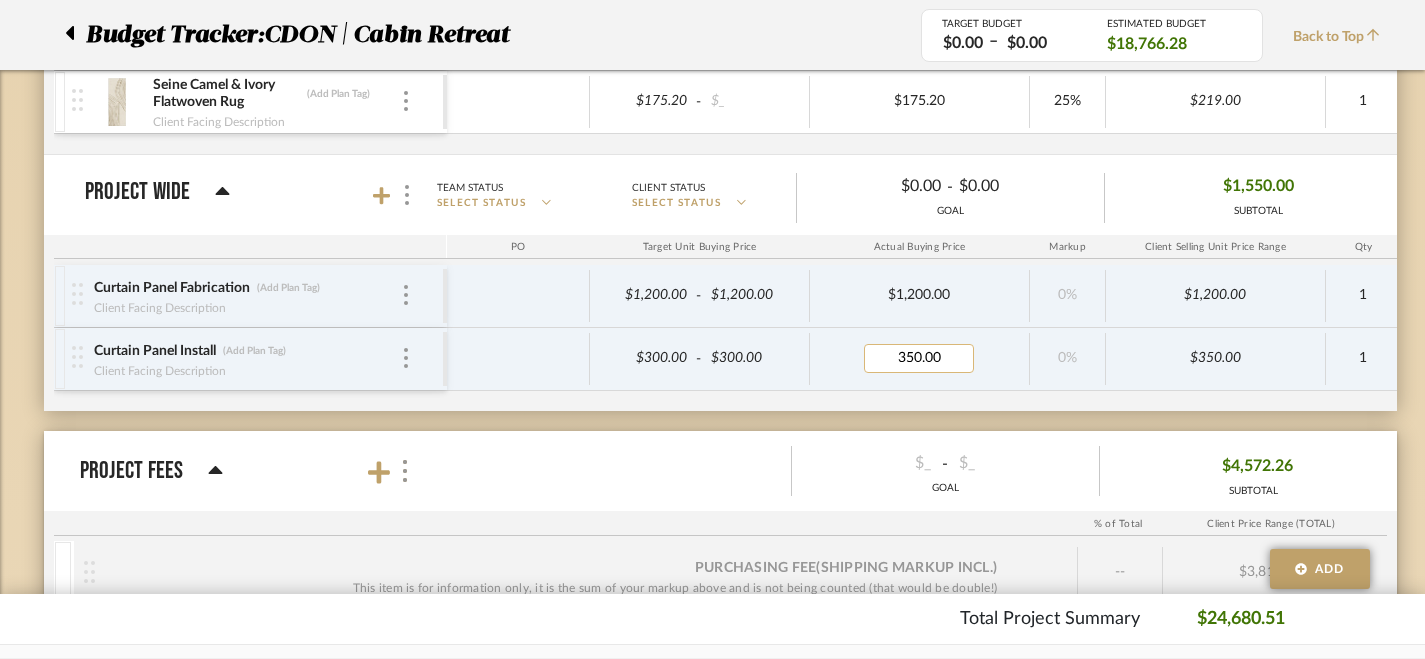 click on "350.00" at bounding box center (919, 358) 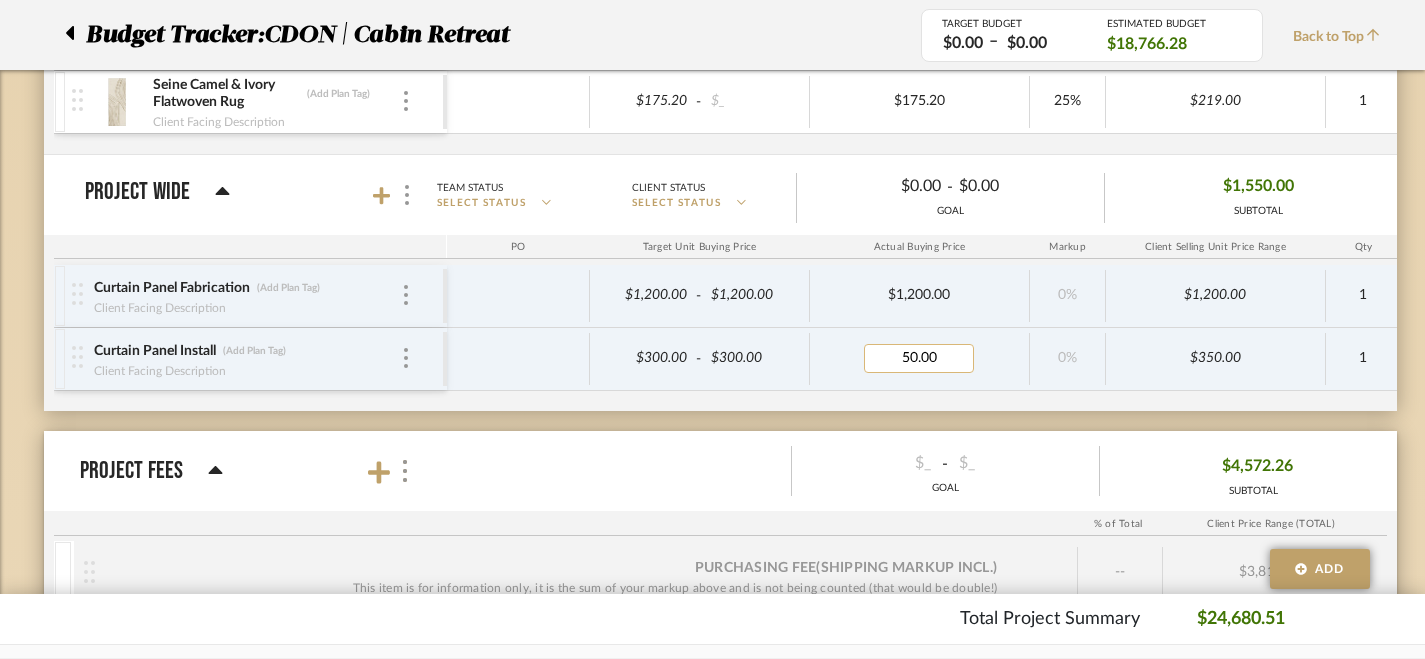 type on "450.00" 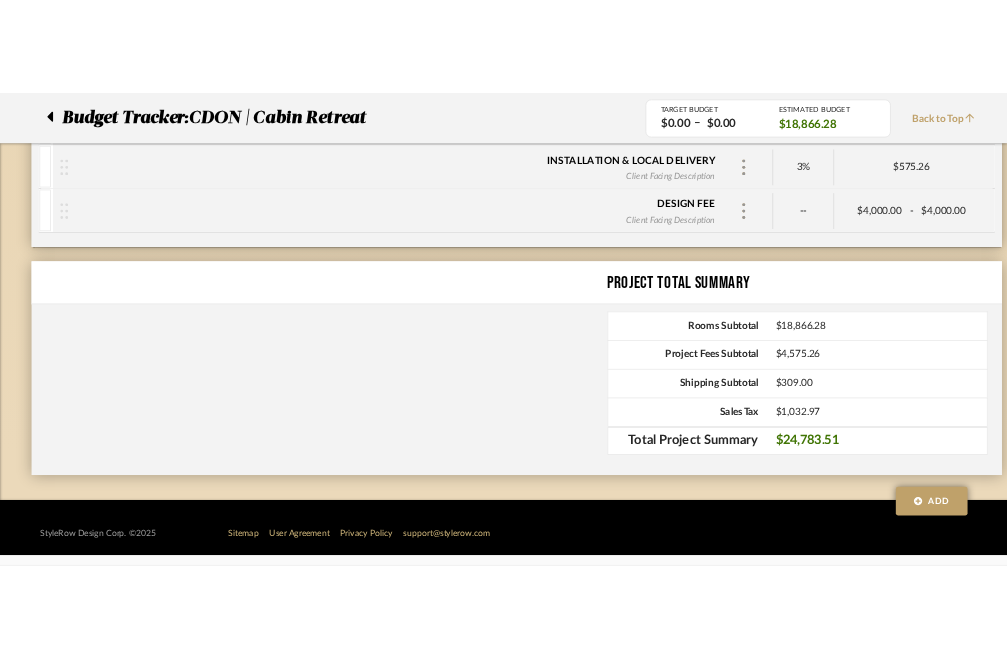 scroll, scrollTop: 2723, scrollLeft: 0, axis: vertical 